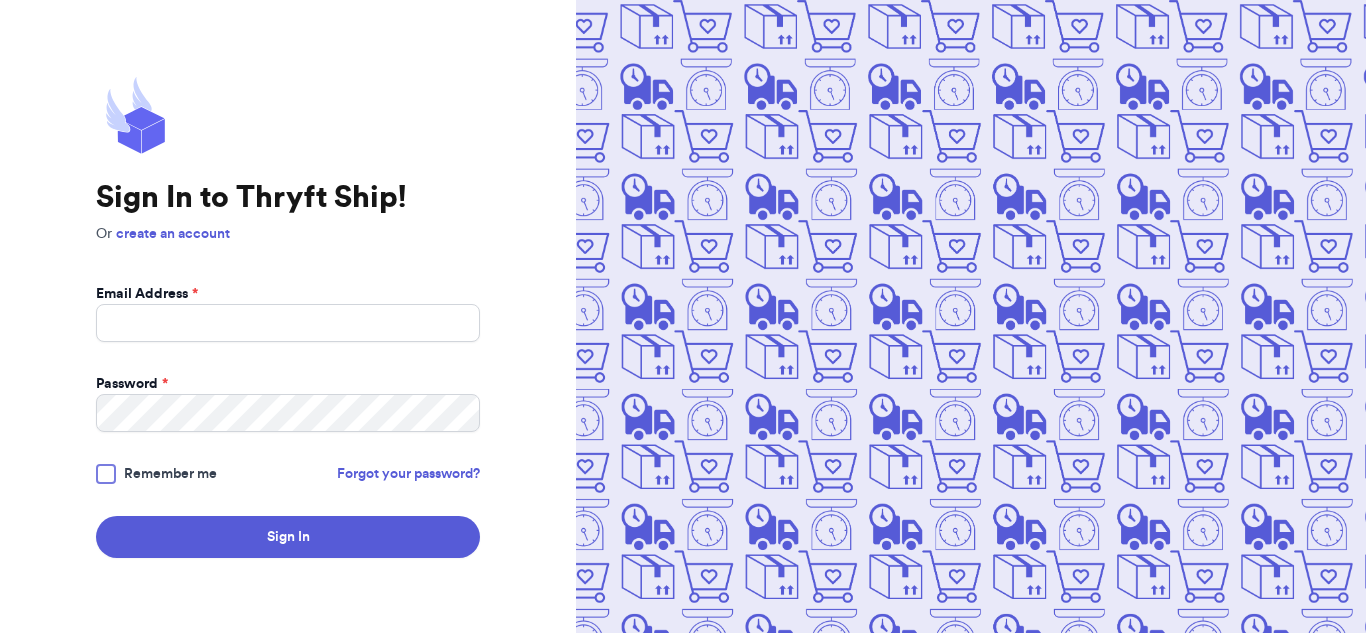 scroll, scrollTop: 0, scrollLeft: 0, axis: both 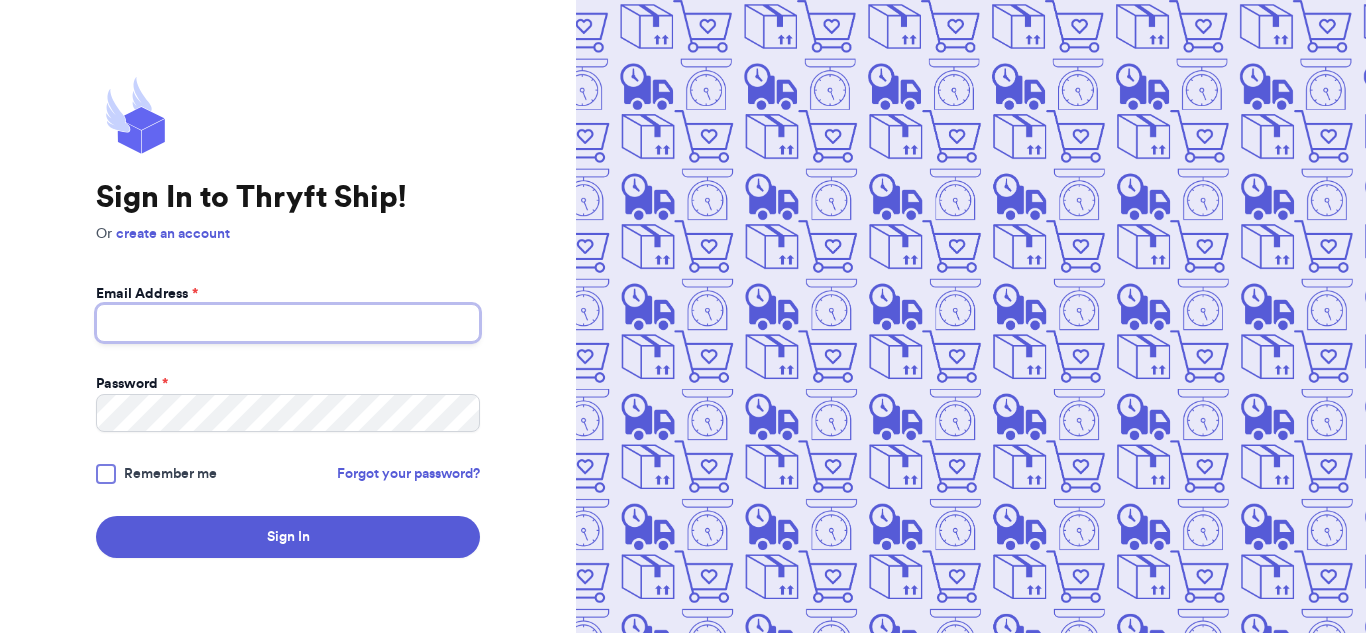 click on "Email Address *" at bounding box center [288, 323] 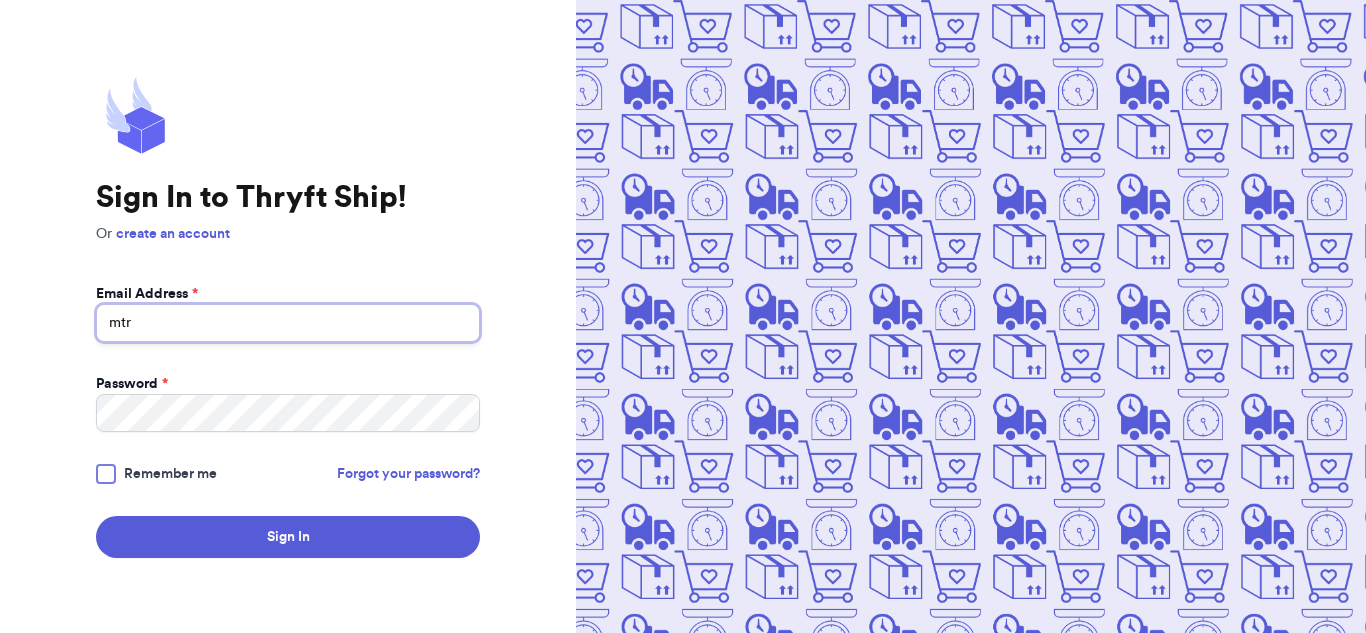 type on "[USERNAME]@[DOMAIN].us" 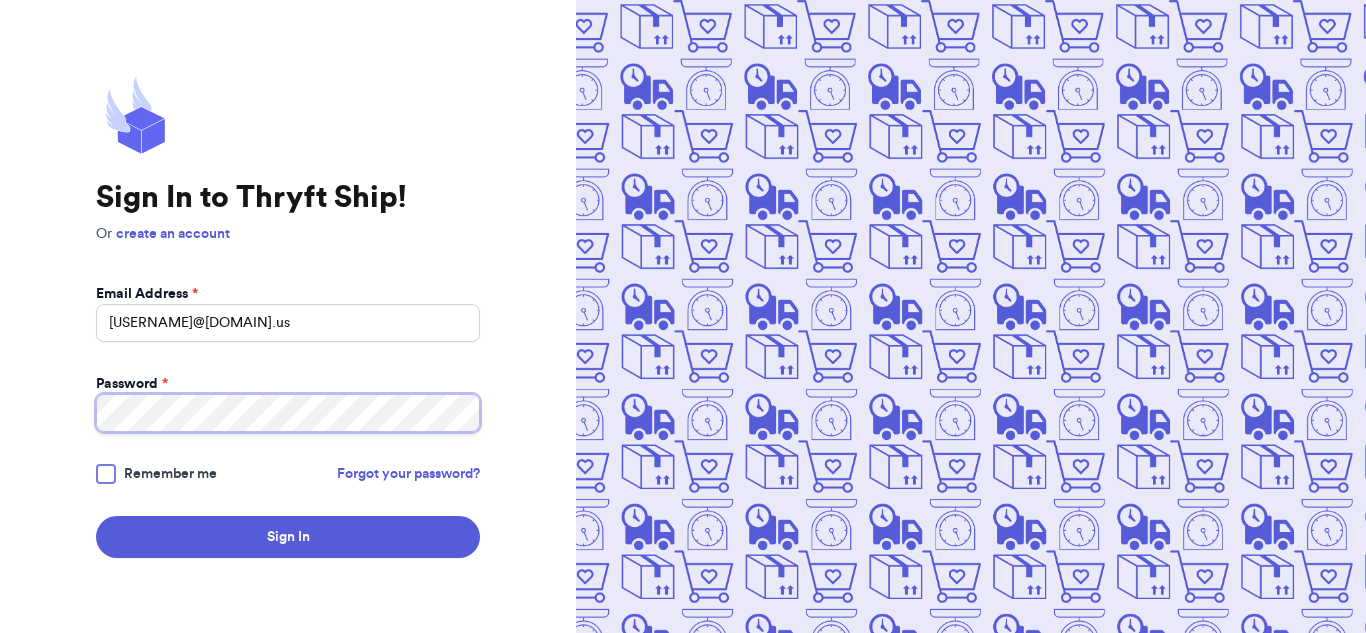click on "Sign In" at bounding box center [288, 537] 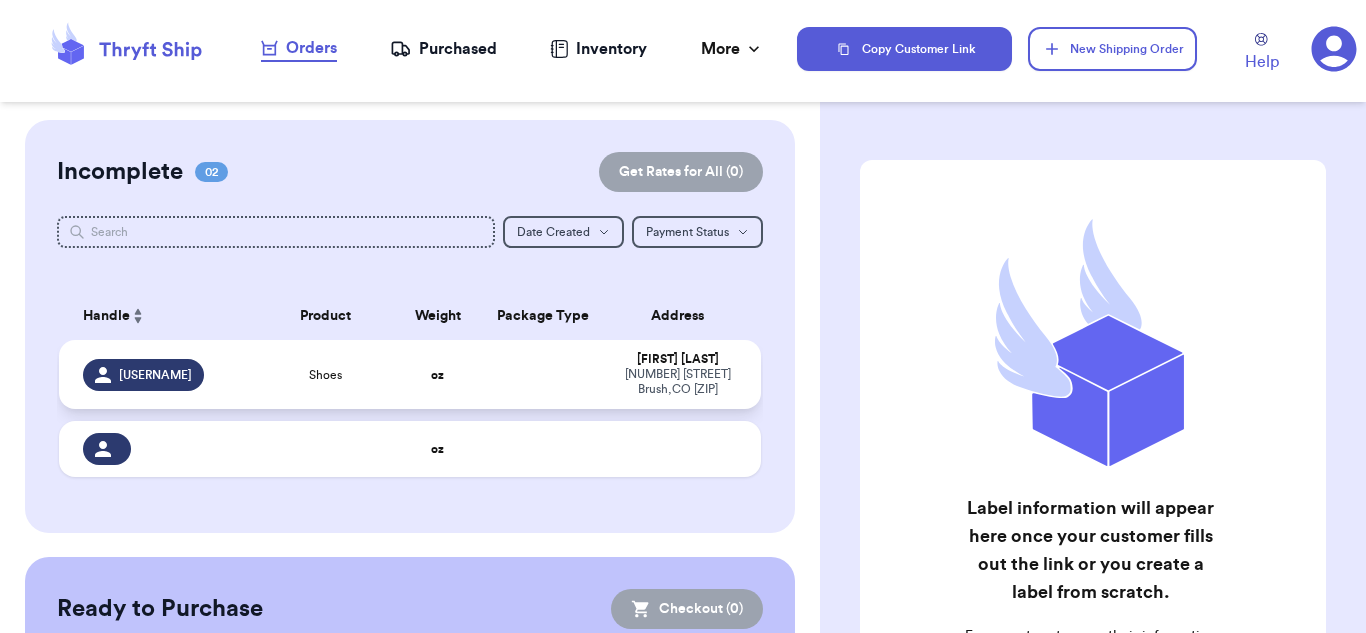 click at bounding box center (543, 374) 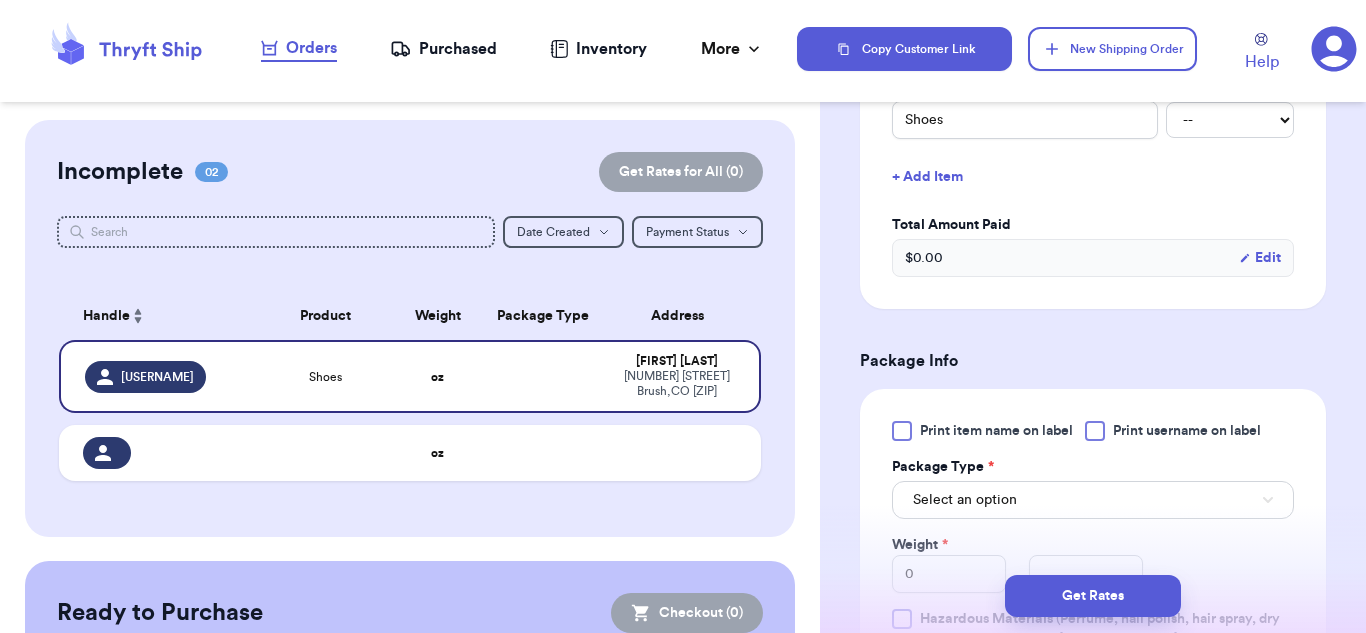 scroll, scrollTop: 500, scrollLeft: 0, axis: vertical 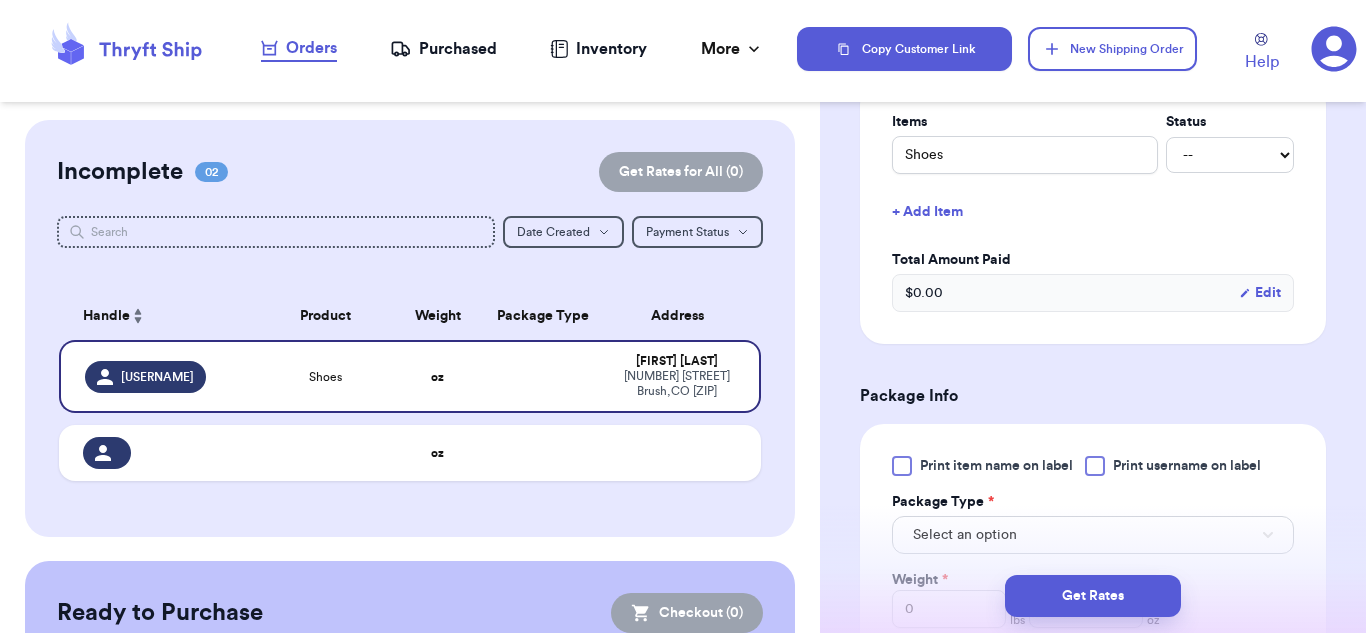 type 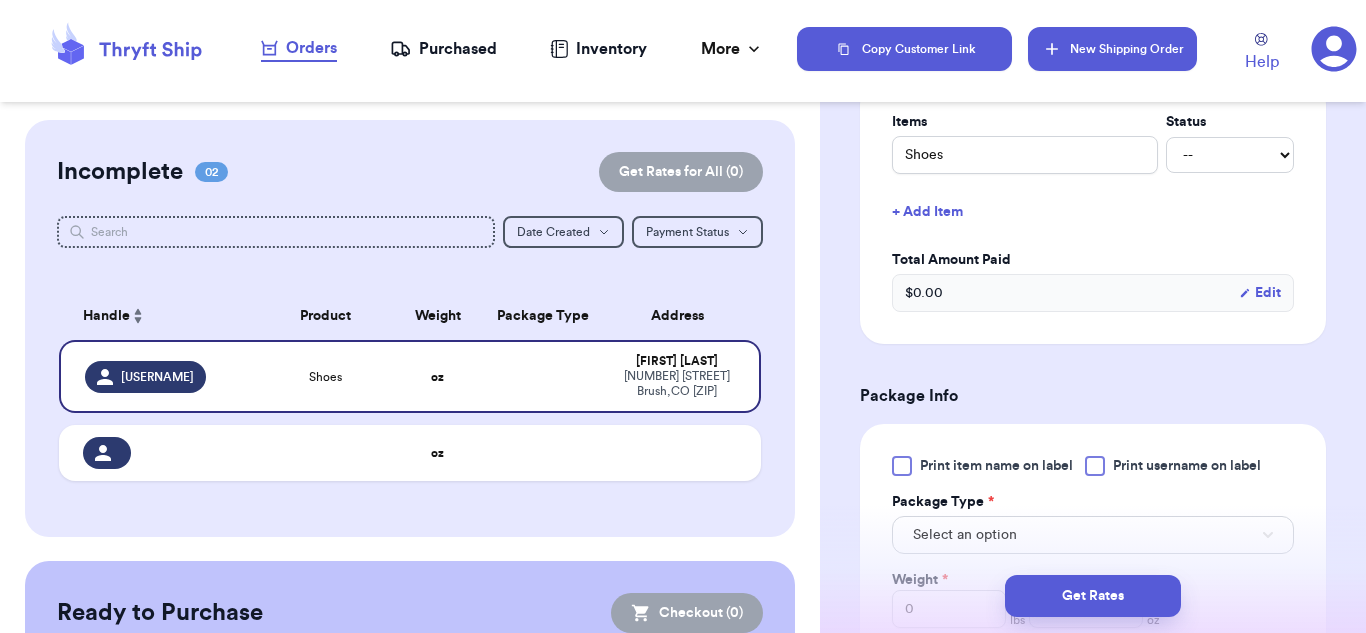 click on "New Shipping Order" at bounding box center (1112, 49) 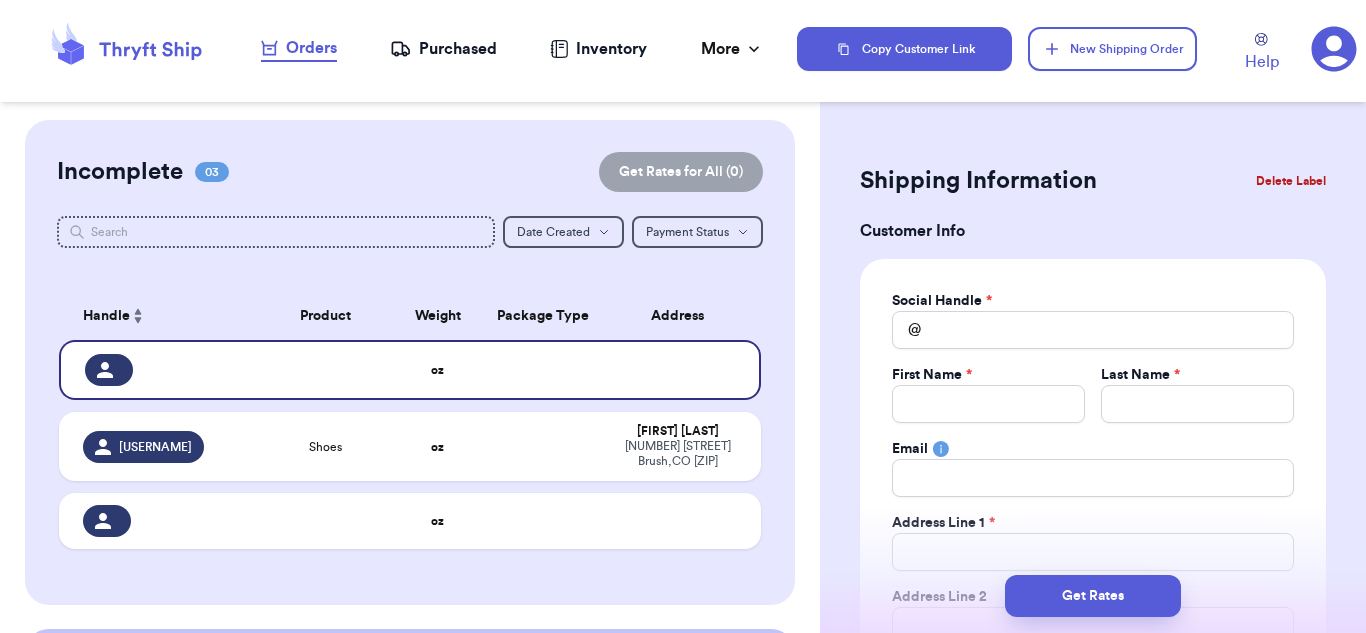 scroll, scrollTop: 0, scrollLeft: 0, axis: both 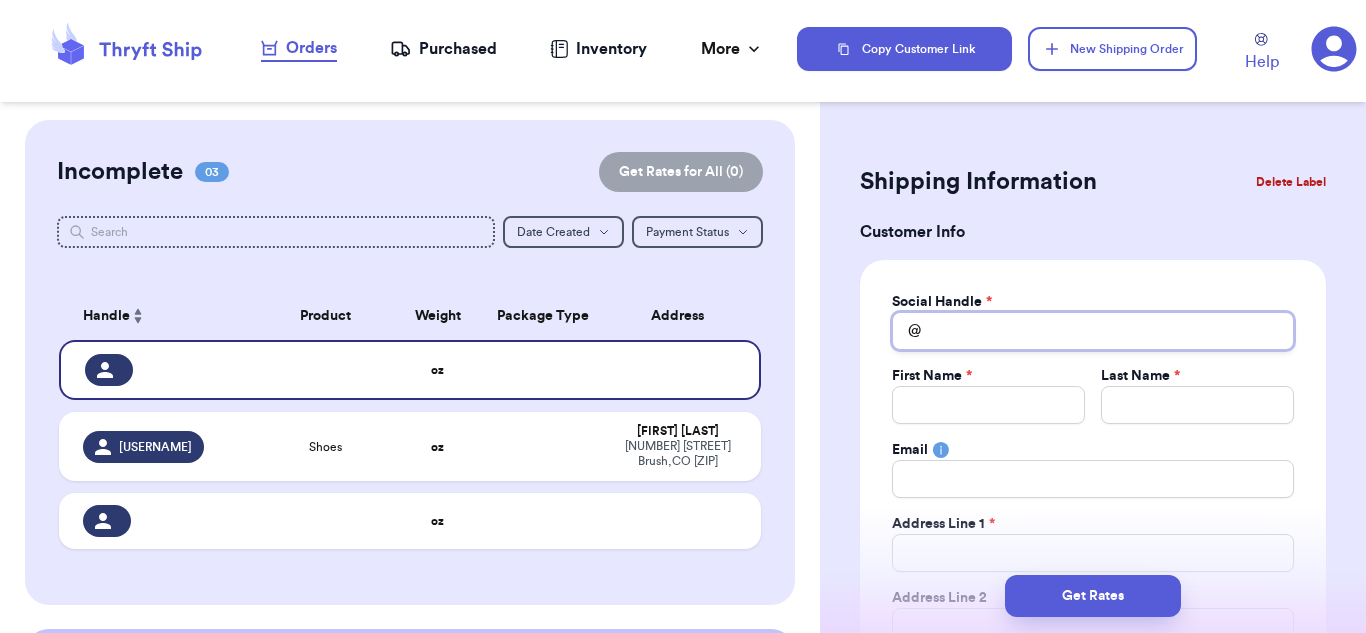 click on "Total Amount Paid" at bounding box center [1093, 331] 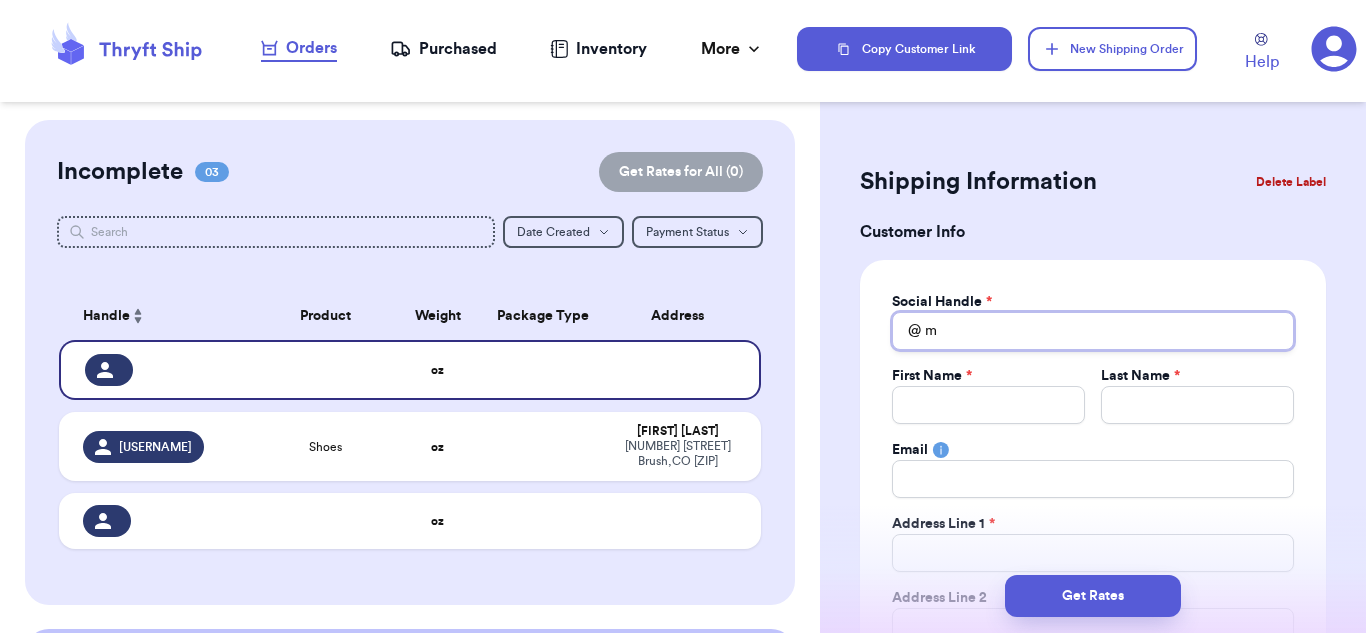 type 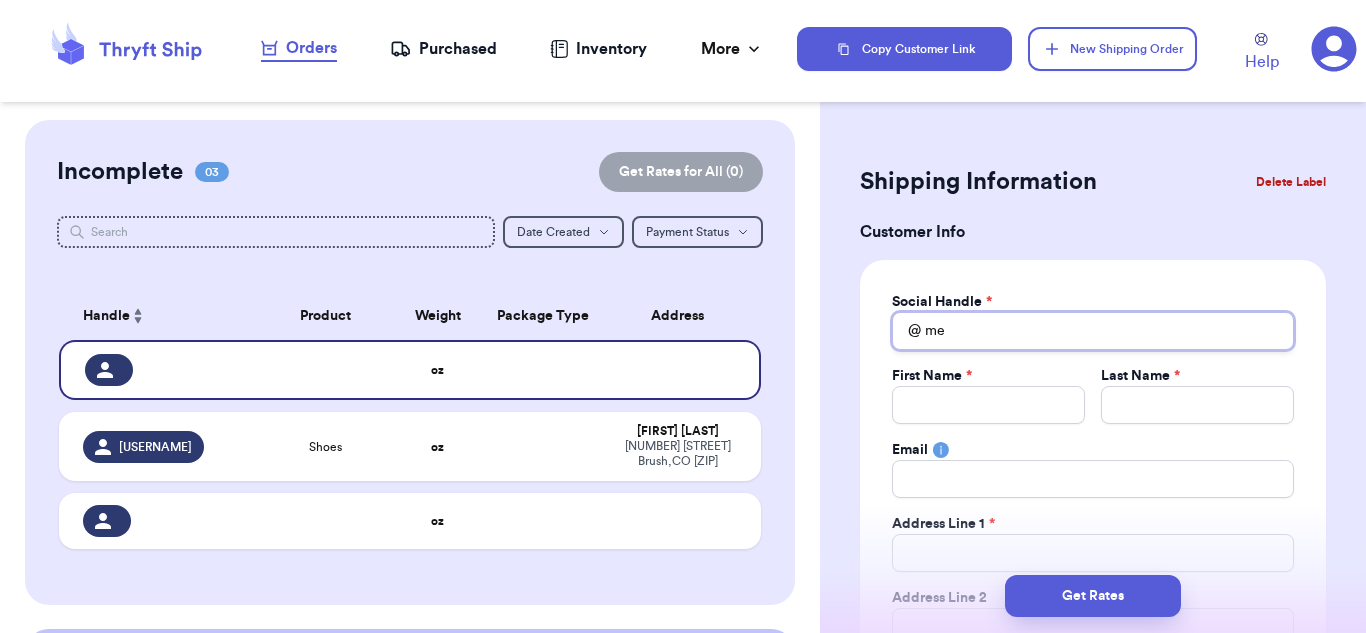 type 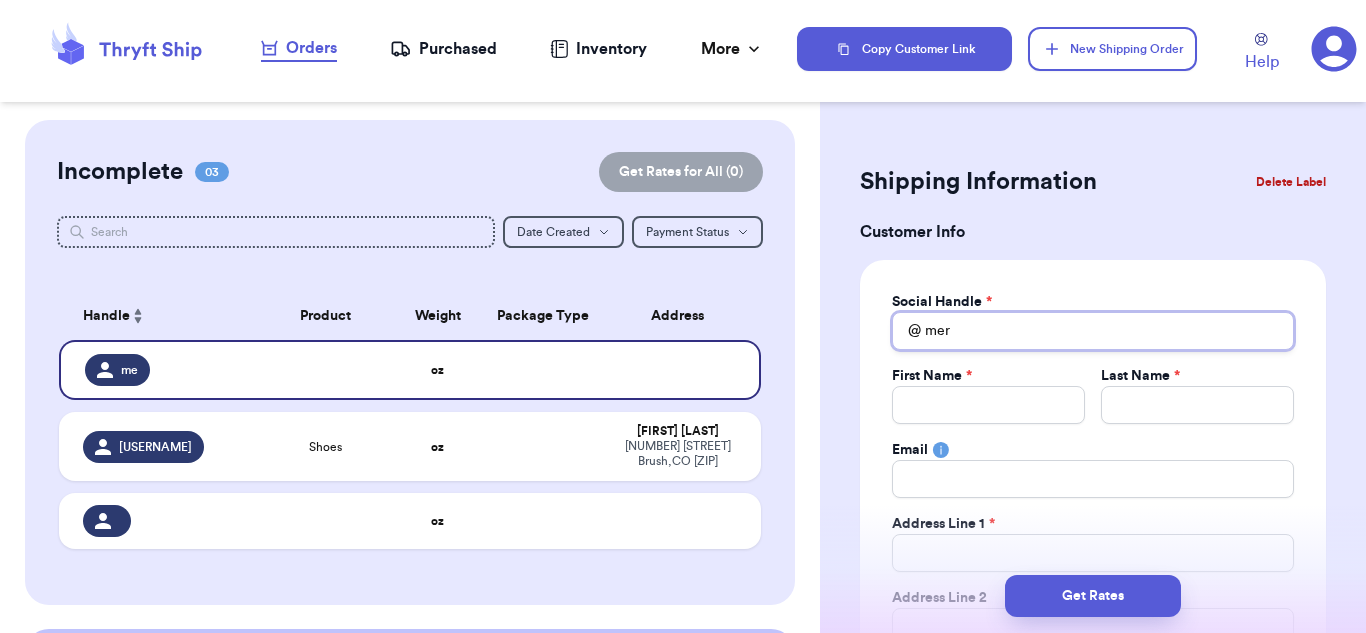 type 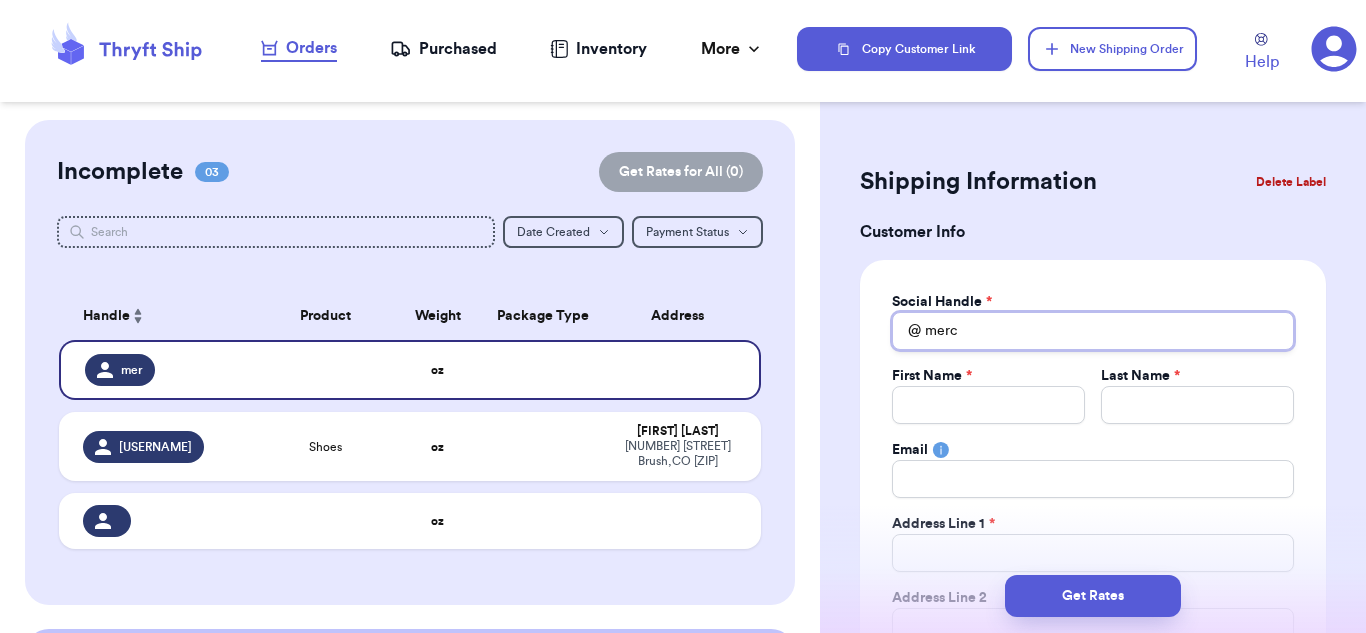 type 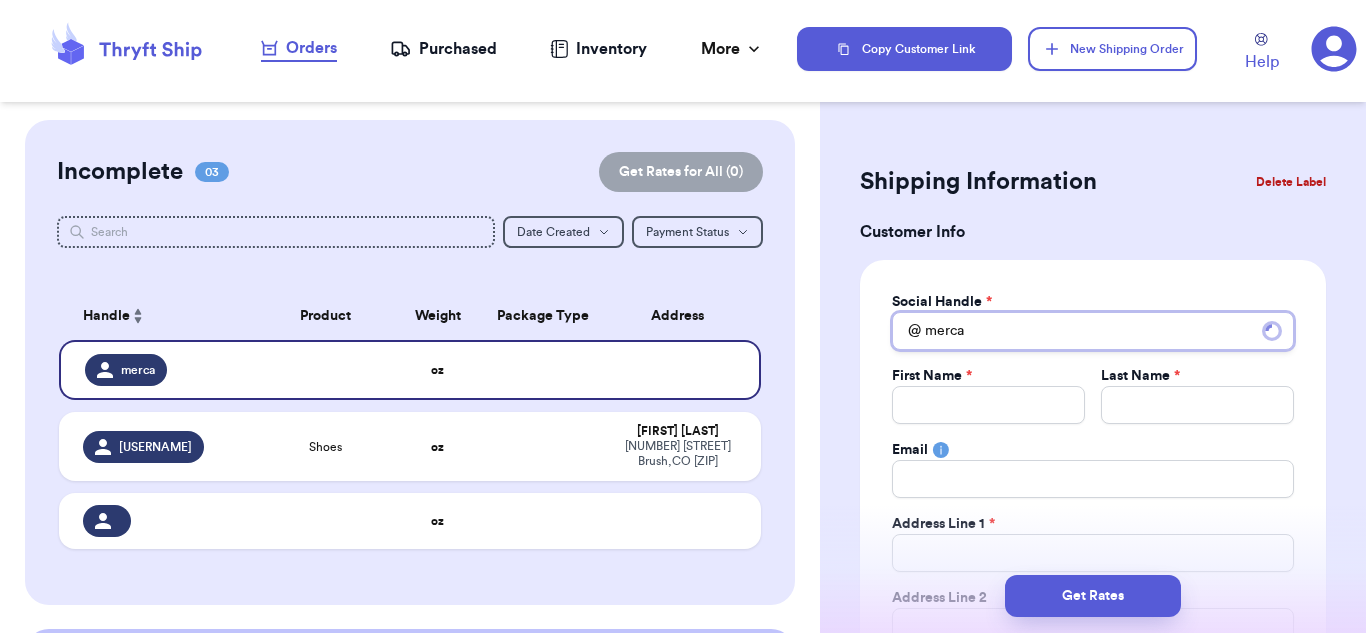 type 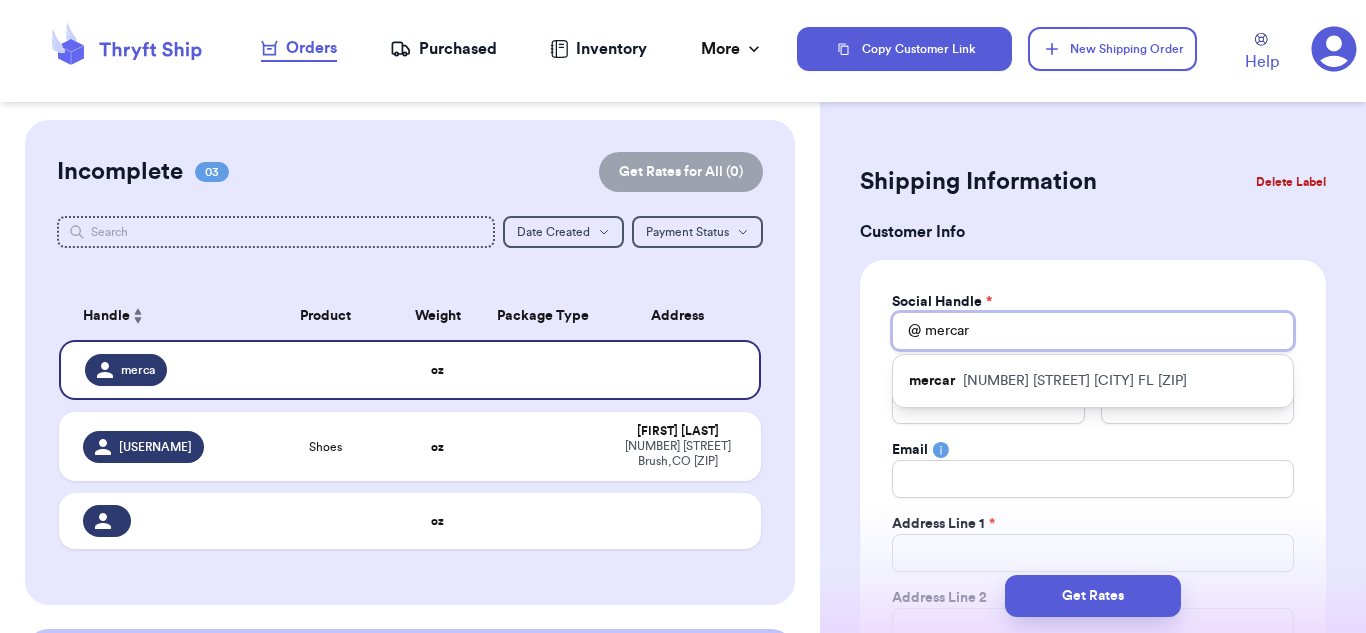 type 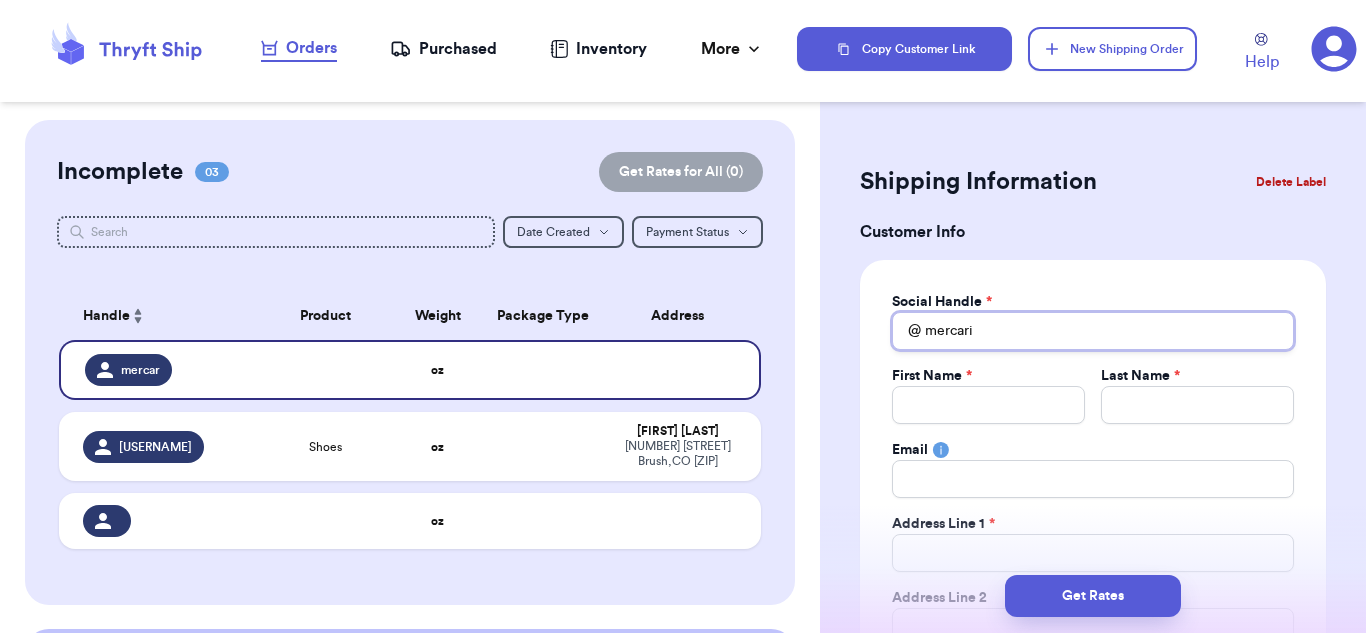 type 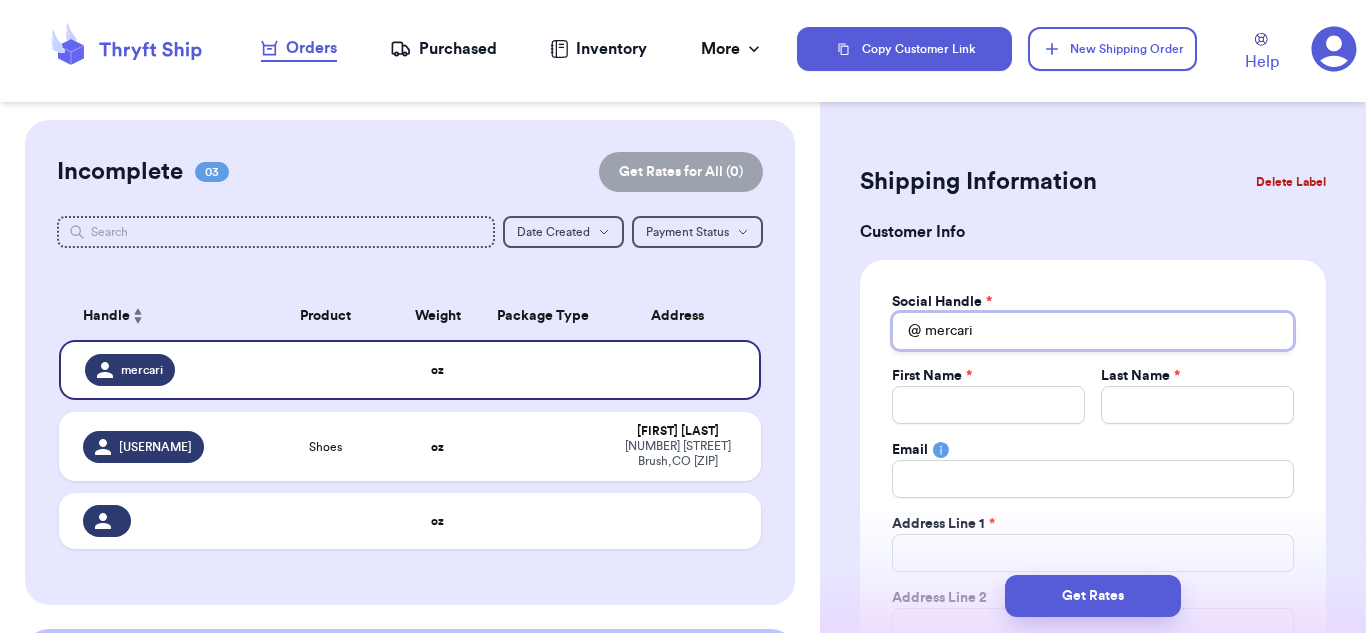 type on "mercari" 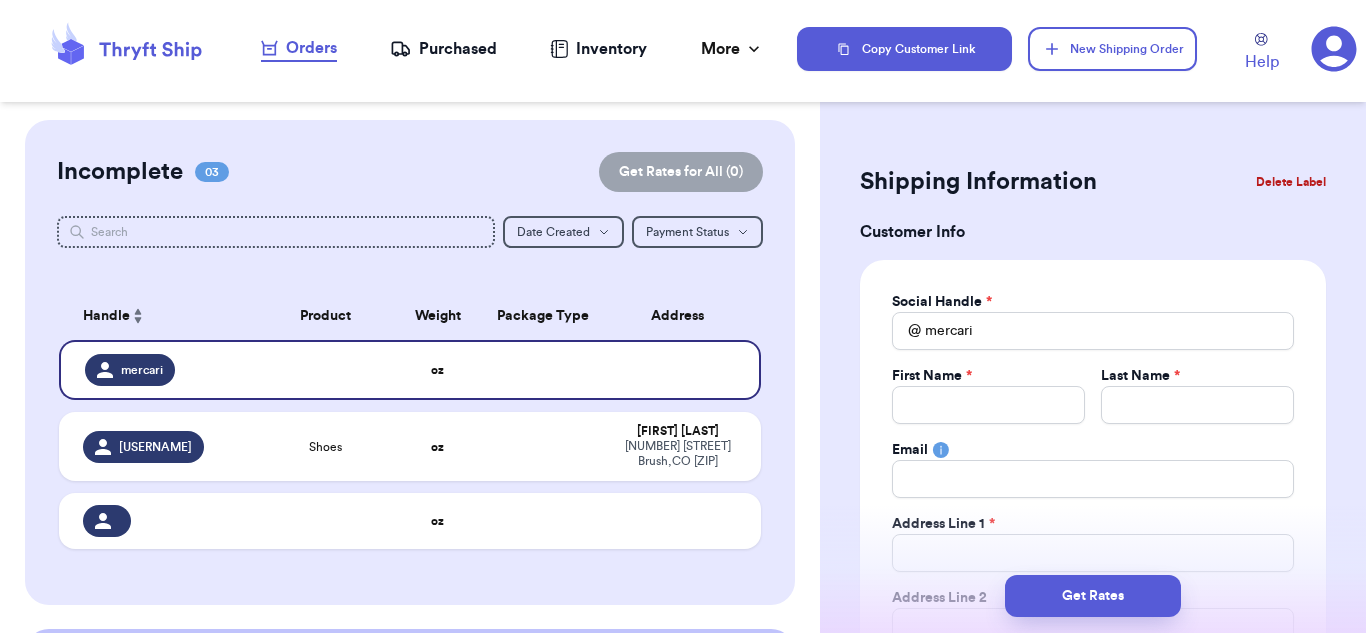click on "Social Handle * @ mercari First Name * Last Name * Email Address Line 1 * Address Line 2 City * State * Select AL AK AZ AR CA CO CT DE DC FL GA HI ID IL IN IA KS KY LA ME MD MA MI MN MS MO MT NE NV NH NJ NM NY NC ND OH OK OR PA RI SC SD TN TX UT VT VA WA WV WI WY AA AE AP AS GU MP PR VI Zip Code * Country * United States Canada Australia" at bounding box center [1093, 543] 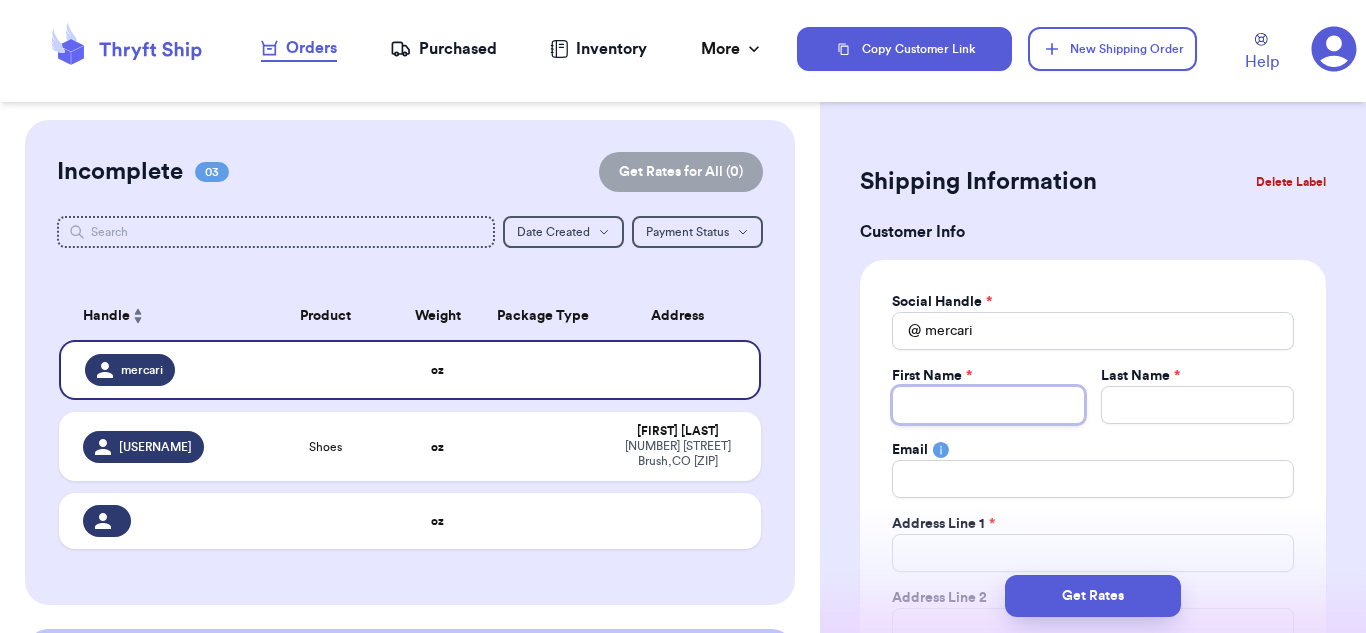 click on "Total Amount Paid" at bounding box center (988, 405) 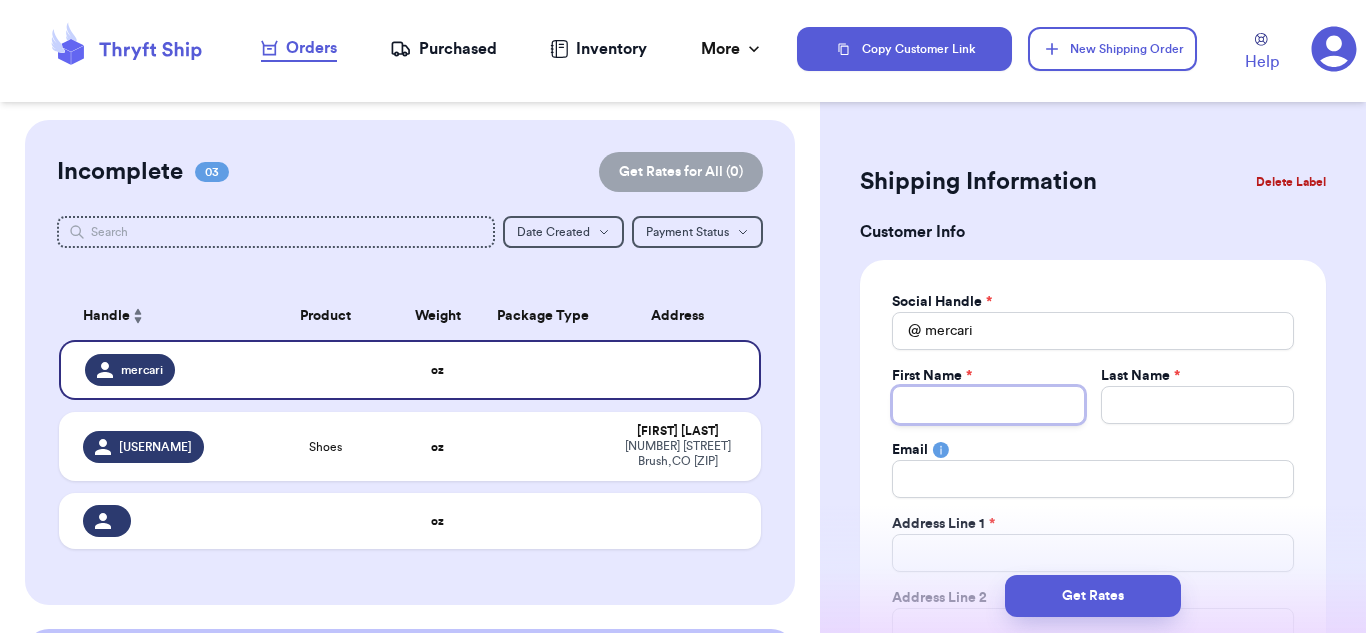 drag, startPoint x: 950, startPoint y: 405, endPoint x: 941, endPoint y: 415, distance: 13.453624 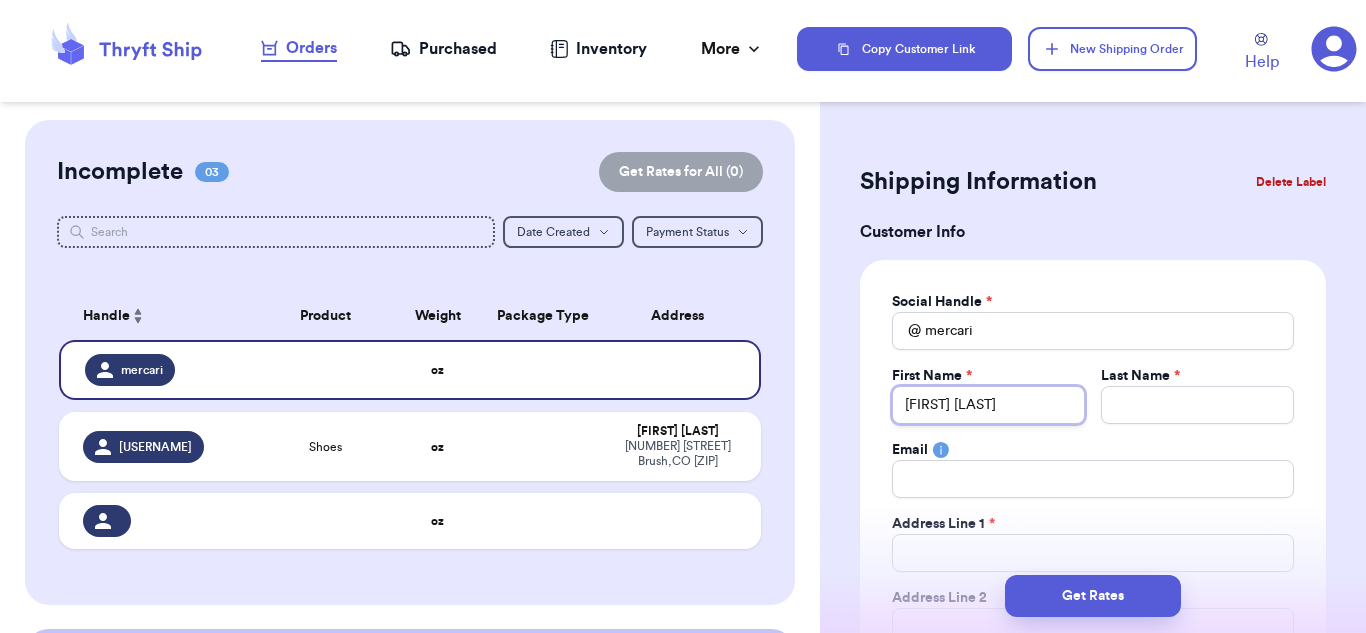 drag, startPoint x: 1006, startPoint y: 395, endPoint x: 942, endPoint y: 408, distance: 65.30697 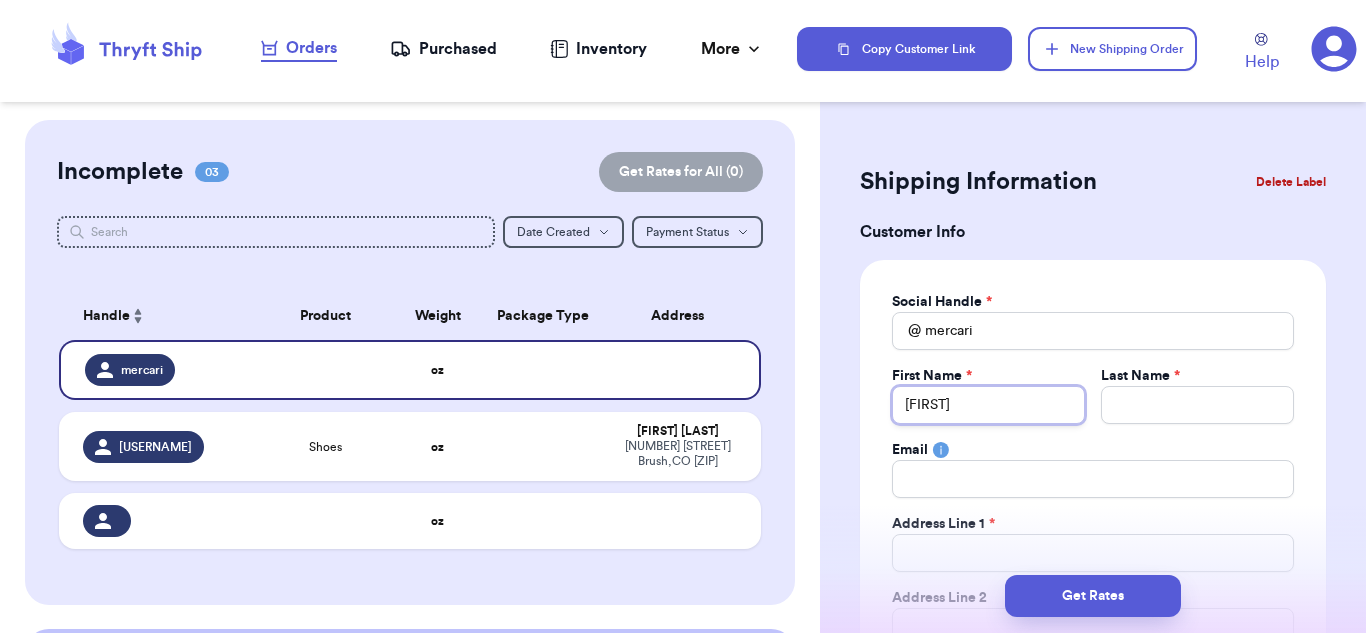 type on "[FIRST]" 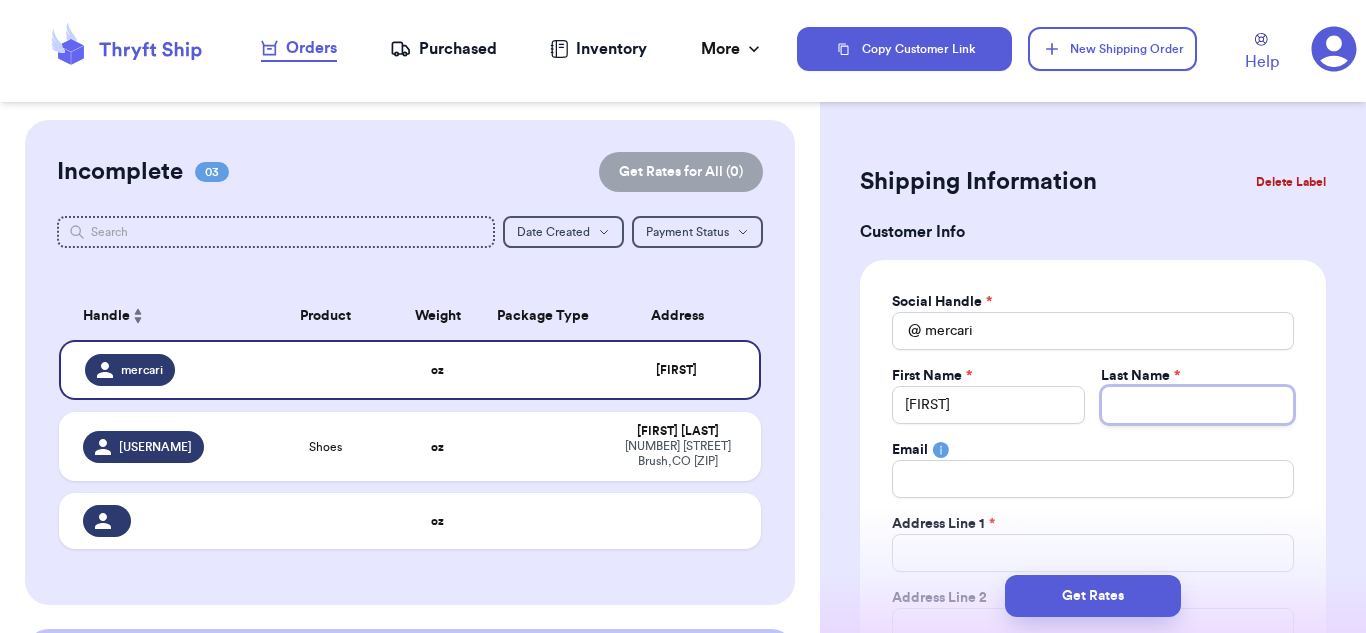 paste on "[FIRST] [LAST]" 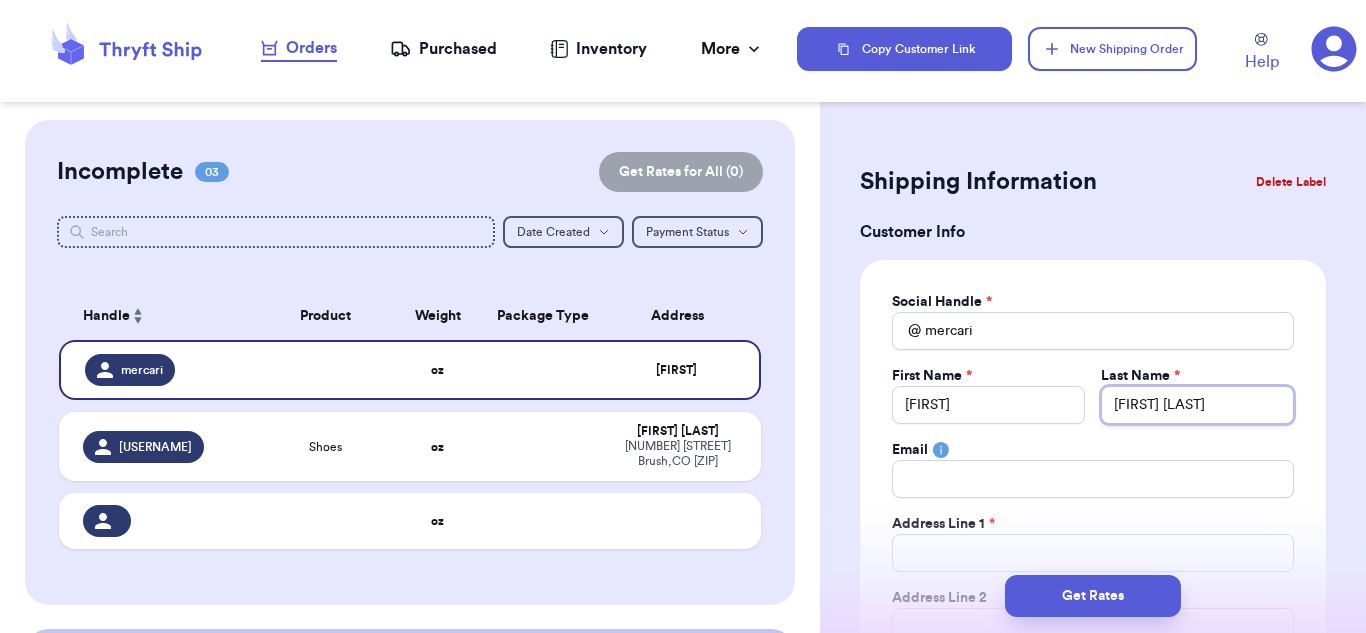 drag, startPoint x: 1141, startPoint y: 403, endPoint x: 1029, endPoint y: 409, distance: 112.1606 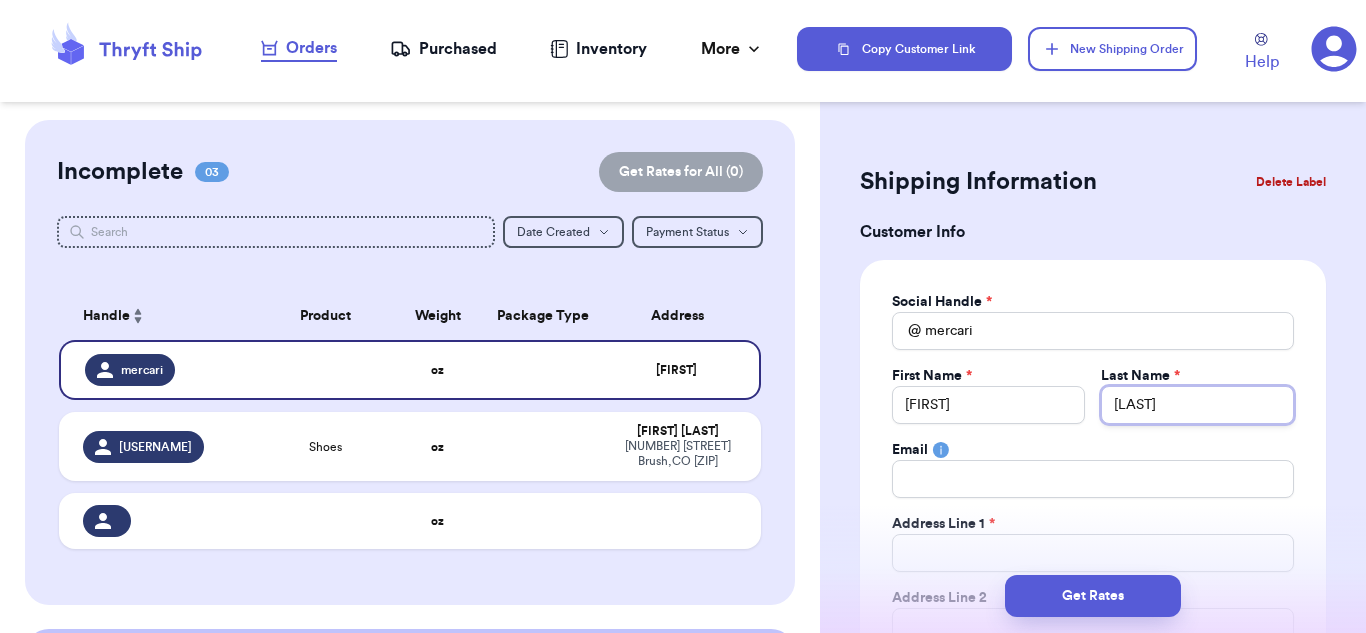 type on "[LAST]" 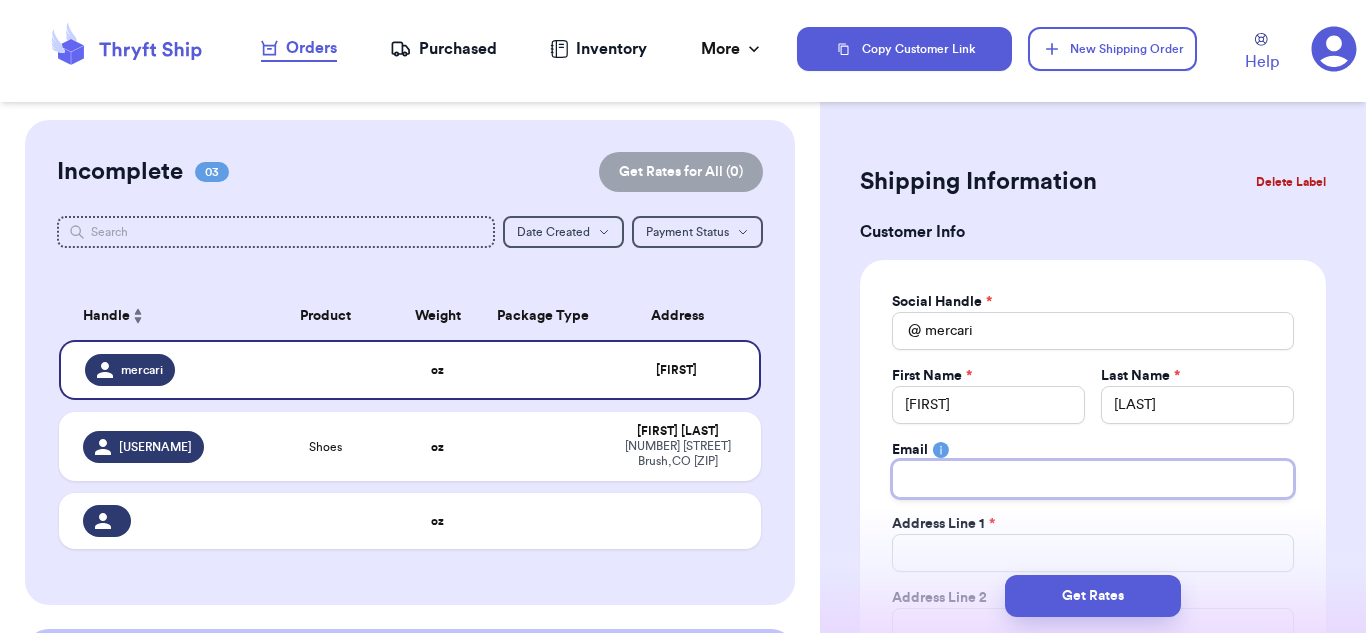 click on "Total Amount Paid" at bounding box center [1093, 479] 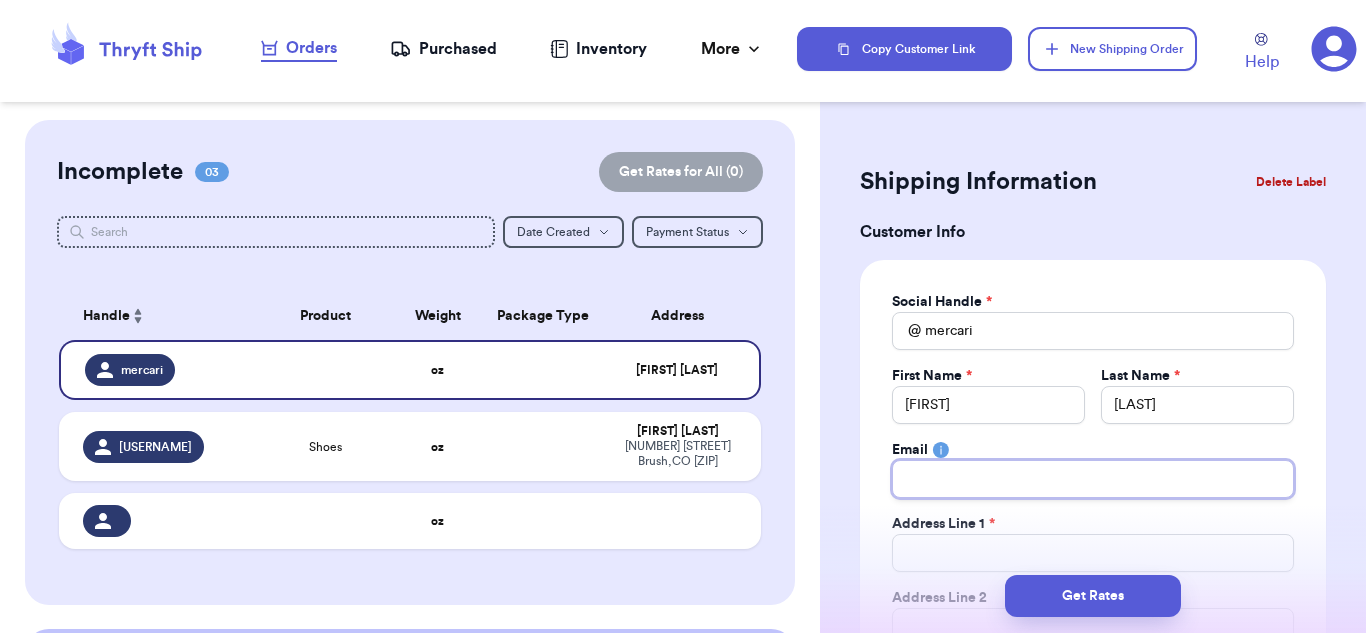 type 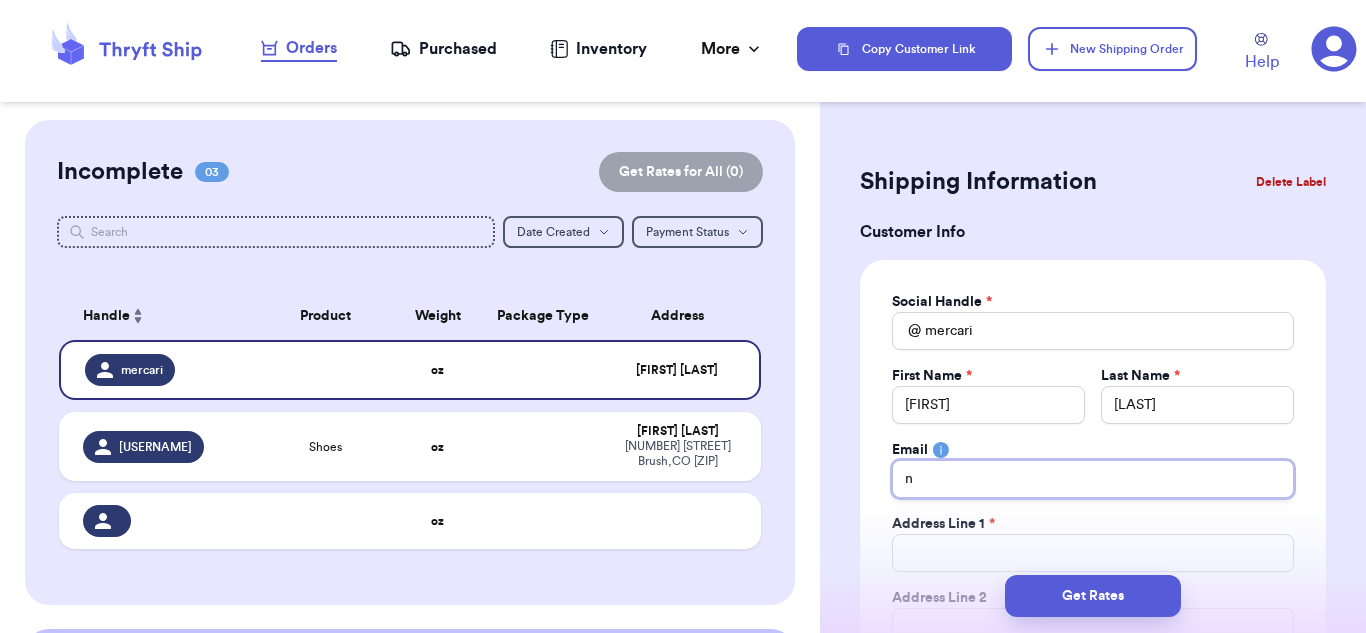 type 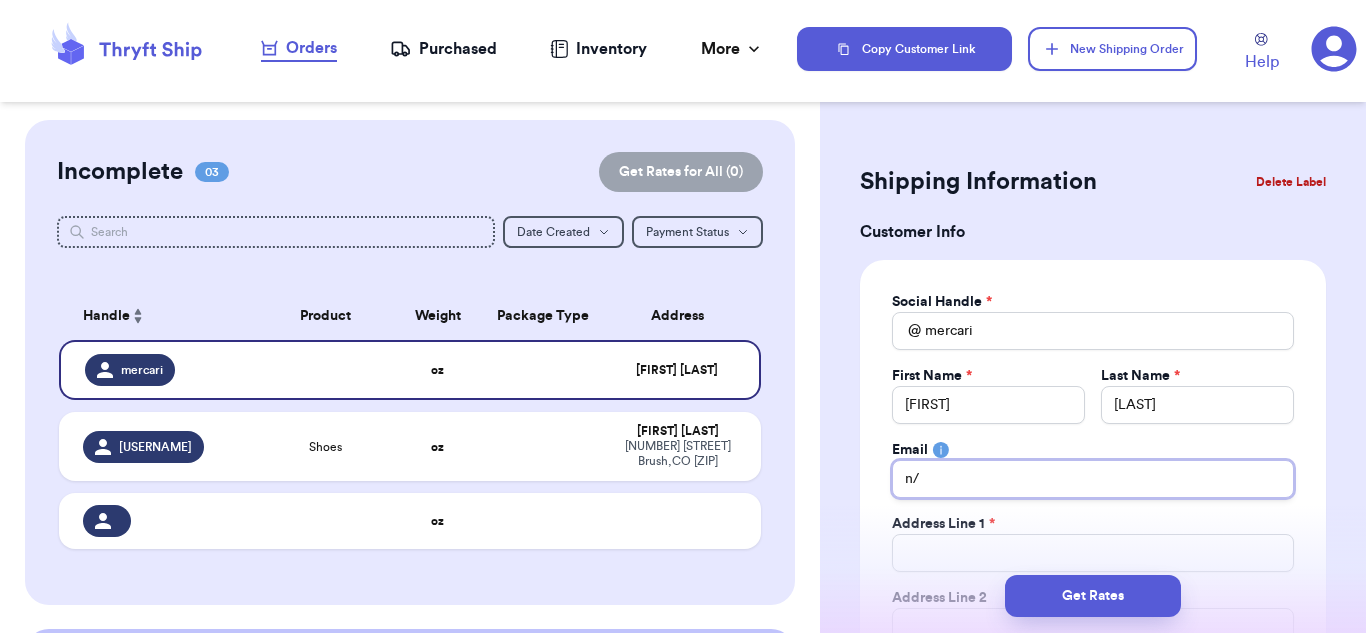 type 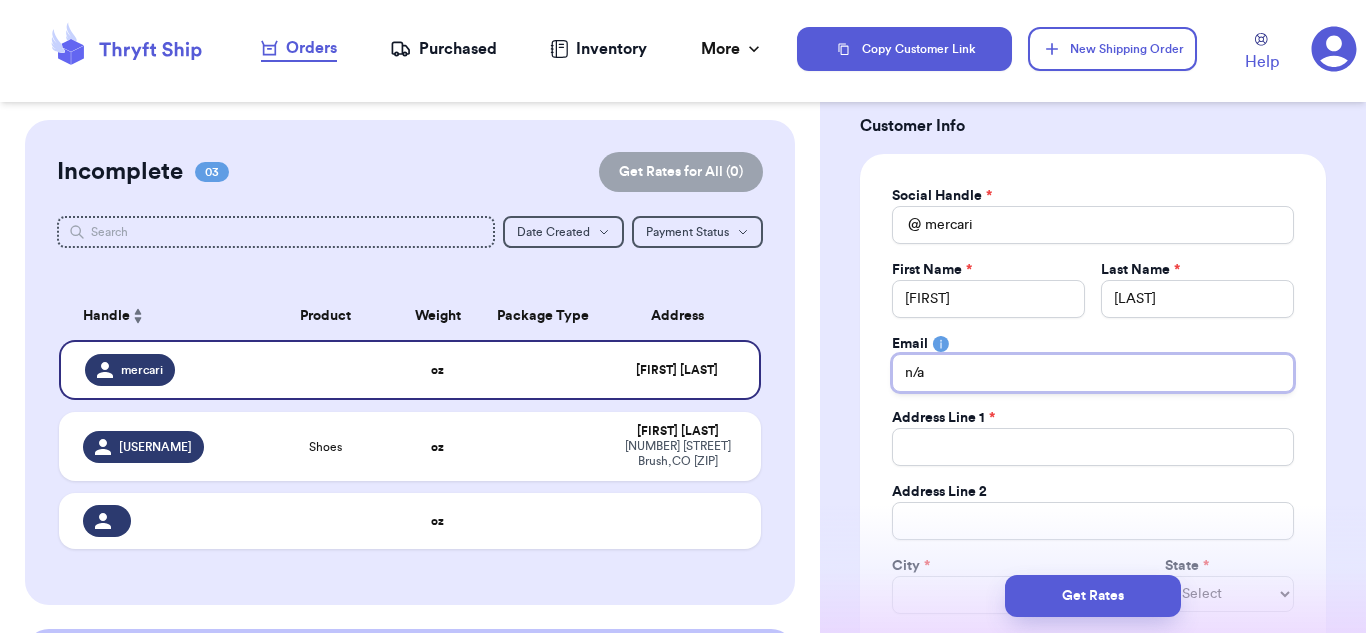 scroll, scrollTop: 200, scrollLeft: 0, axis: vertical 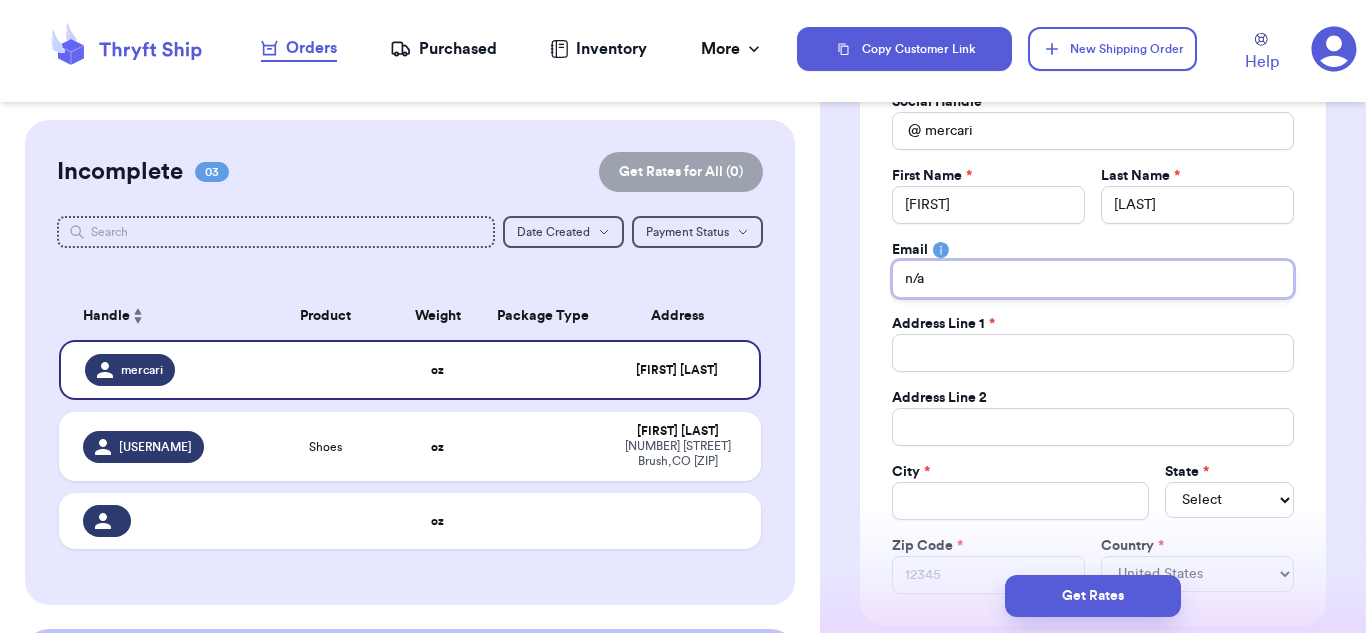 type 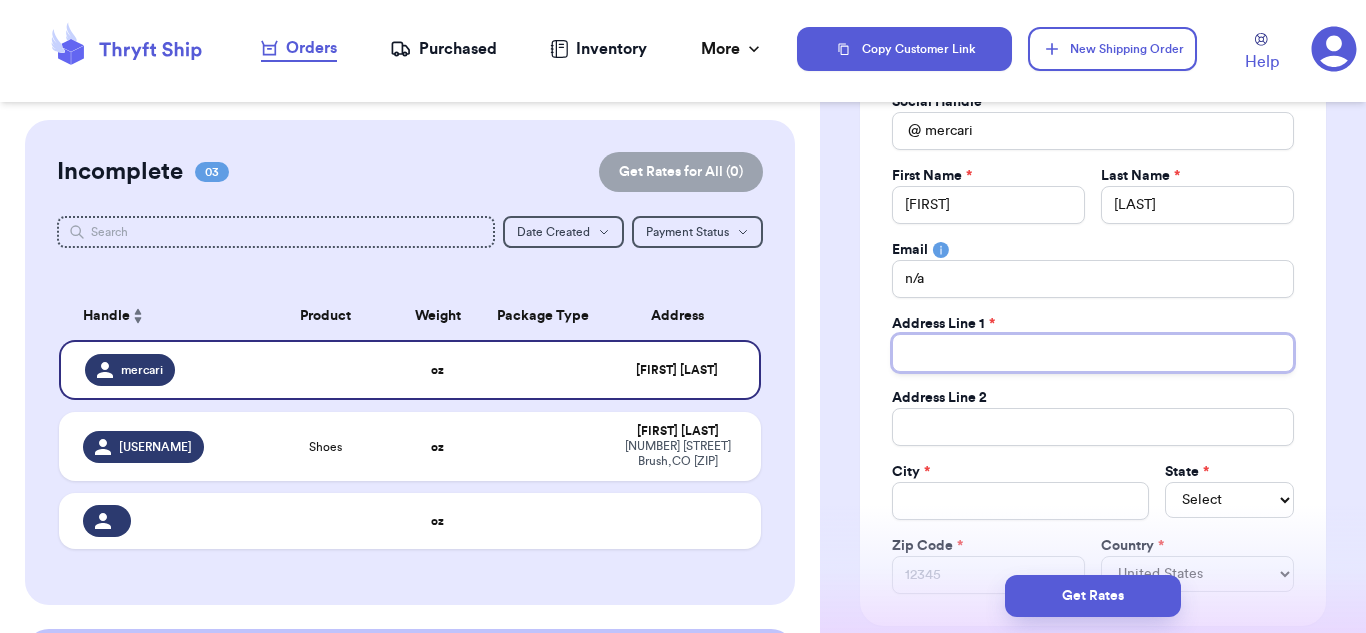 paste on "[NUMBER] [STREET] [CITY], [STATE] [ZIP] Copy" 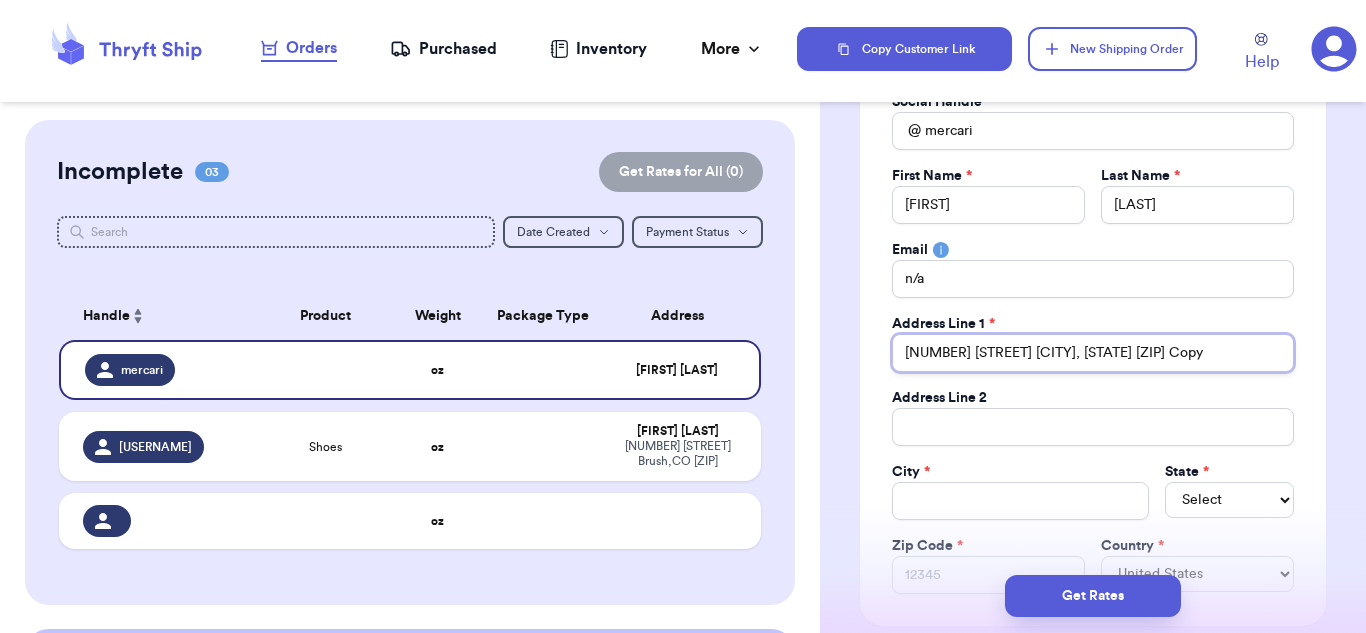 drag, startPoint x: 1080, startPoint y: 350, endPoint x: 1240, endPoint y: 348, distance: 160.0125 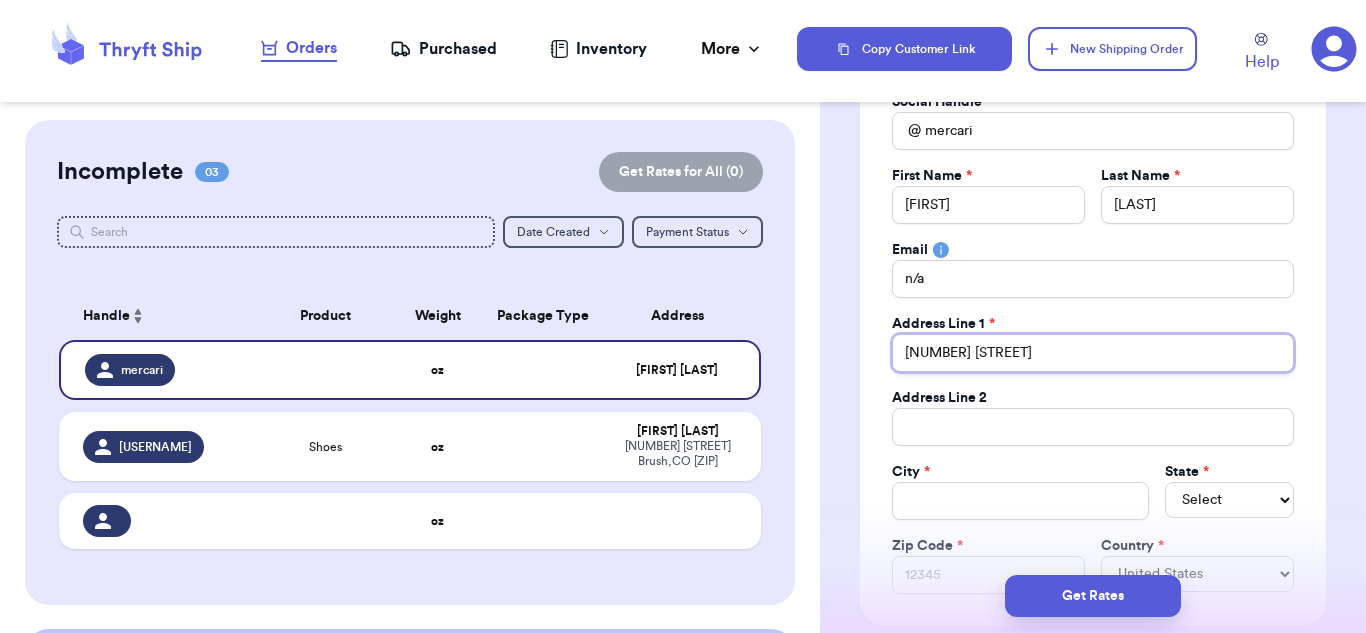 scroll, scrollTop: 300, scrollLeft: 0, axis: vertical 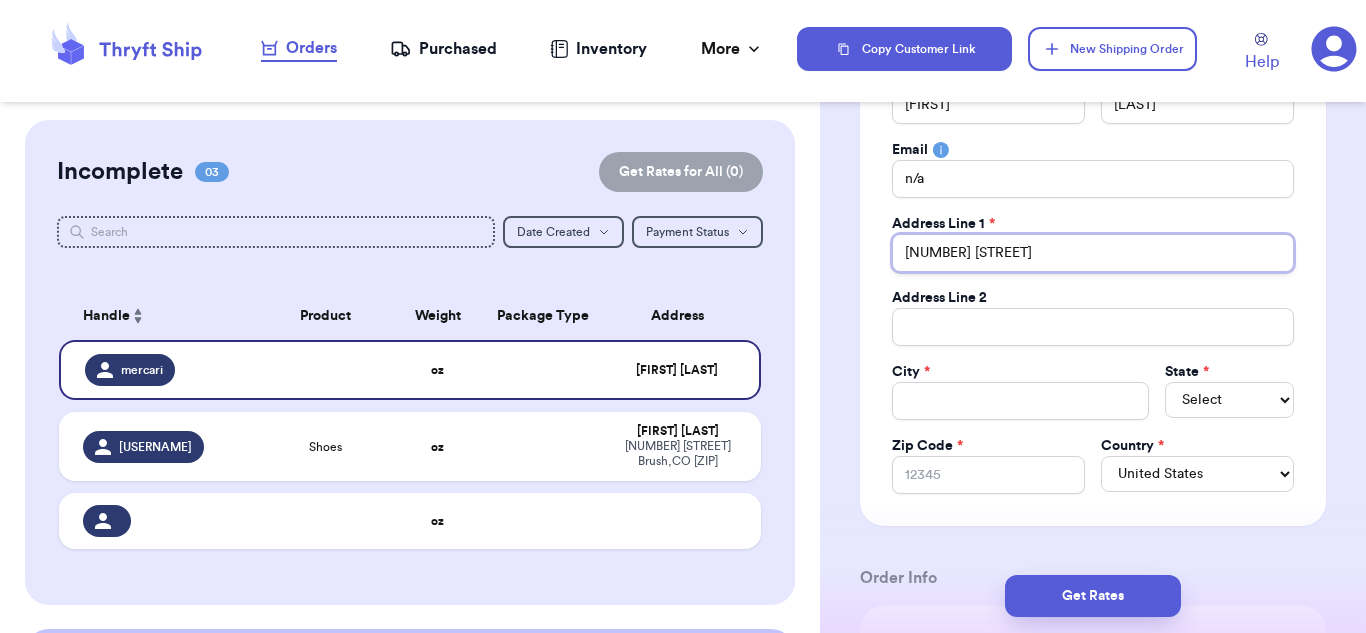 type on "[NUMBER] [STREET]" 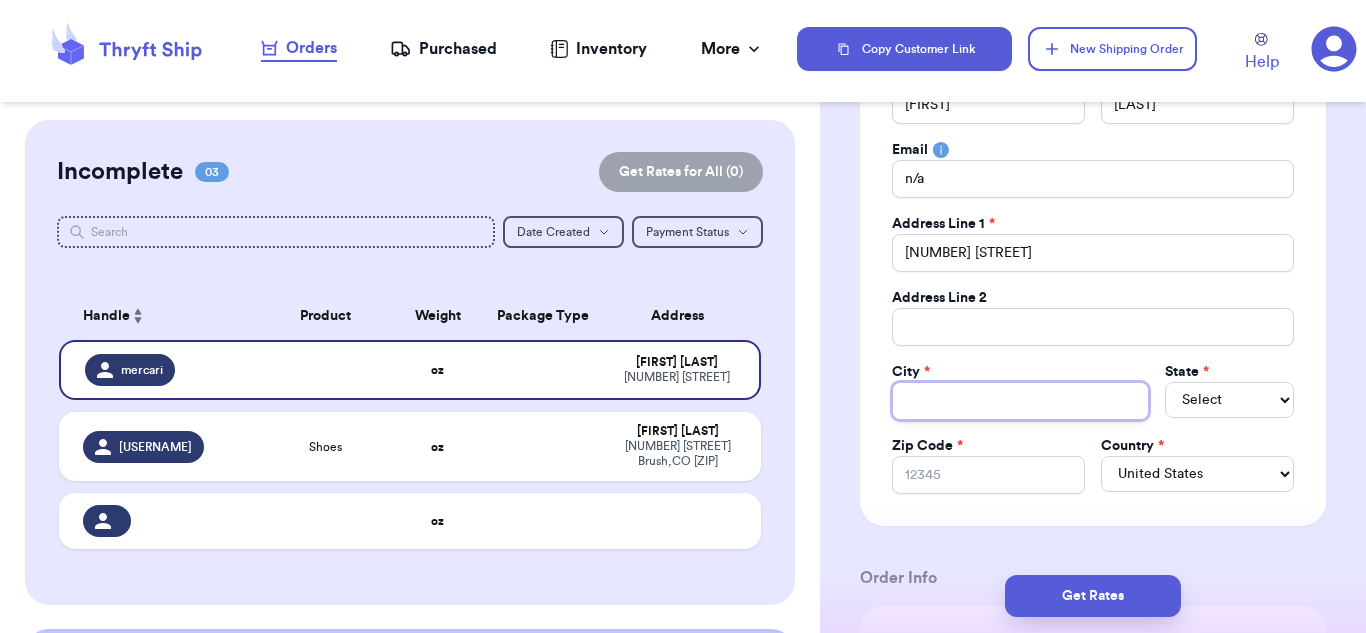 paste on "[NUMBER] [STREET] [CITY], [STATE] [ZIP] Copy" 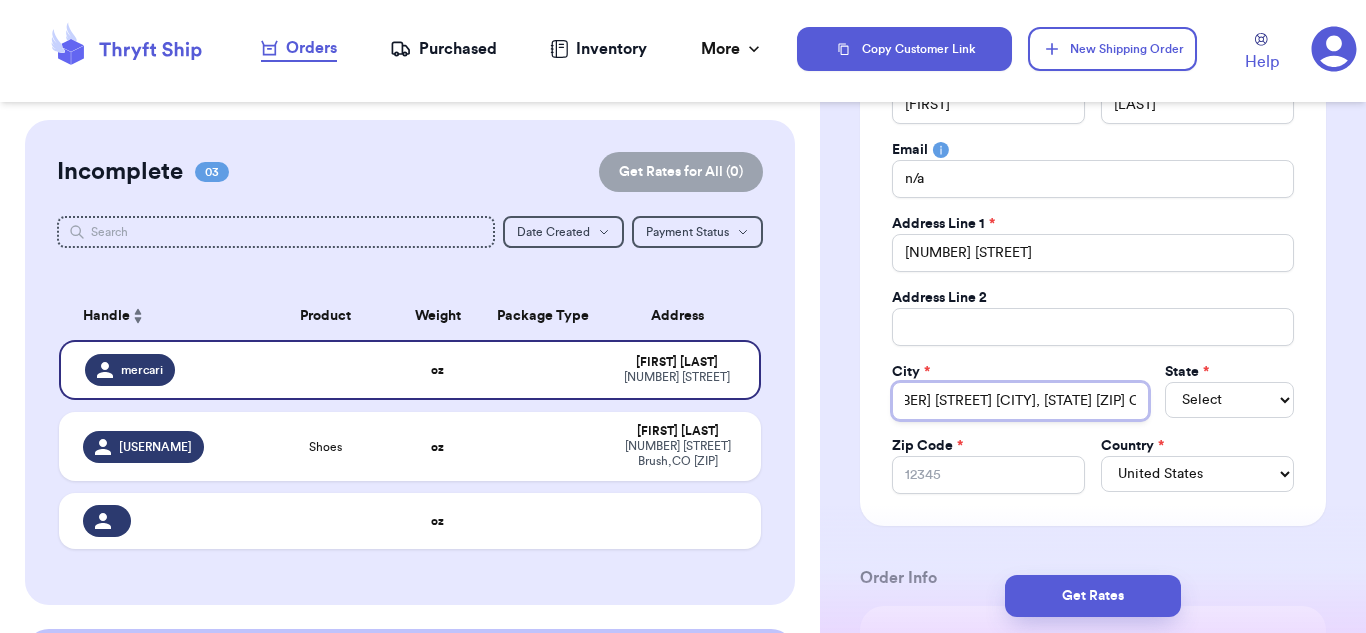 scroll, scrollTop: 0, scrollLeft: 0, axis: both 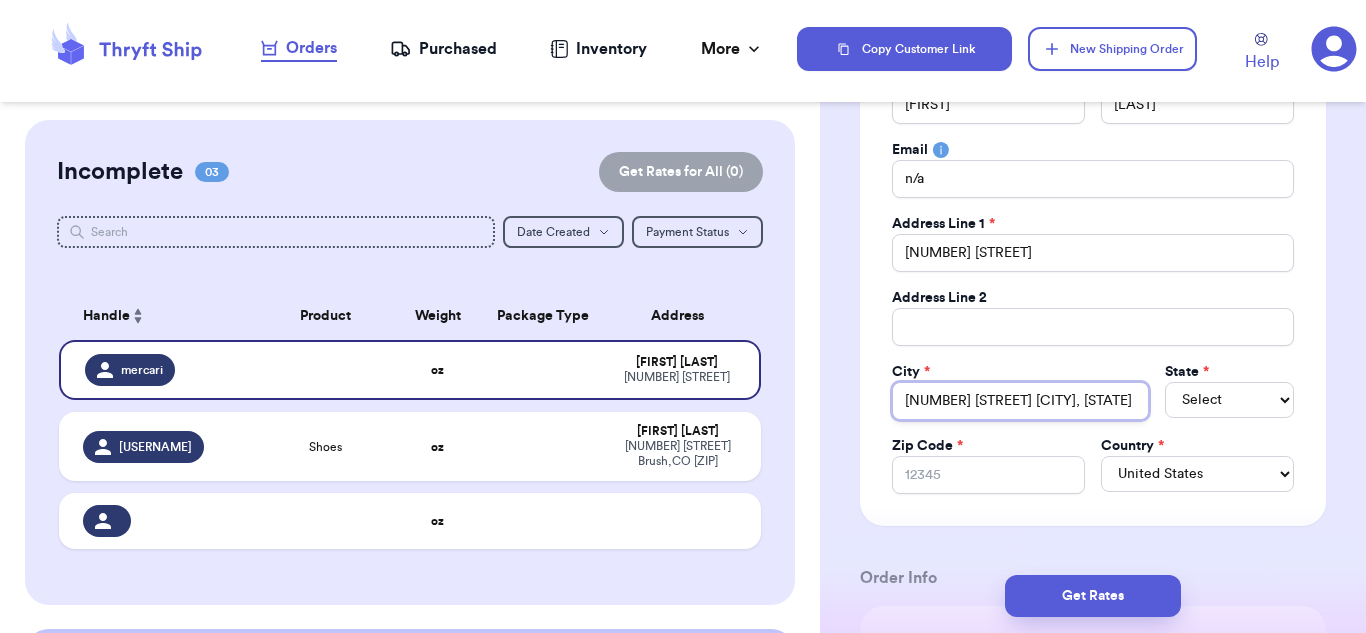 drag, startPoint x: 932, startPoint y: 404, endPoint x: 870, endPoint y: 409, distance: 62.201286 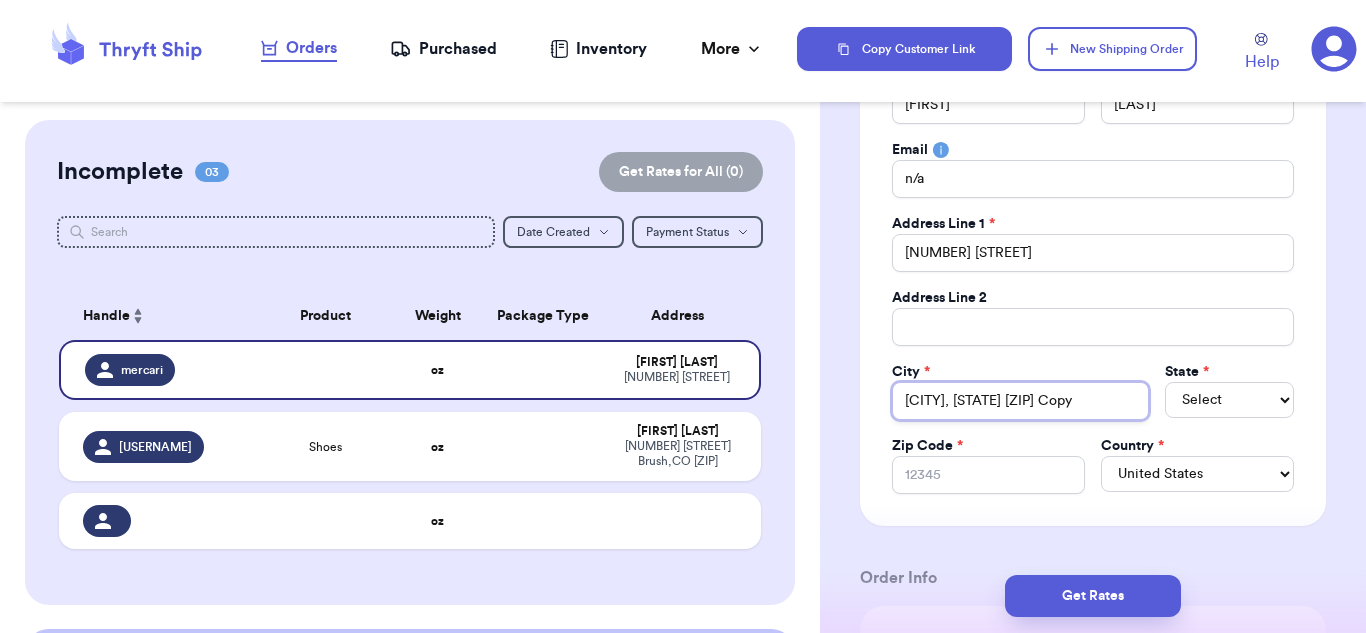 drag, startPoint x: 953, startPoint y: 400, endPoint x: 1116, endPoint y: 395, distance: 163.07668 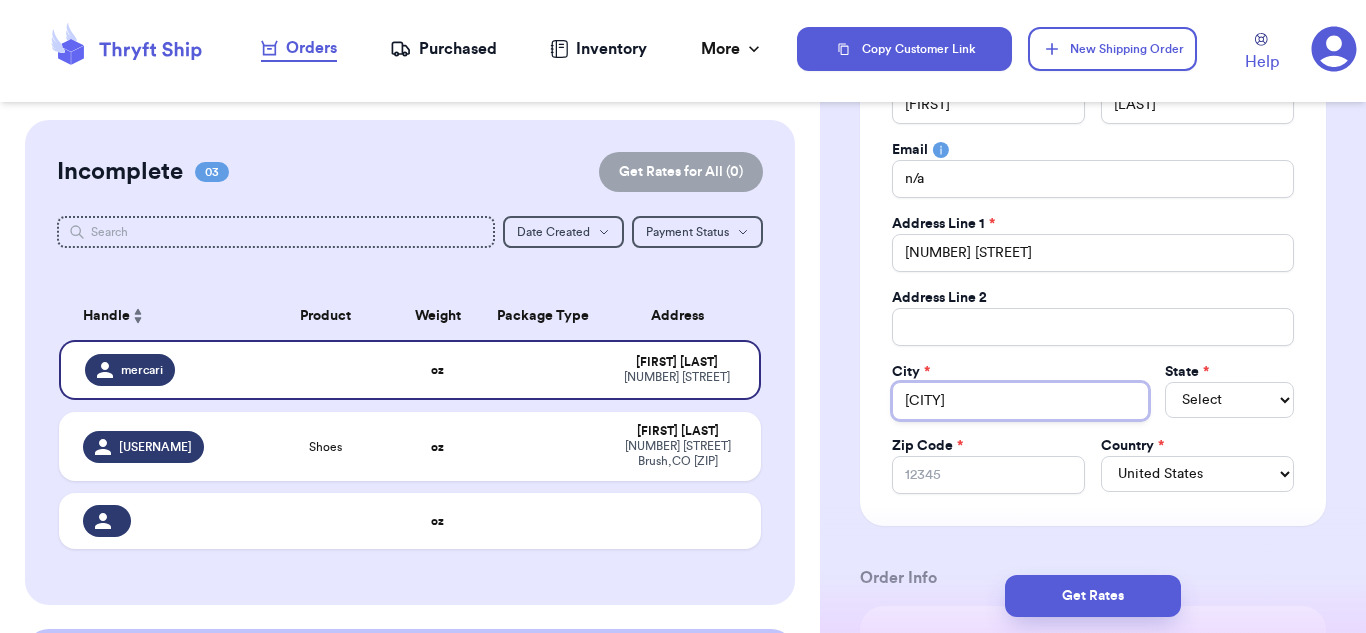 type on "[CITY]" 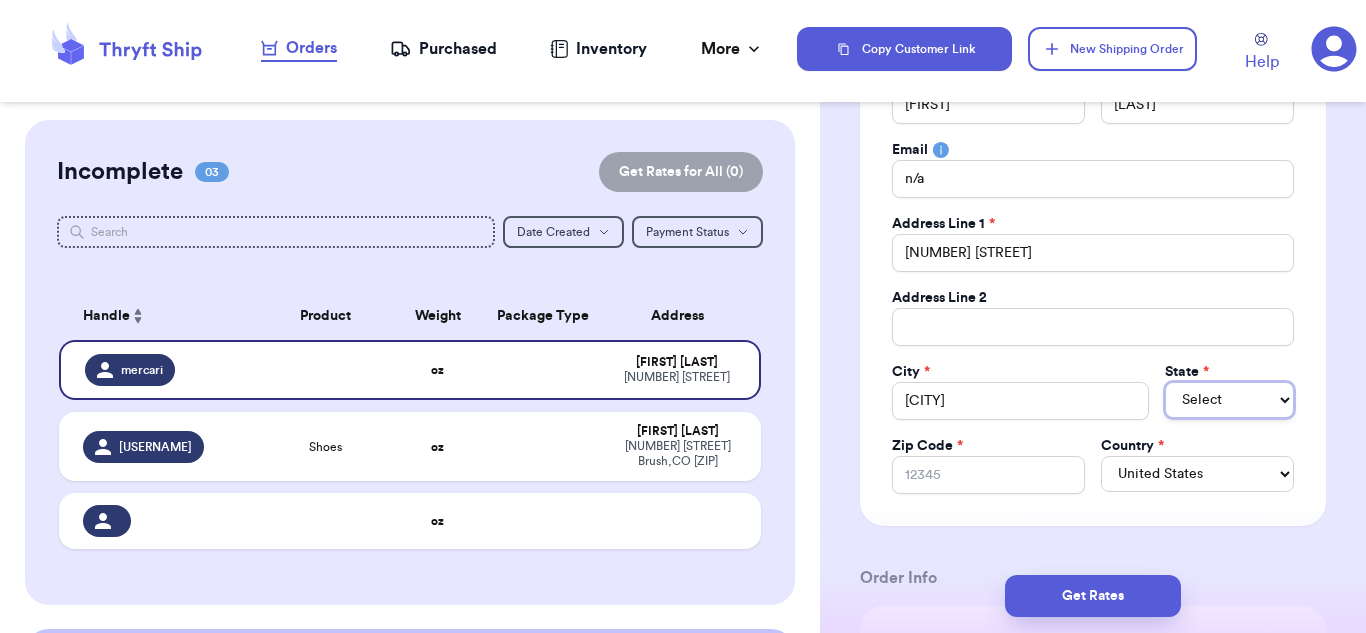 click on "Select AL AK AZ AR CA CO CT DE DC FL GA HI ID IL IN IA KS KY LA ME MD MA MI MN MS MO MT NE NV NH NJ NM NY NC ND OH OK OR PA RI SC SD TN TX UT VT VA WA WV WI WY AA AE AP AS GU MP PR VI" at bounding box center (1229, 400) 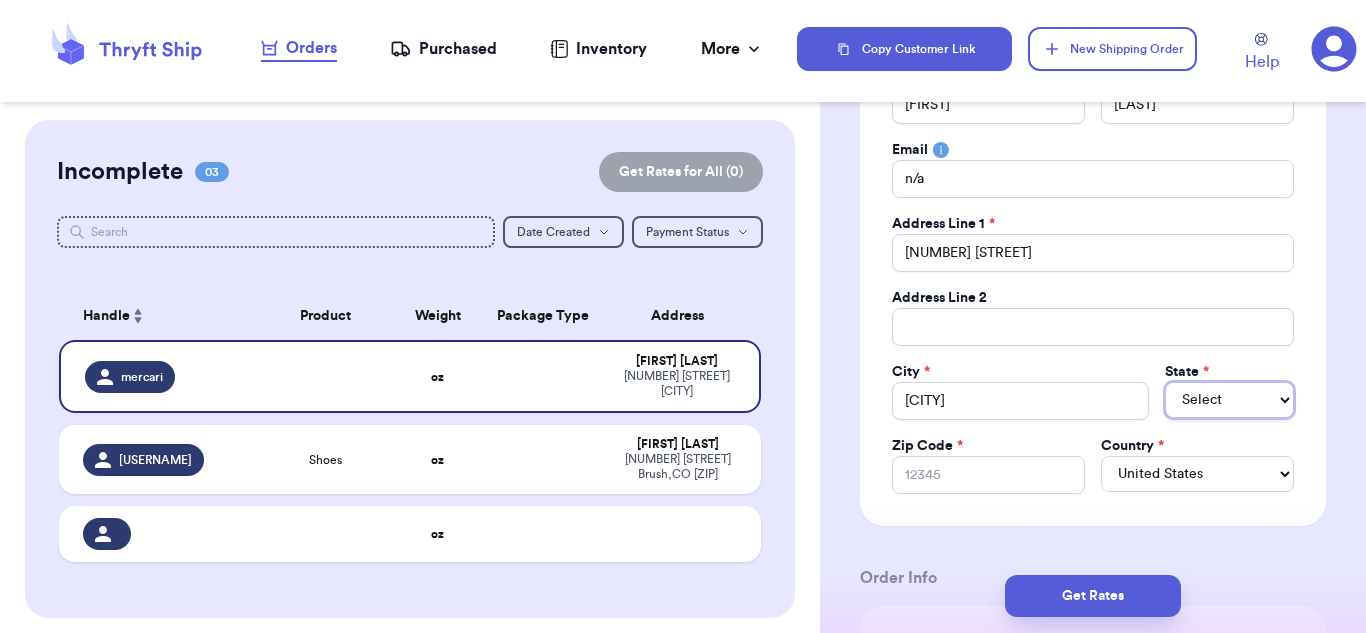 select on "GA" 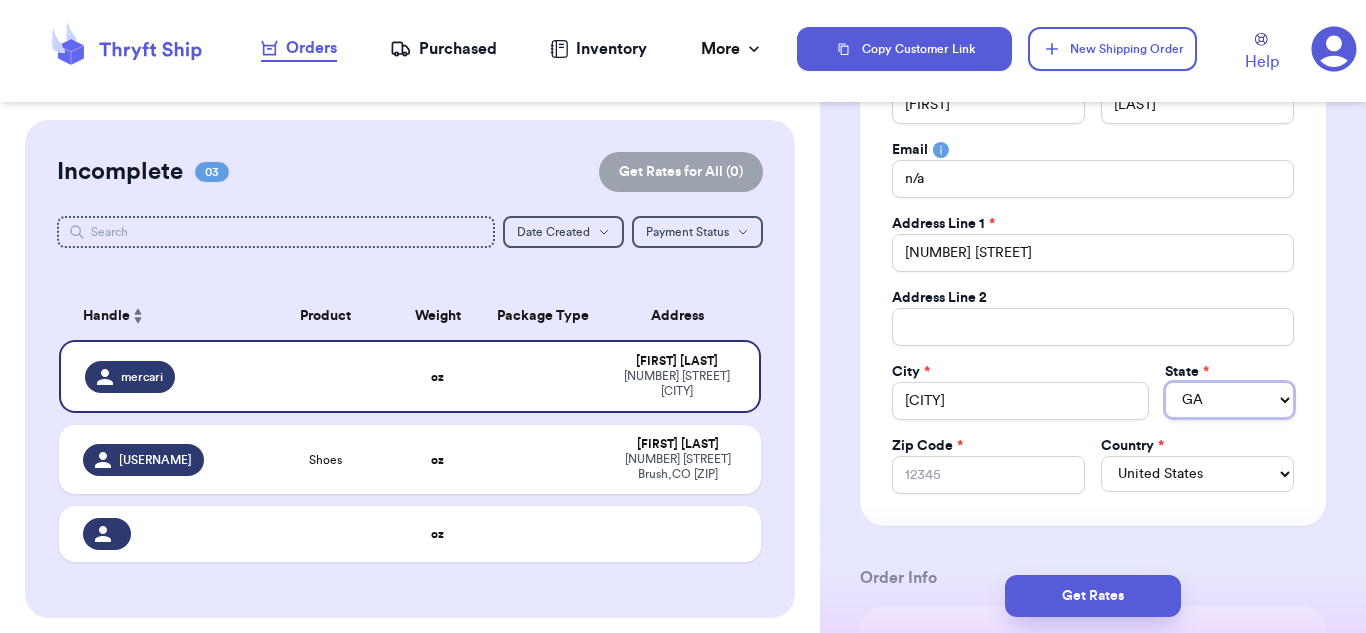 click on "Select AL AK AZ AR CA CO CT DE DC FL GA HI ID IL IN IA KS KY LA ME MD MA MI MN MS MO MT NE NV NH NJ NM NY NC ND OH OK OR PA RI SC SD TN TX UT VT VA WA WV WI WY AA AE AP AS GU MP PR VI" at bounding box center (1229, 400) 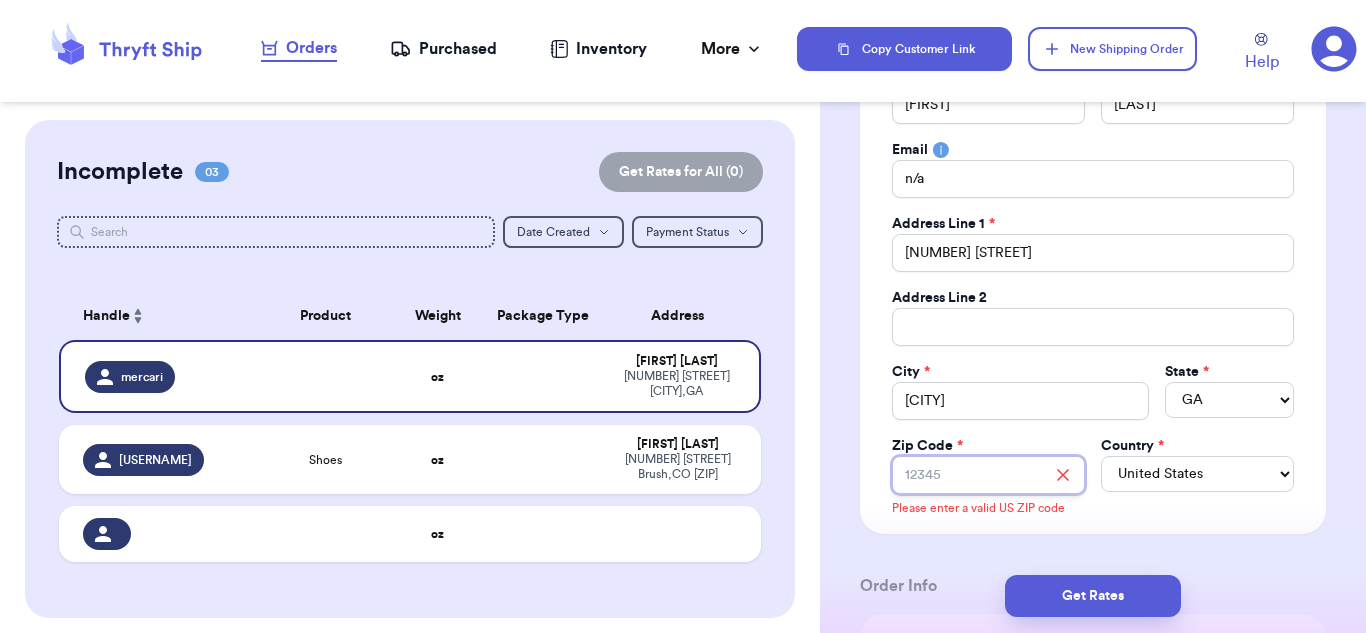 paste on "[ZIP]" 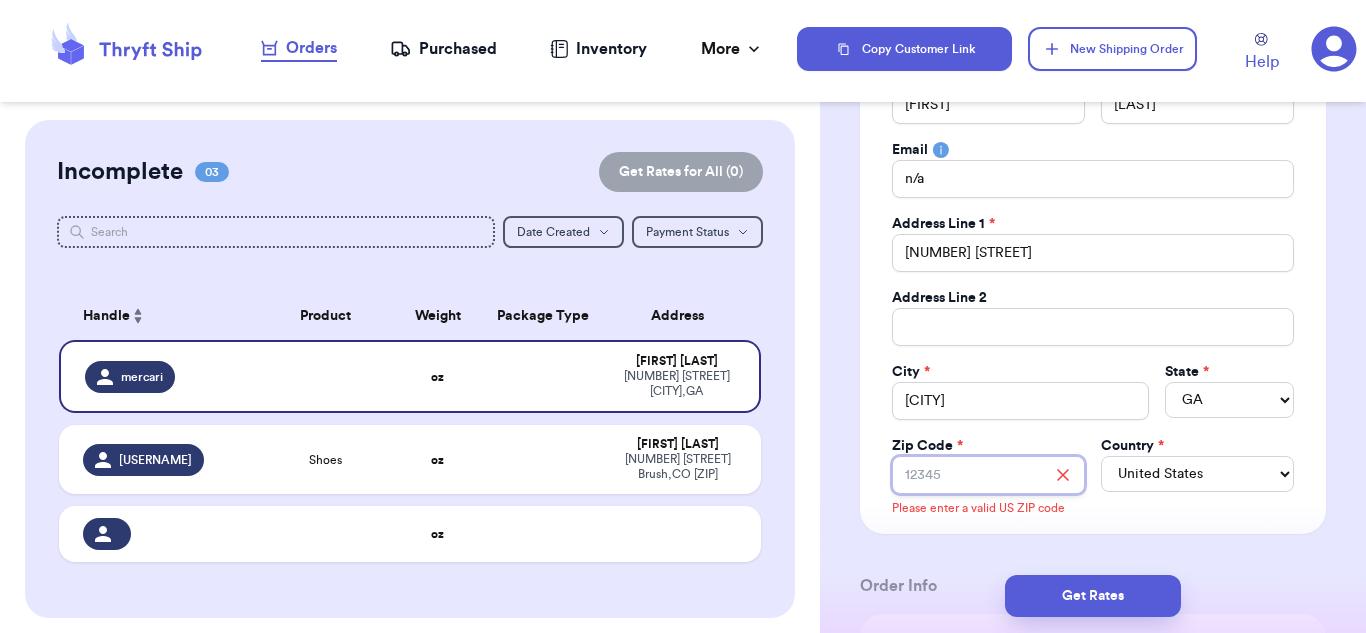 type 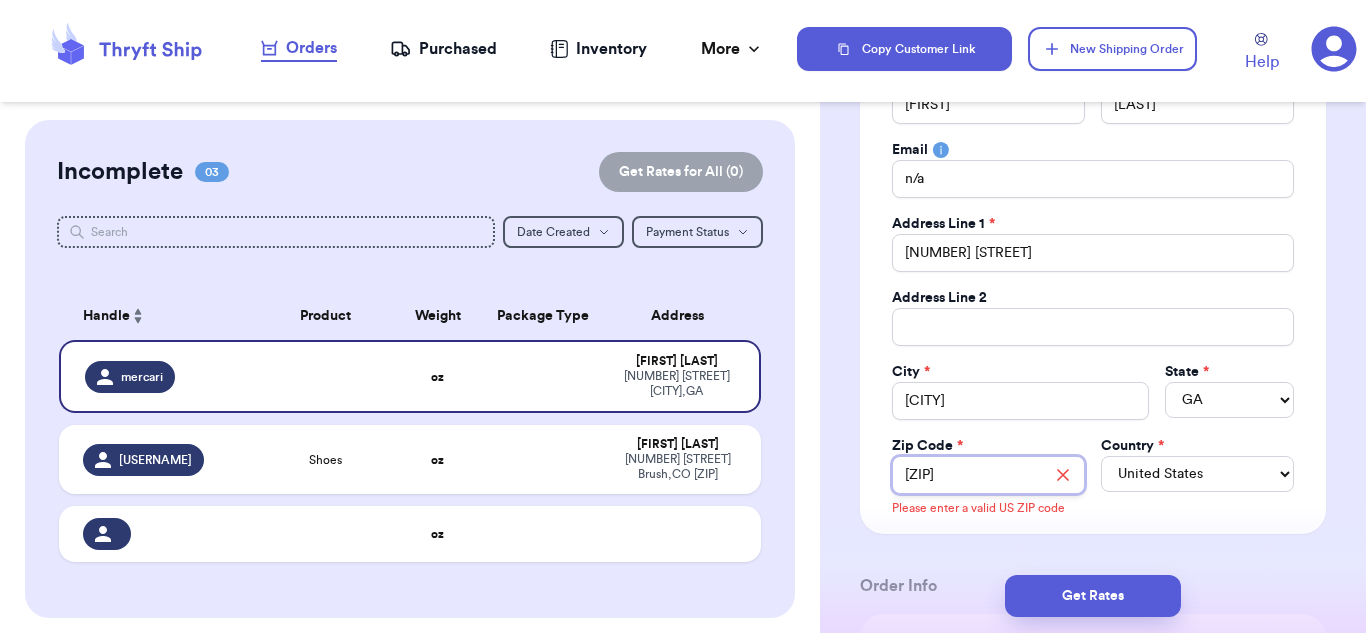 type on "[ZIP]" 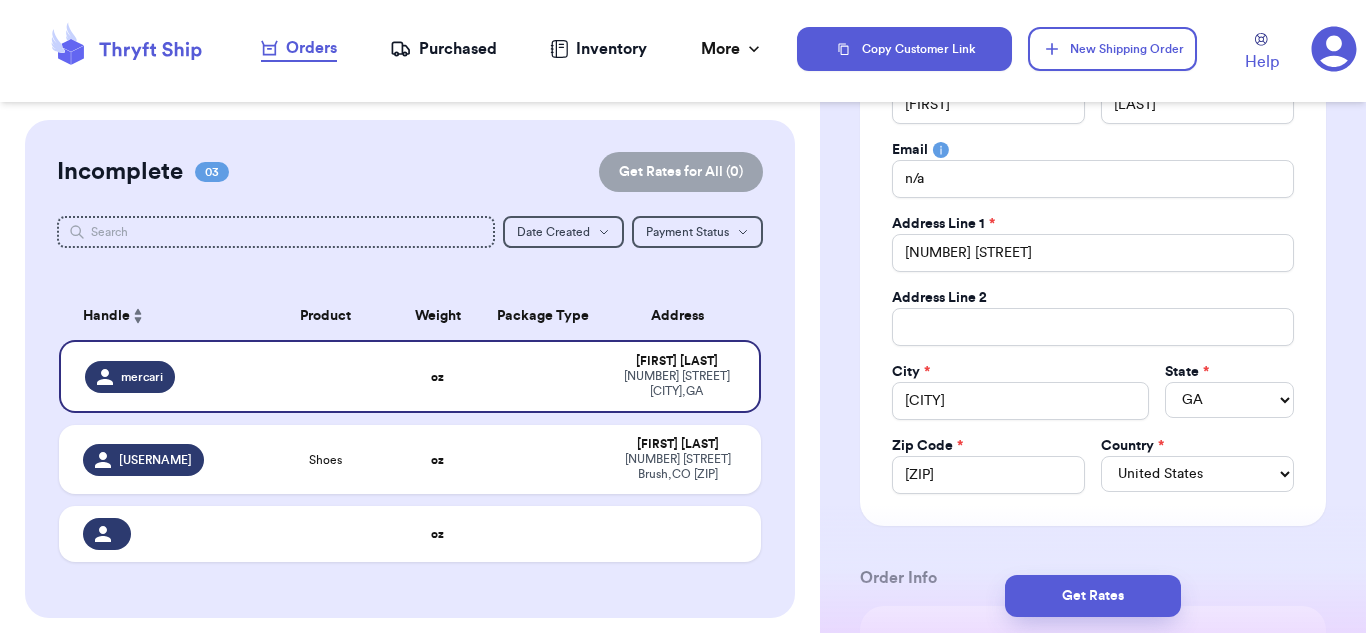 click on "Social Handle * @ mercari First Name * [FIRST] Last Name * [LAST] Email n/a Address Line 1 * [NUMBER] [STREET] Address Line 2 City * [CITY] State * AL AK AZ AR CA CO CT DE DC FL GA HI ID IL IN IA KS KY LA ME MD MA MI MN MS MO MT NE NV NH NJ NM NY NC ND OH OK OR PA RI SC SD TN TX UT VT VA WA WV WI WY AA AE AP AS GU MP PR VI Zip Code * [ZIP] Country * United States Canada Australia" at bounding box center (1093, 243) 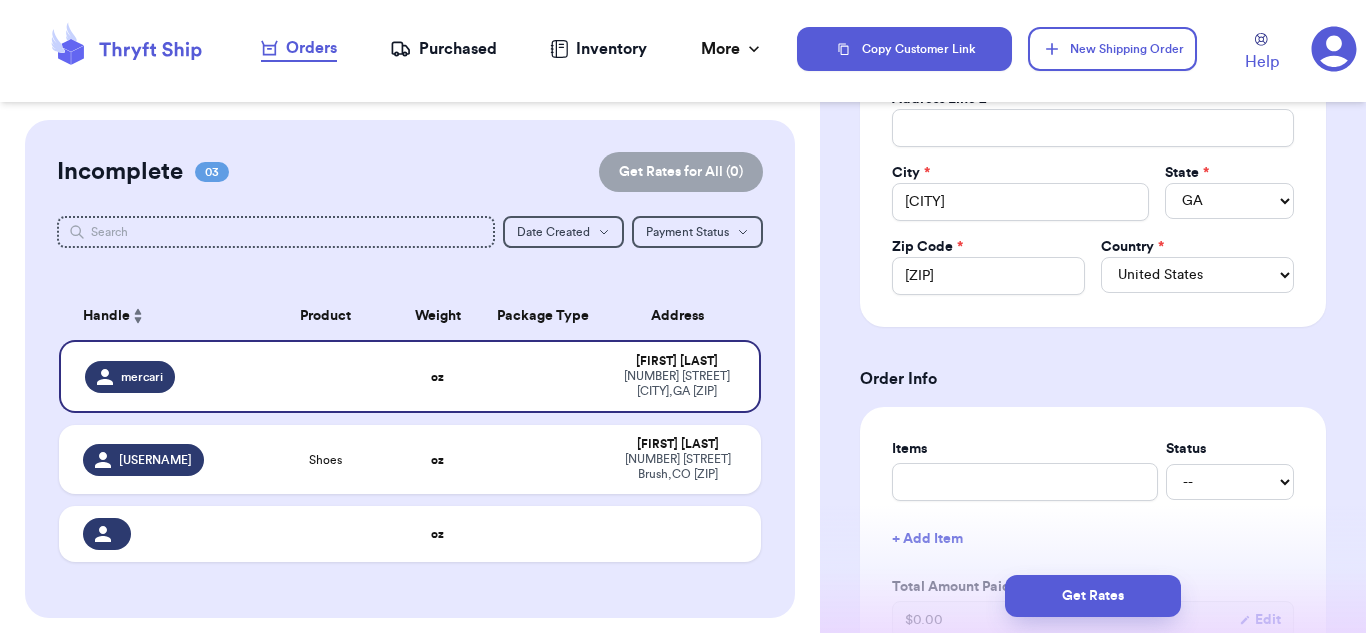scroll, scrollTop: 600, scrollLeft: 0, axis: vertical 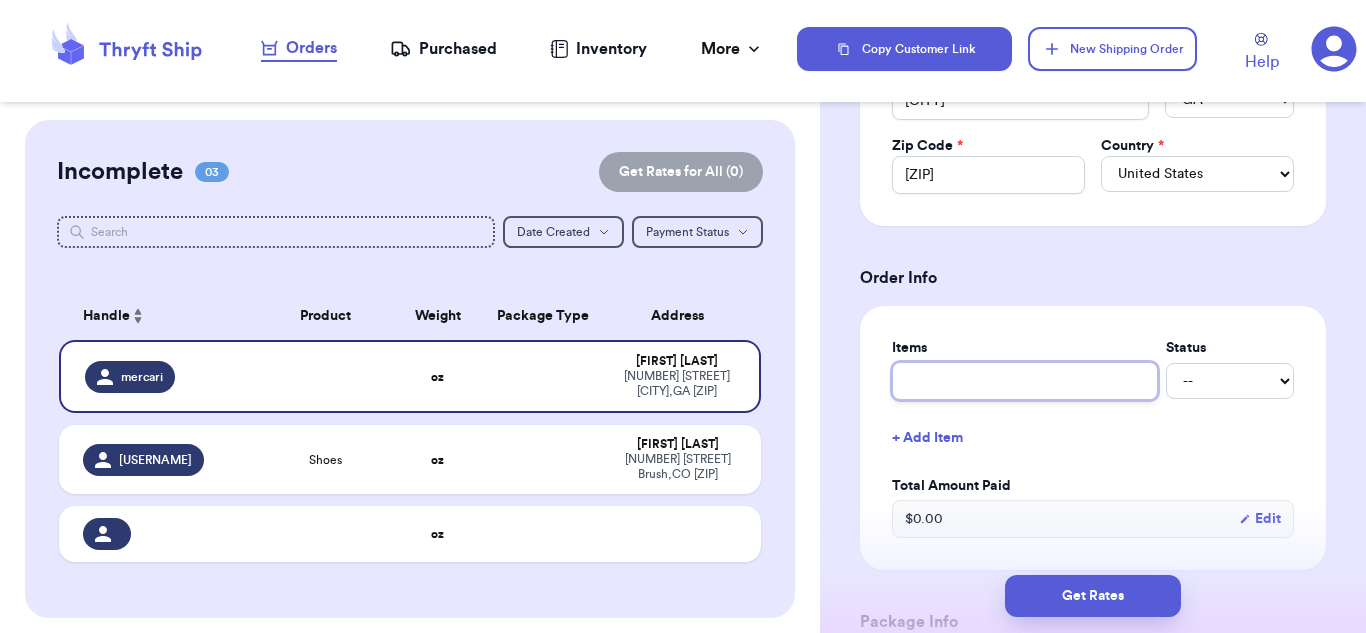 click at bounding box center (1025, 381) 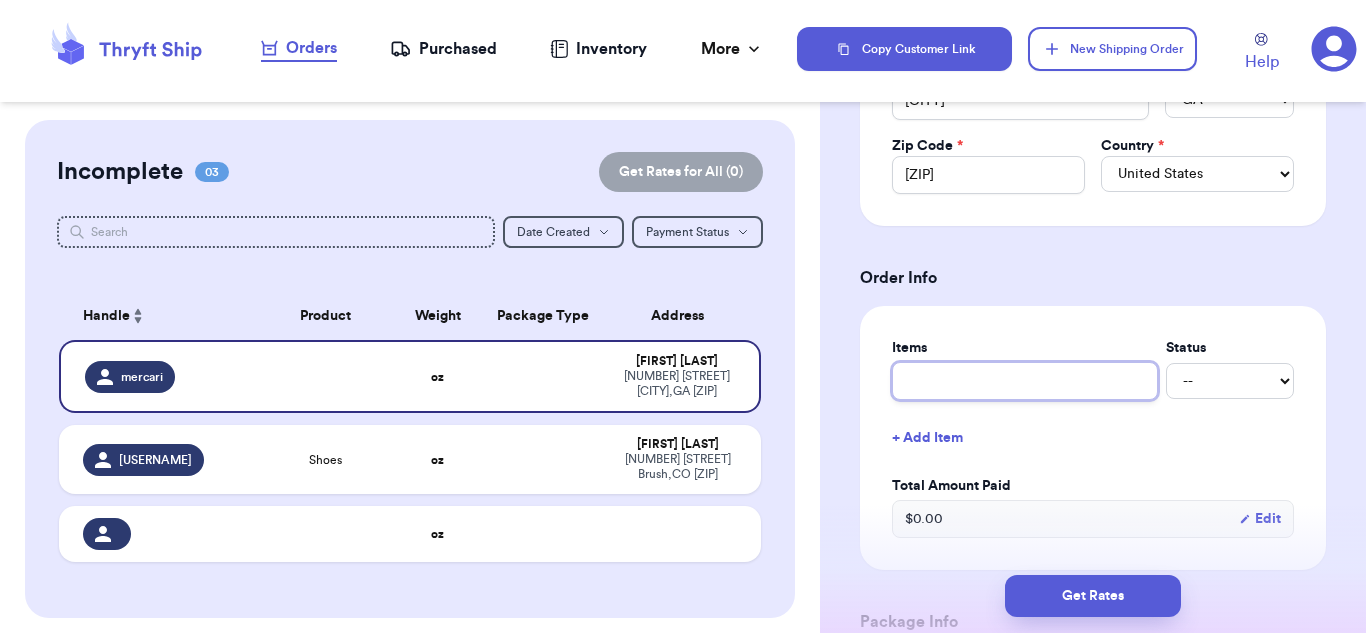 type 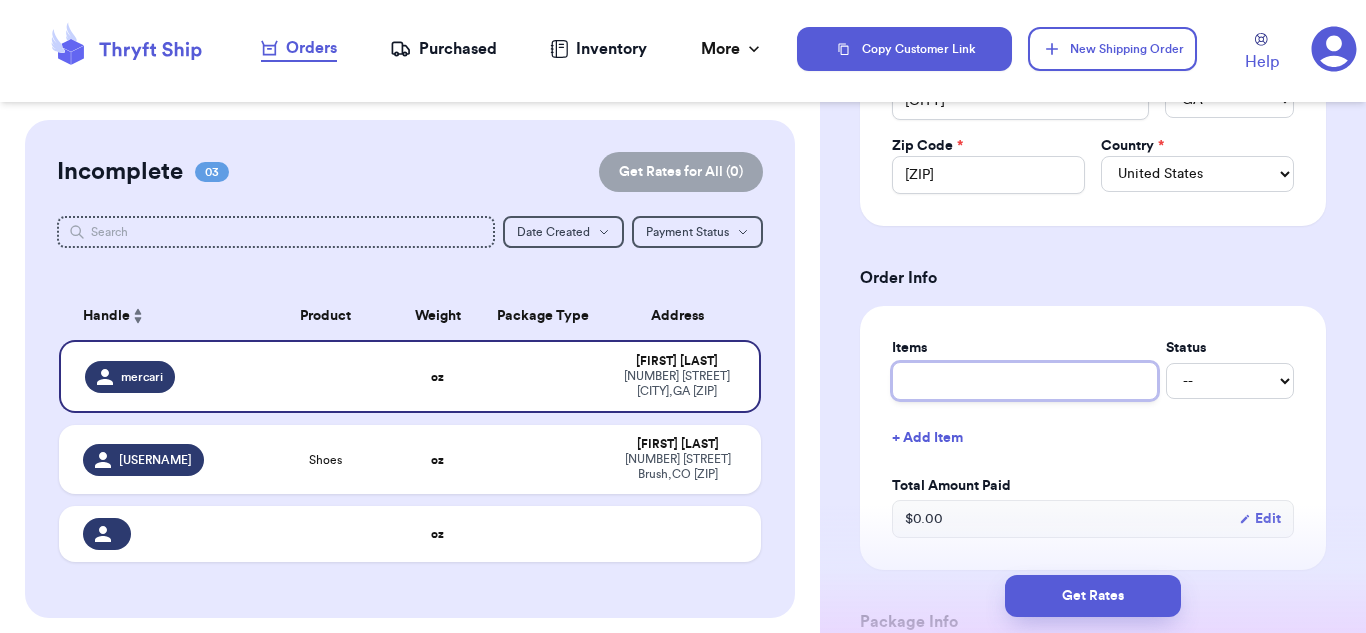 type on "s" 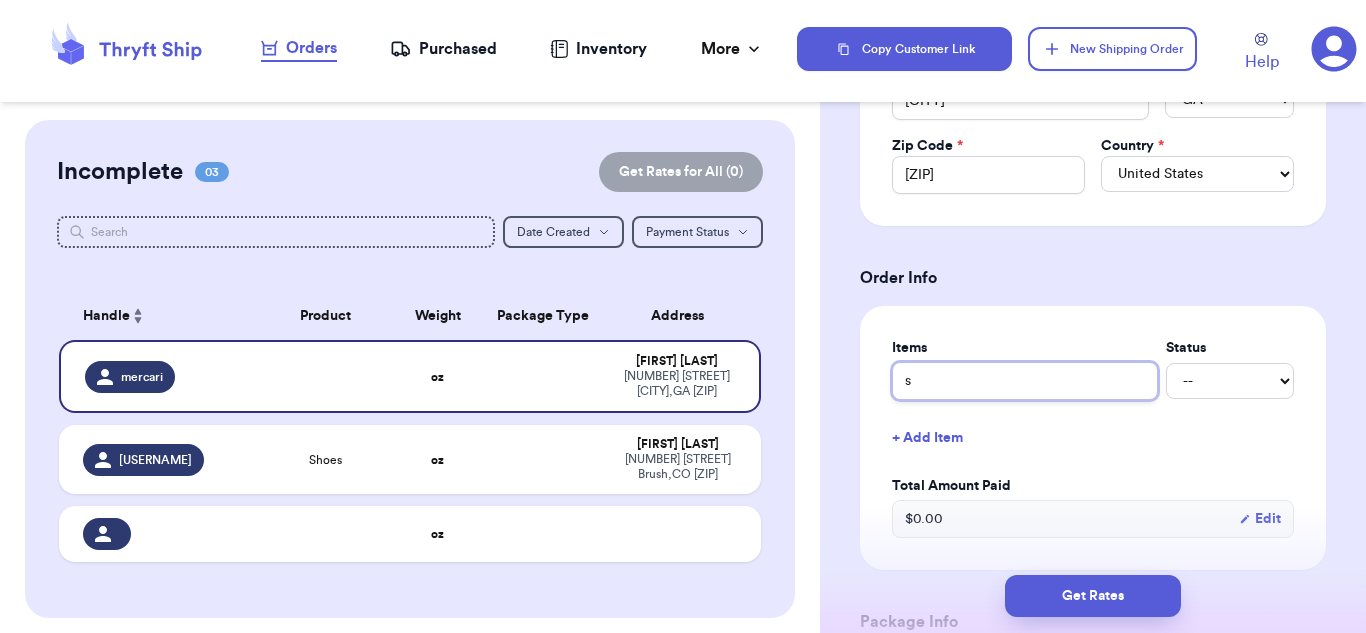 type 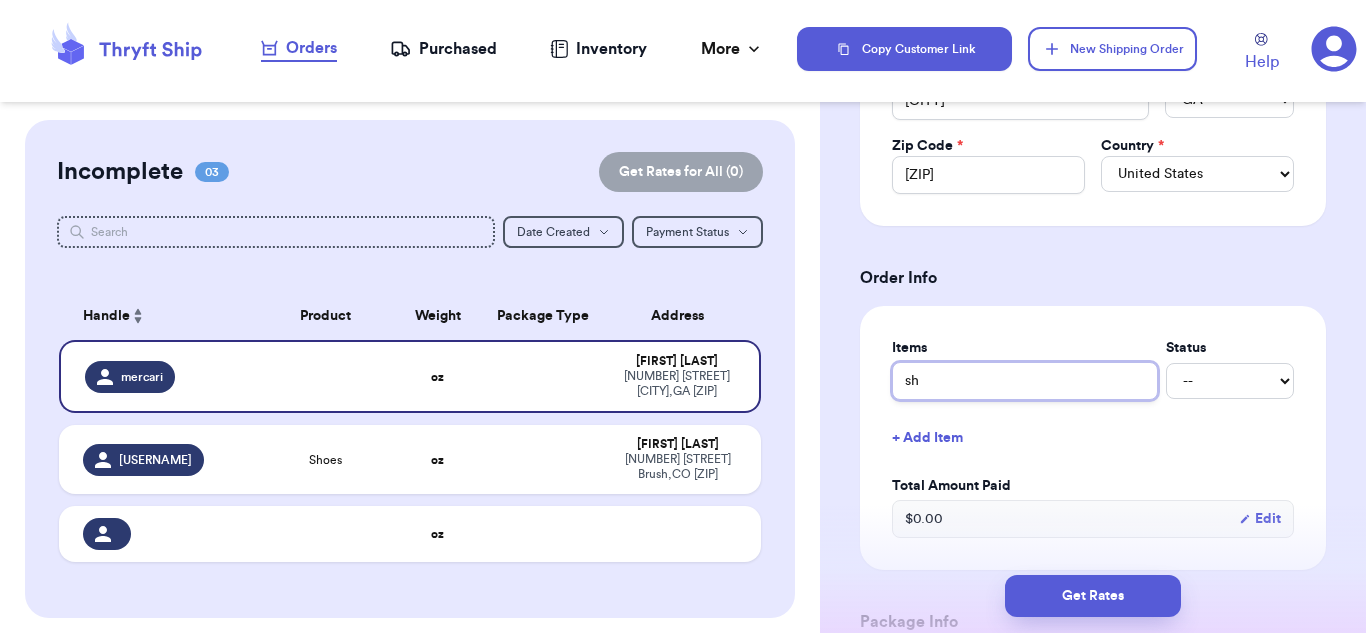 type 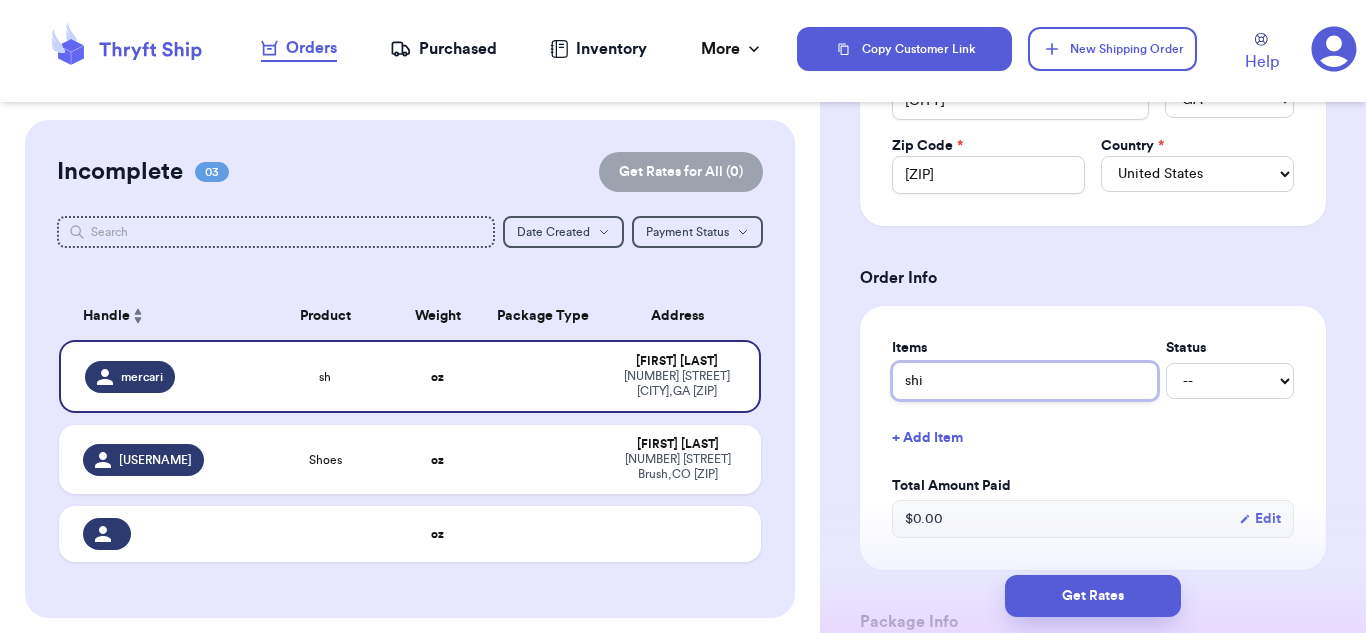 type 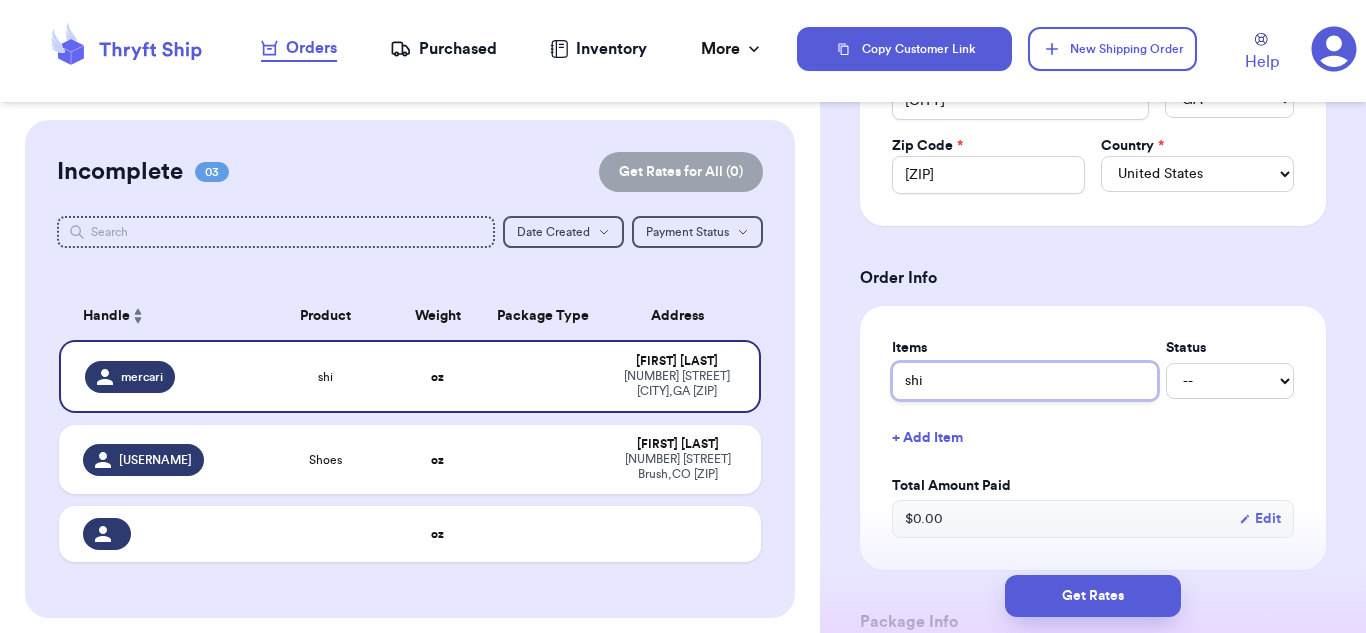 type on "shir" 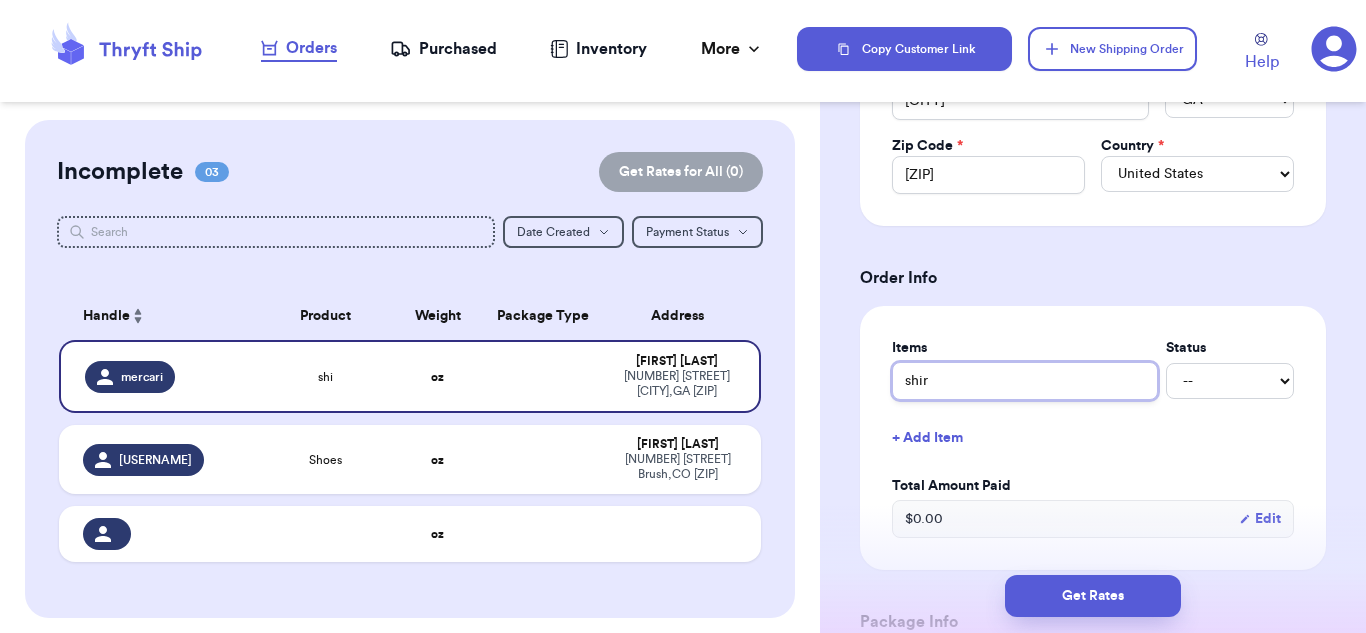 type 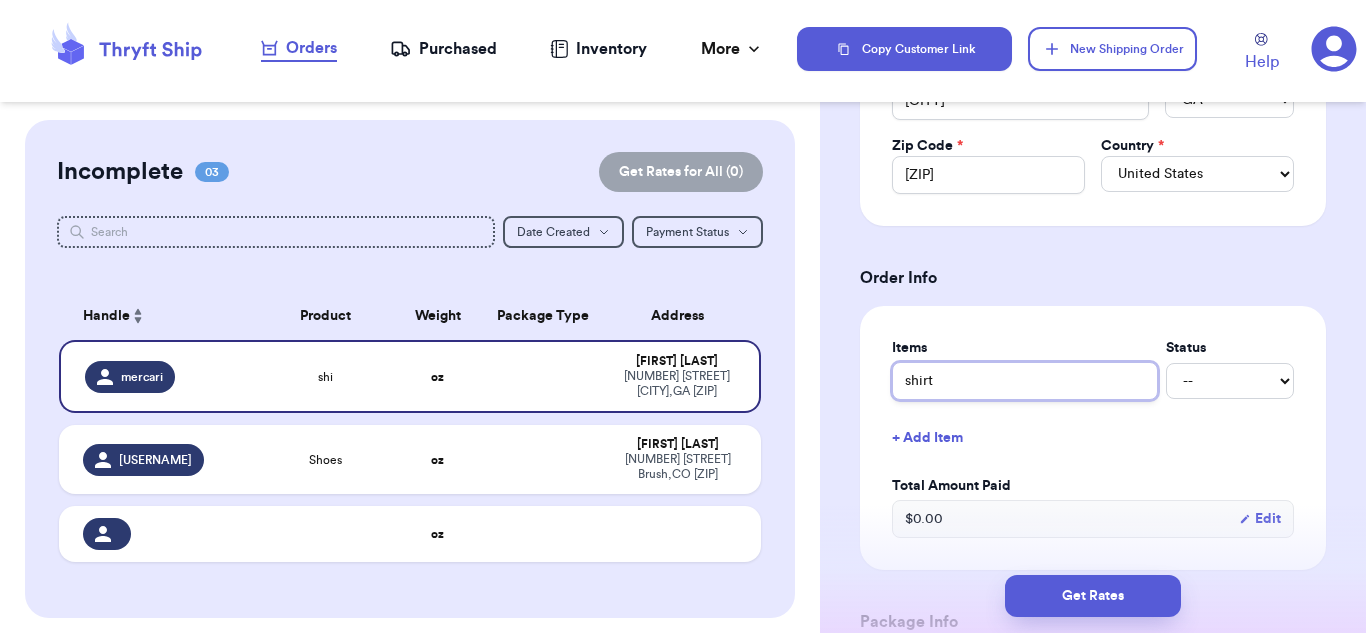 type 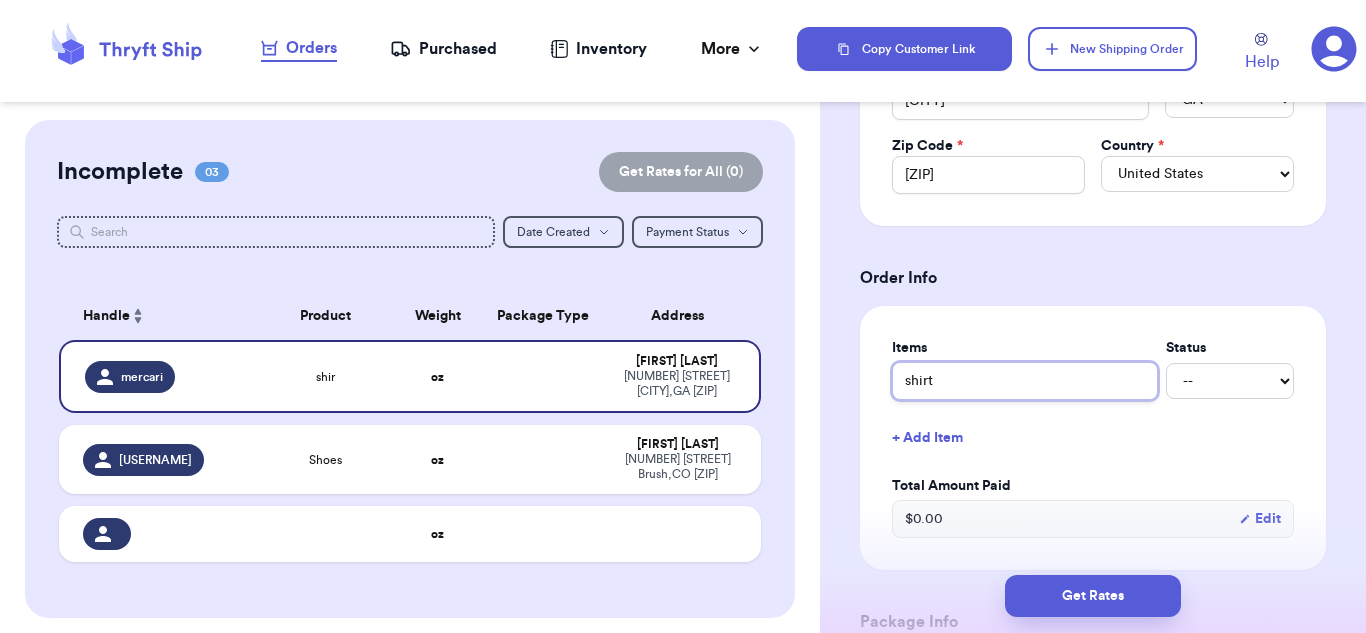 type on "shirt" 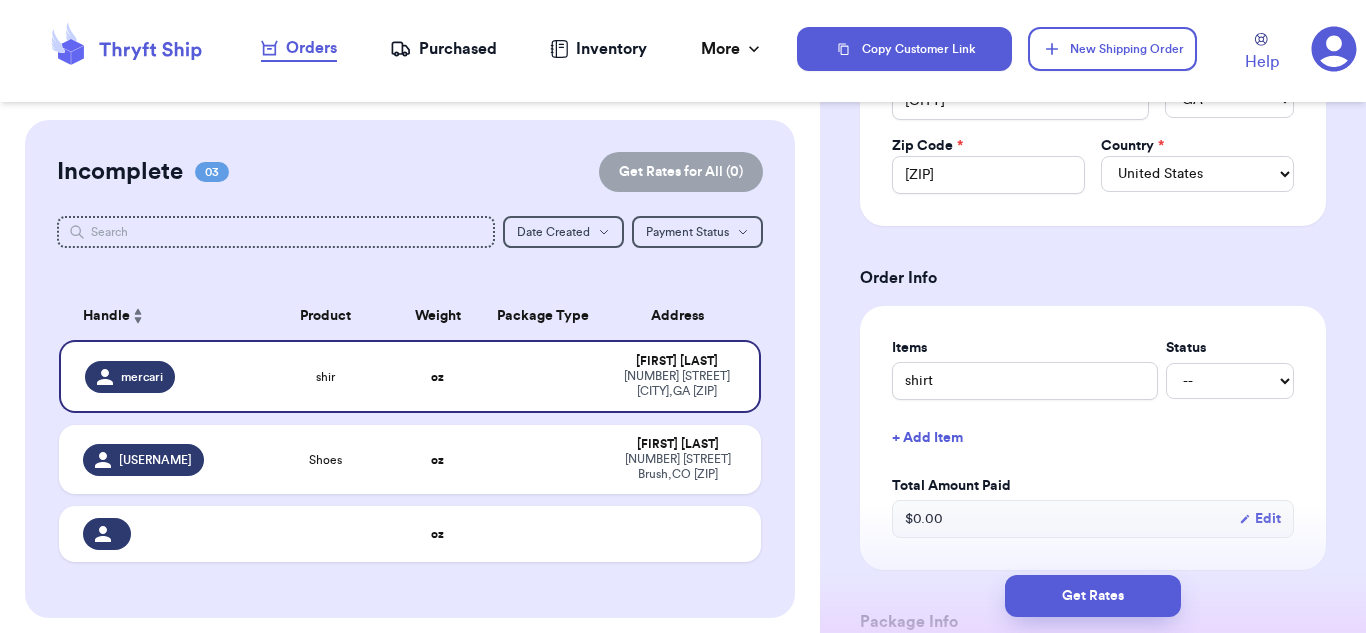click on "Items Status shirt -- Paid Owes + Add Item Total Amount Paid $ 0.00 Edit" at bounding box center (1093, 438) 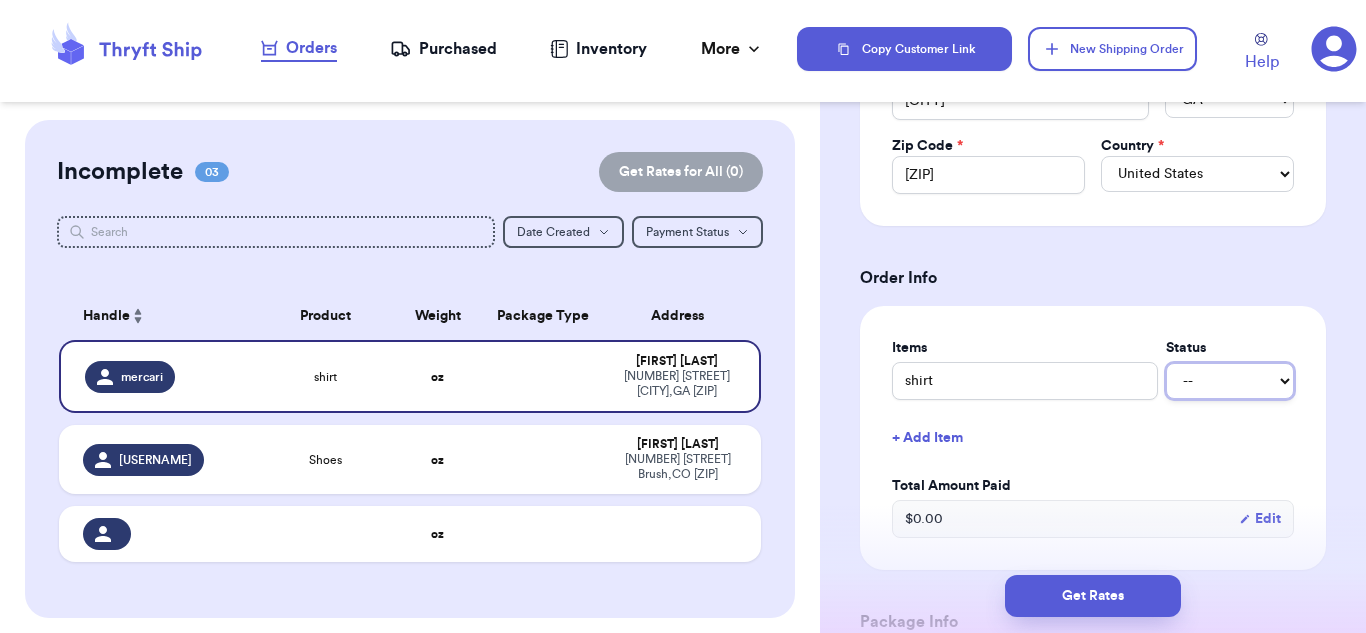 click on "-- Paid Owes" at bounding box center (1230, 381) 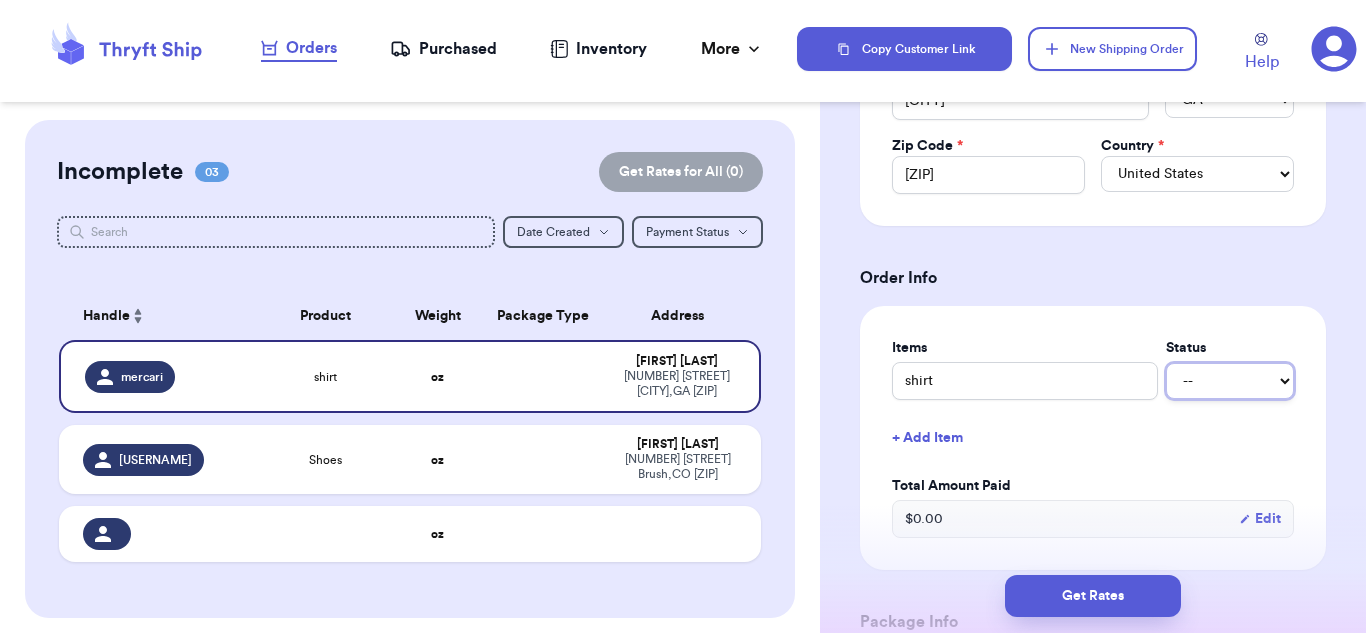 select on "paid" 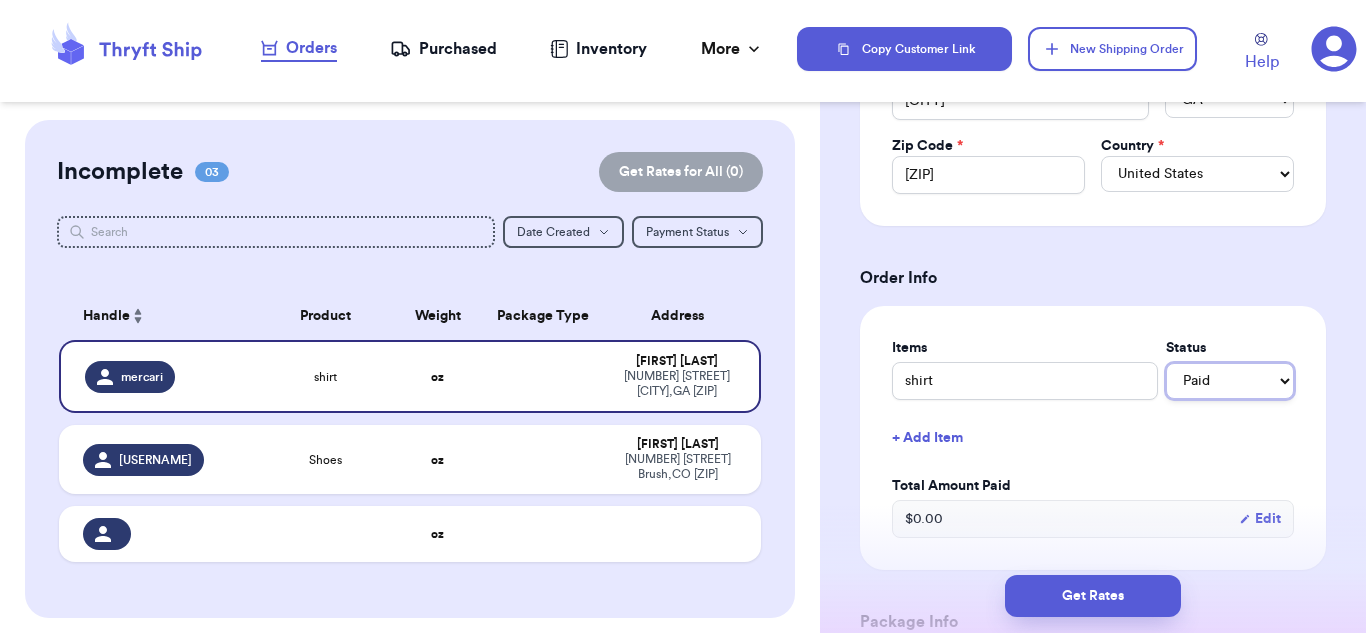 click on "-- Paid Owes" at bounding box center [1230, 381] 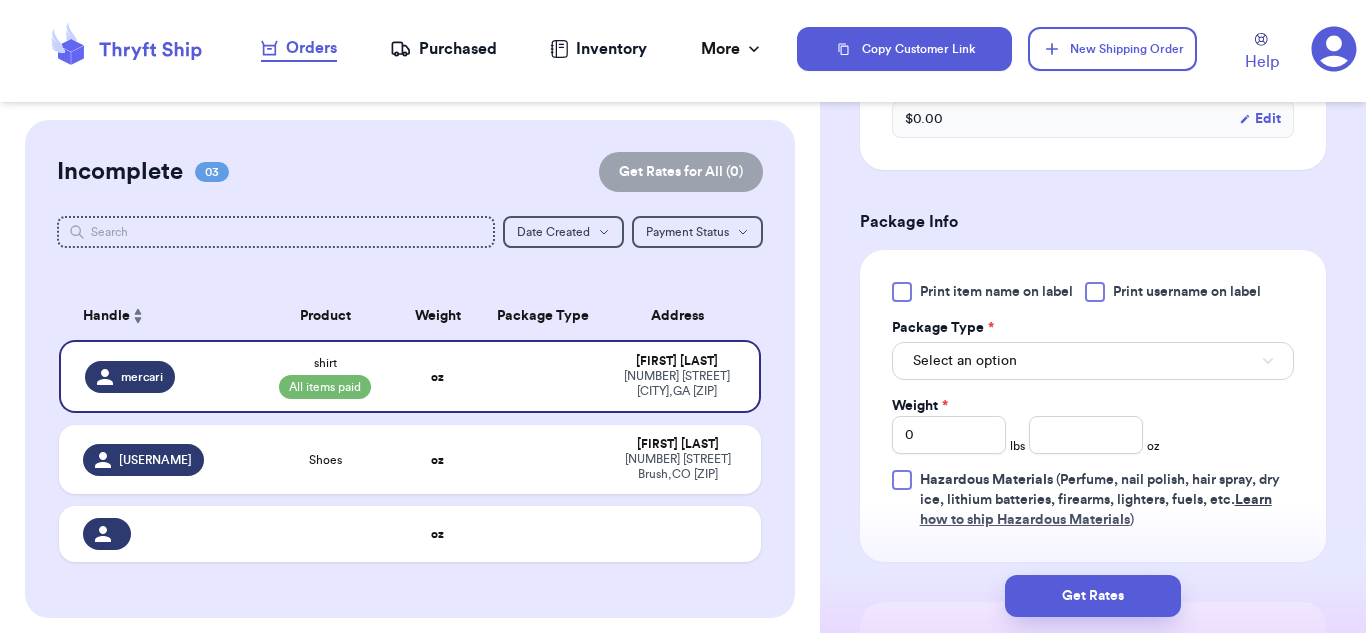 scroll, scrollTop: 1100, scrollLeft: 0, axis: vertical 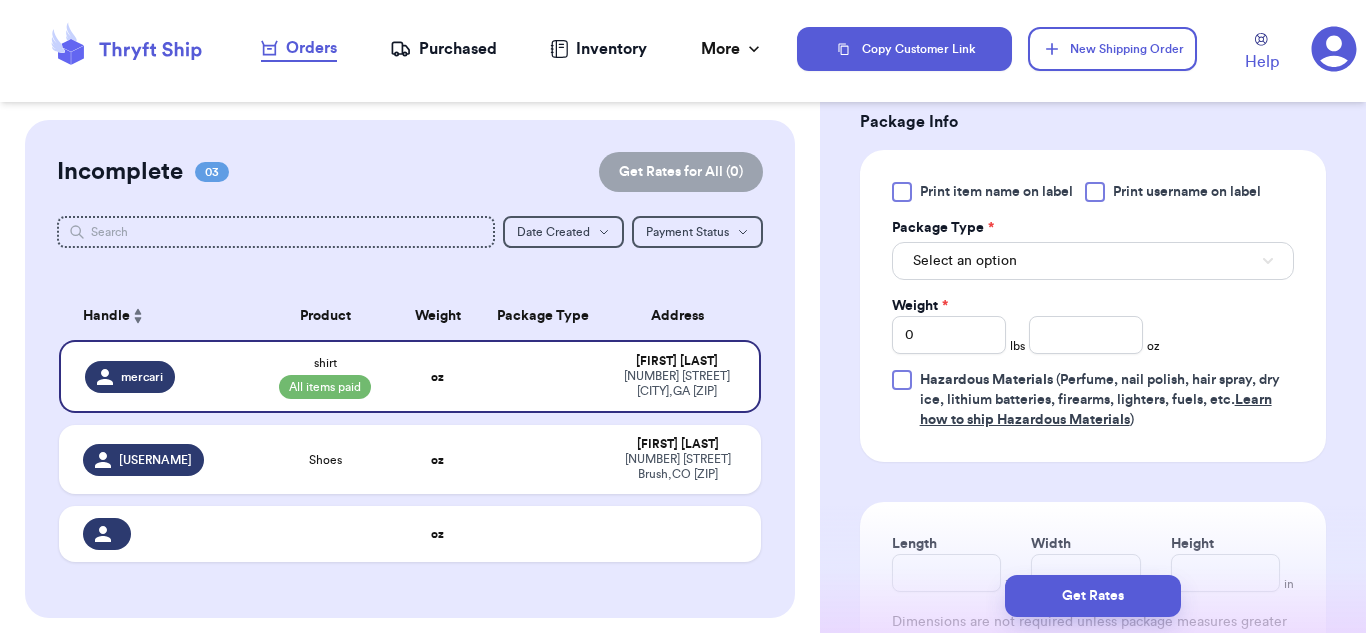 click on "Print item name on label Print username on label Package Type * Select an option Weight * 0 lbs oz Hazardous Materials   (Perfume, nail polish, hair spray, dry ice, lithium batteries, firearms, lighters, fuels, etc.  Learn how to ship Hazardous Materials )" at bounding box center (1093, 306) 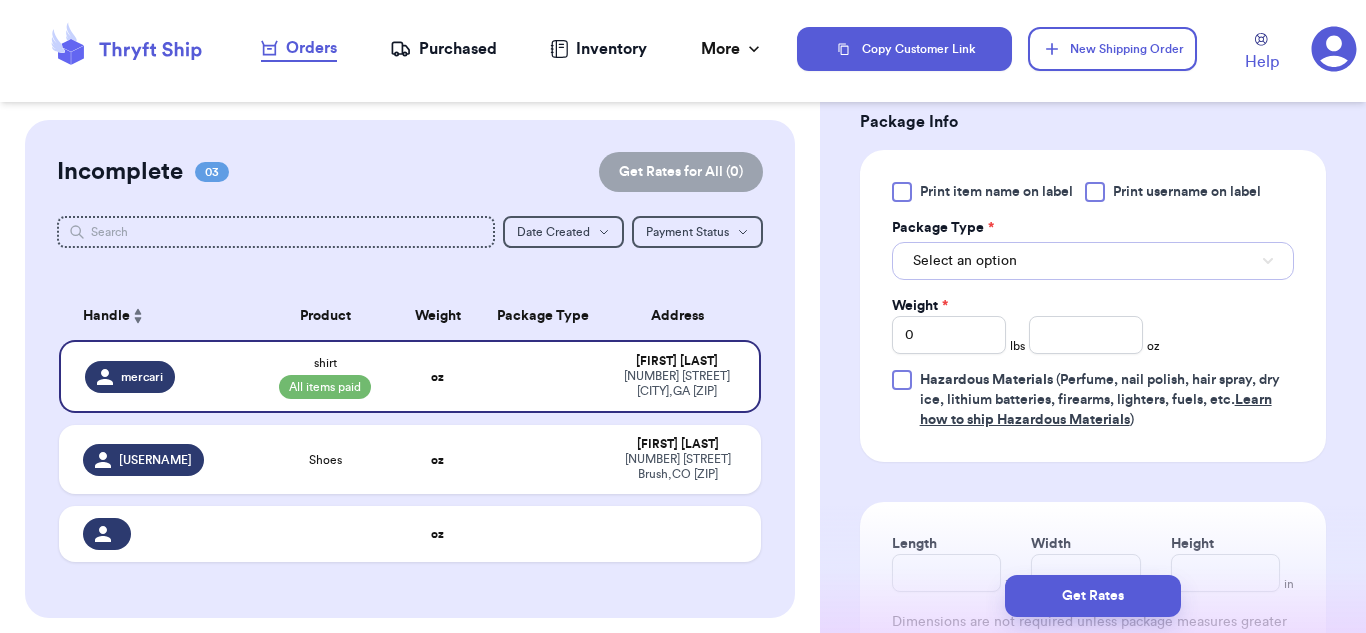 click on "Select an option" at bounding box center [965, 261] 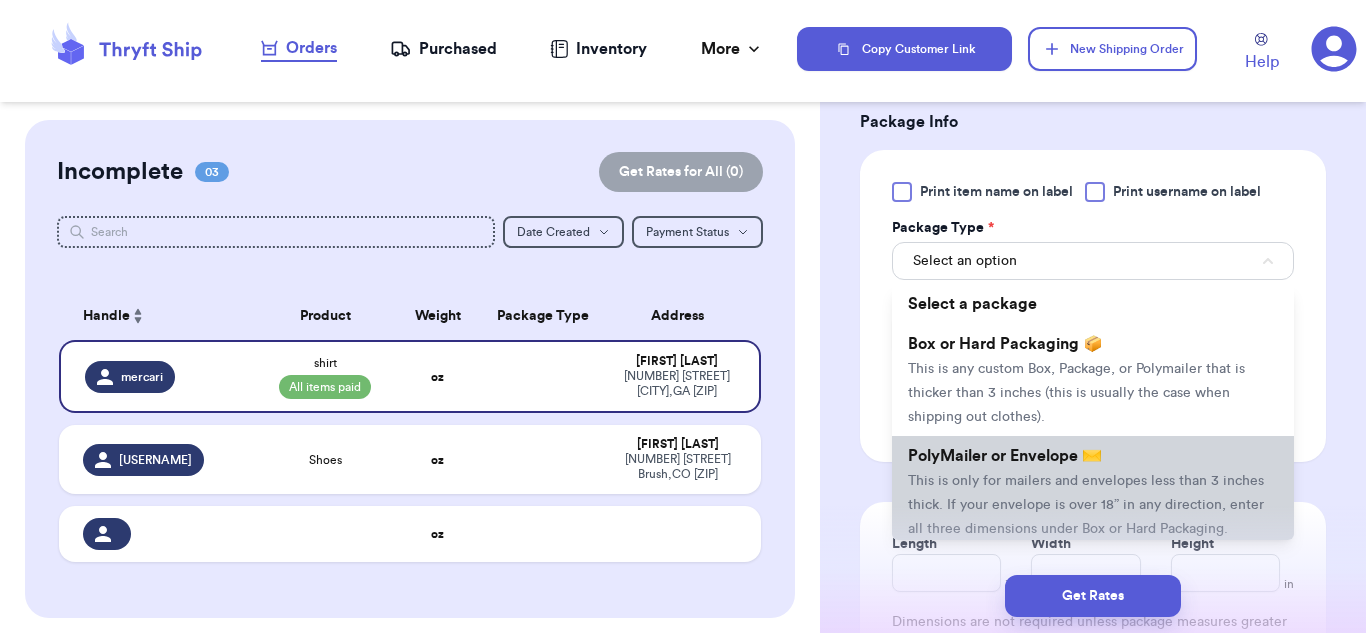 click on "This is only for mailers and envelopes less than 3 inches thick. If your envelope is over 18” in any direction, enter all three dimensions under Box or Hard Packaging." at bounding box center (1086, 505) 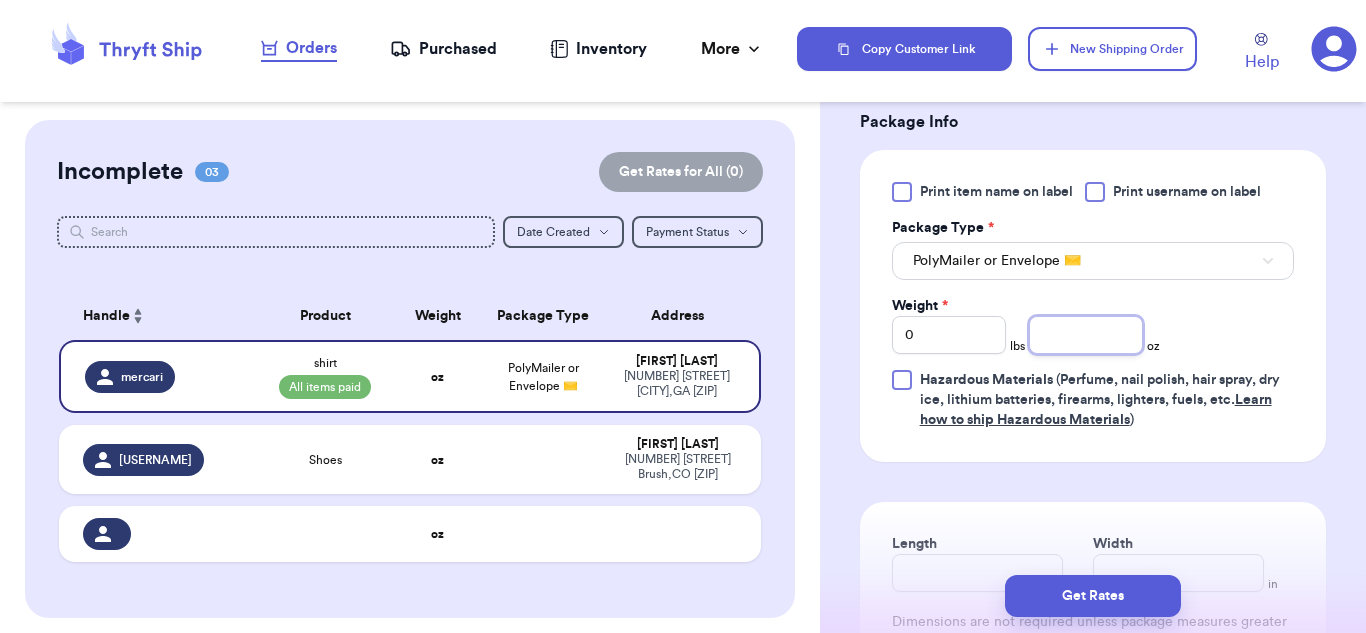 click at bounding box center [1086, 335] 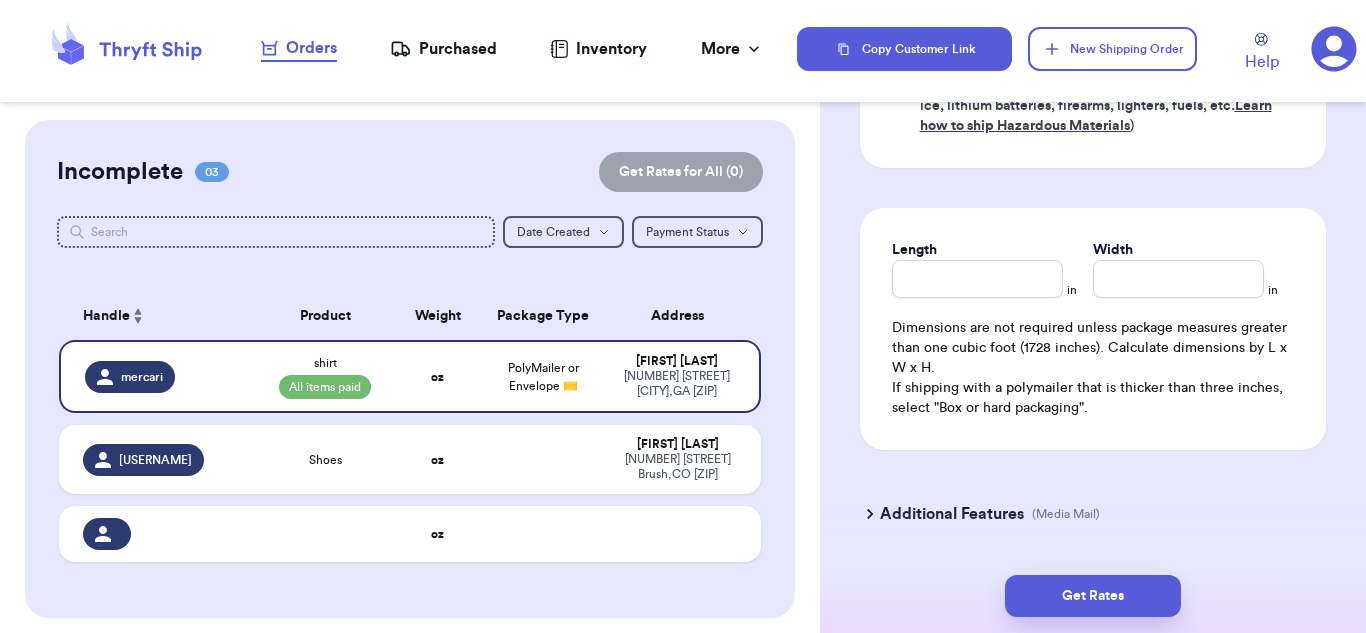 scroll, scrollTop: 1400, scrollLeft: 0, axis: vertical 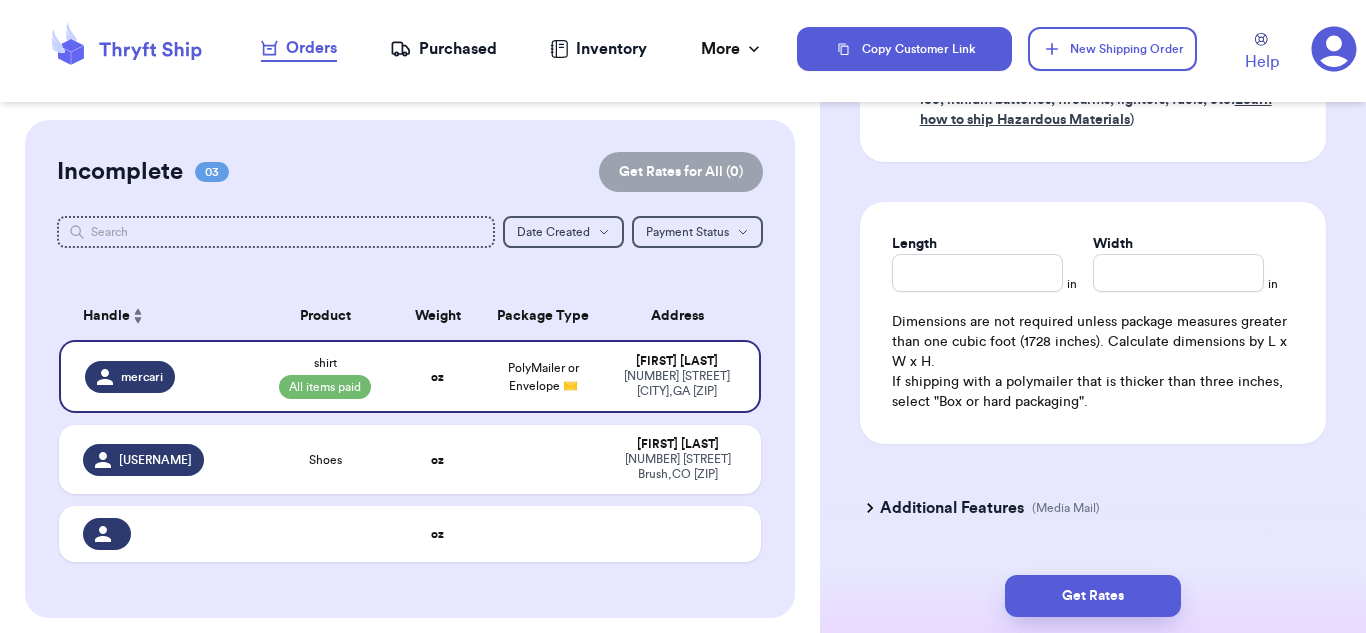 type on "5" 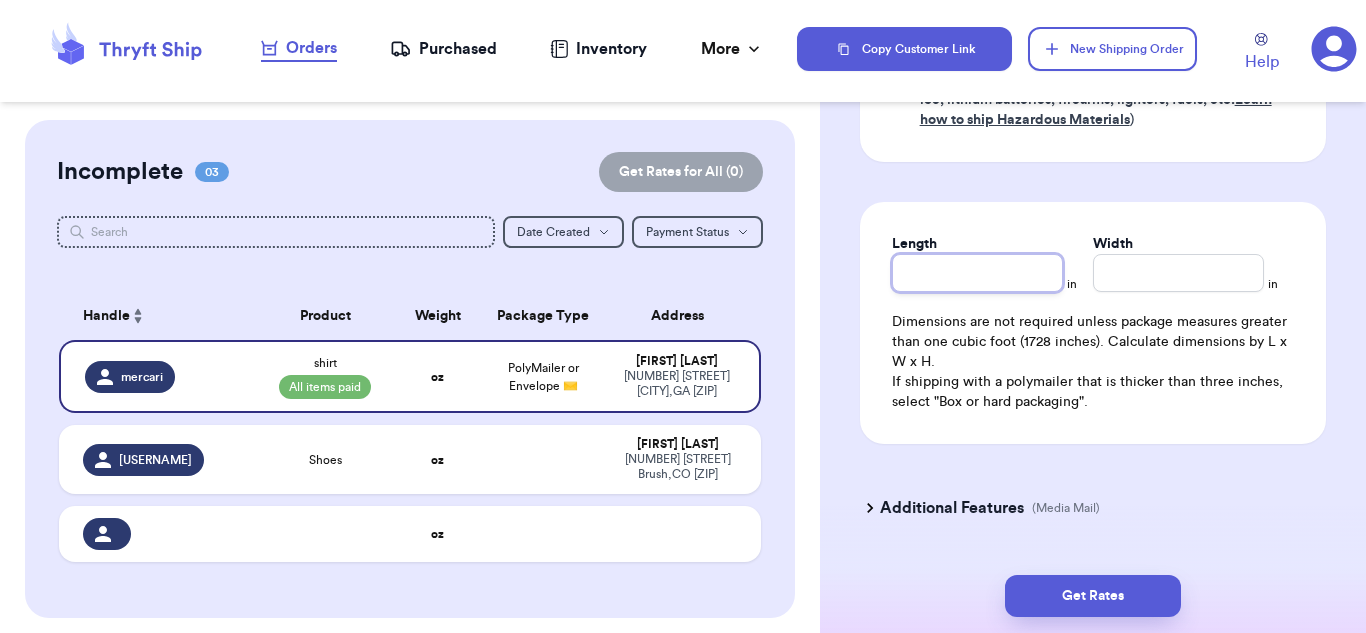 click on "Length" at bounding box center (977, 273) 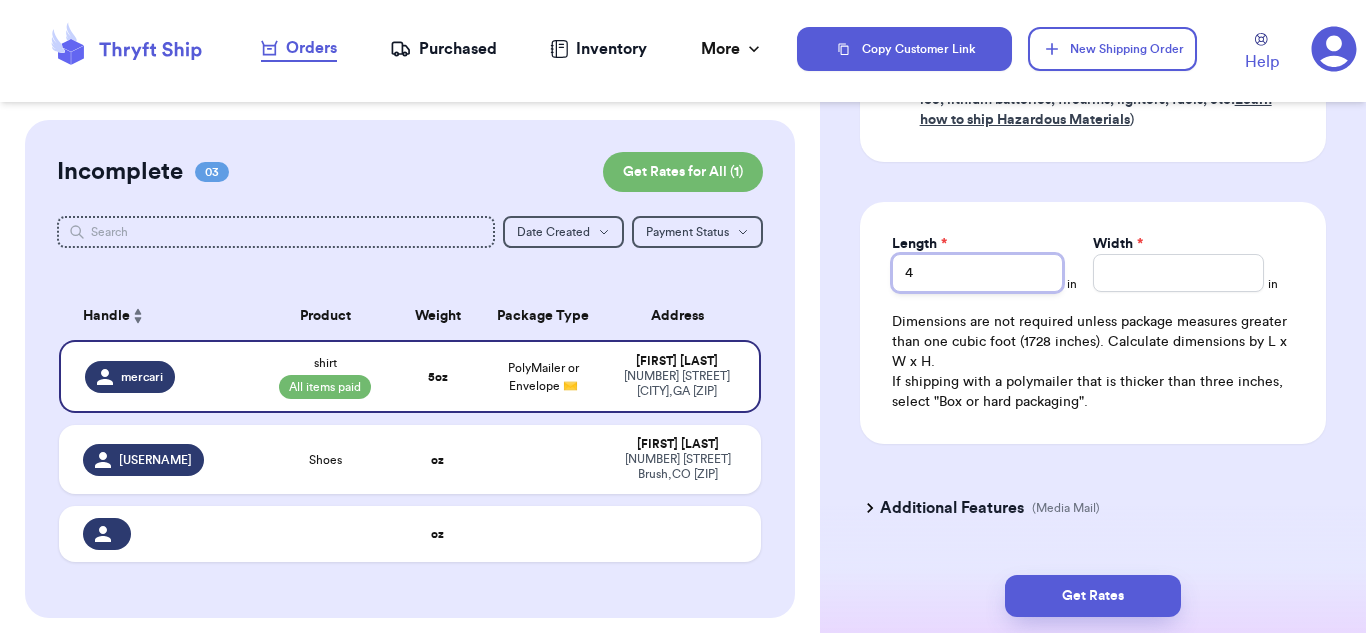 type on "4" 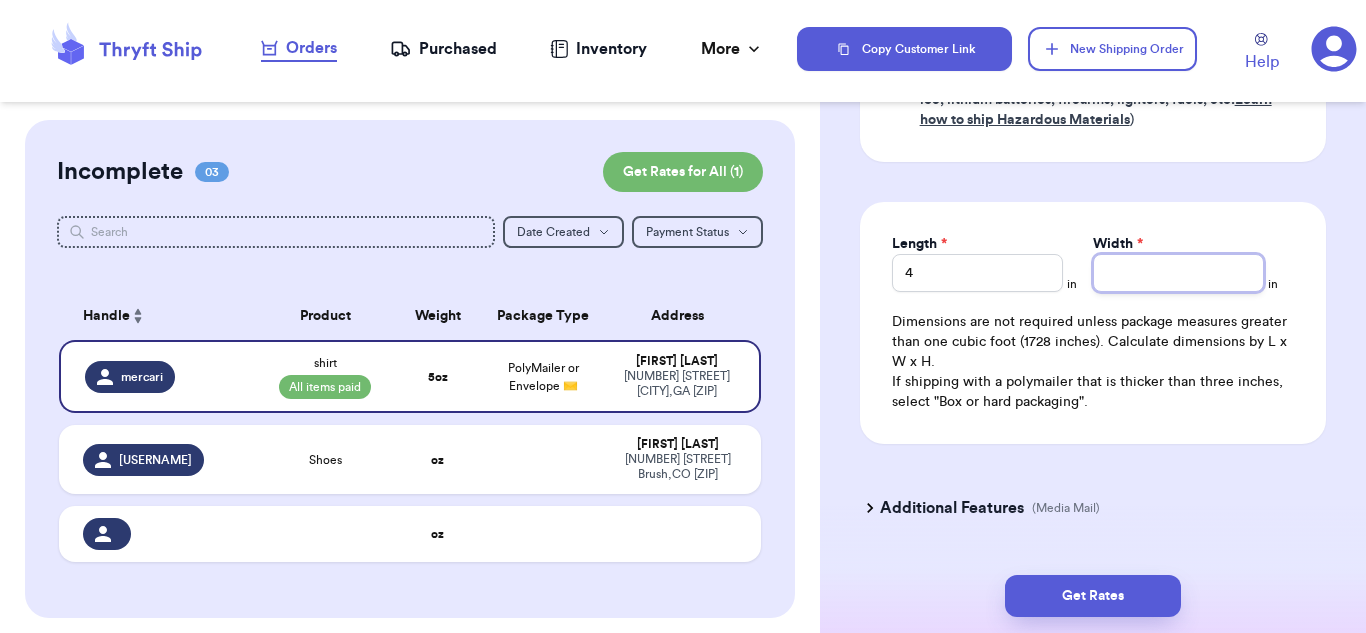 click on "Width *" at bounding box center (1178, 273) 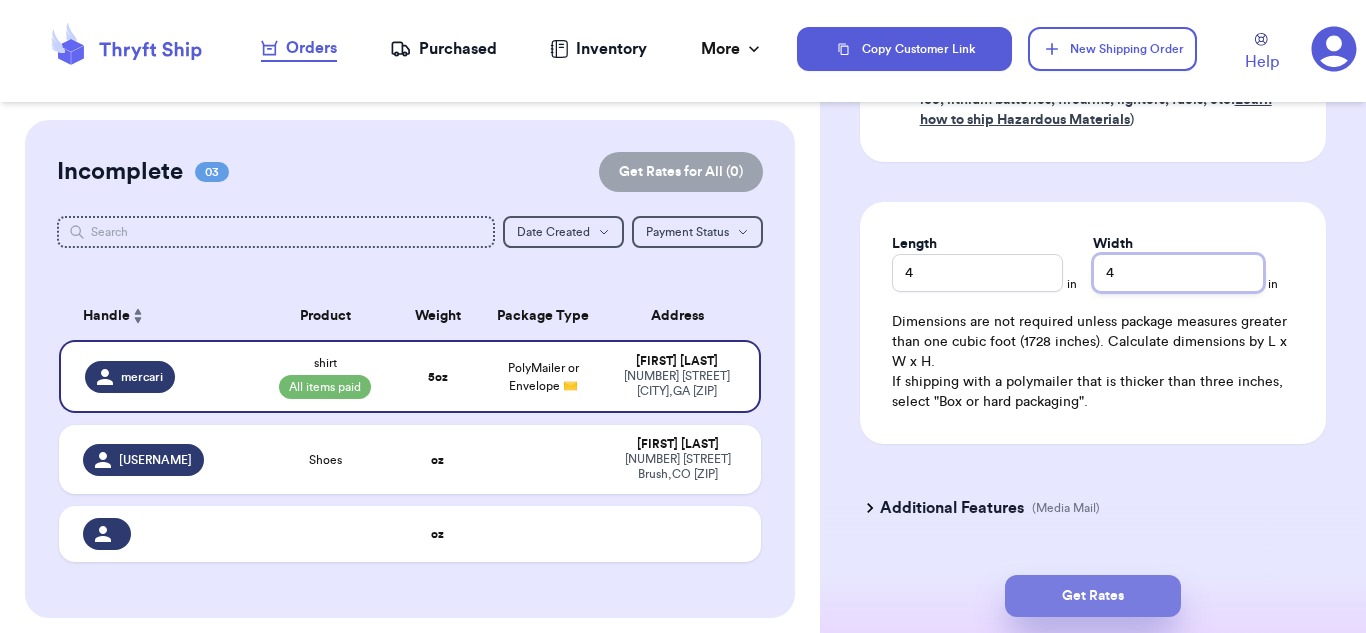 type on "4" 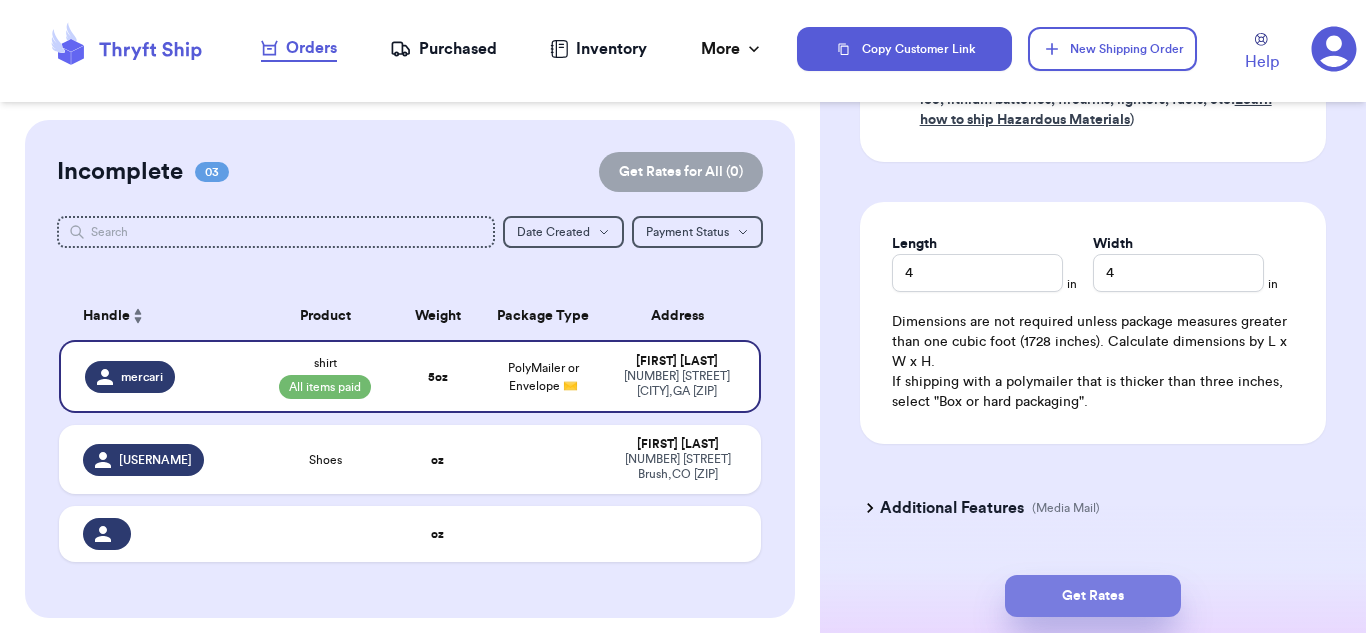 click on "Get Rates" at bounding box center (1093, 596) 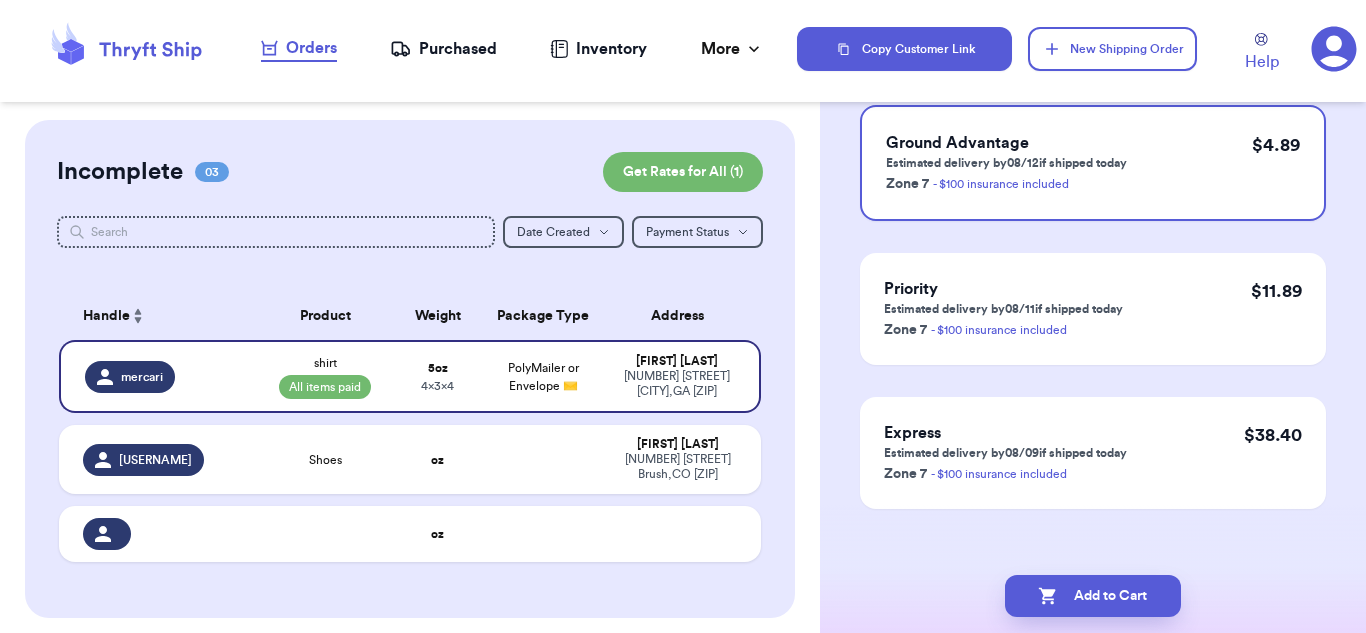 scroll, scrollTop: 231, scrollLeft: 0, axis: vertical 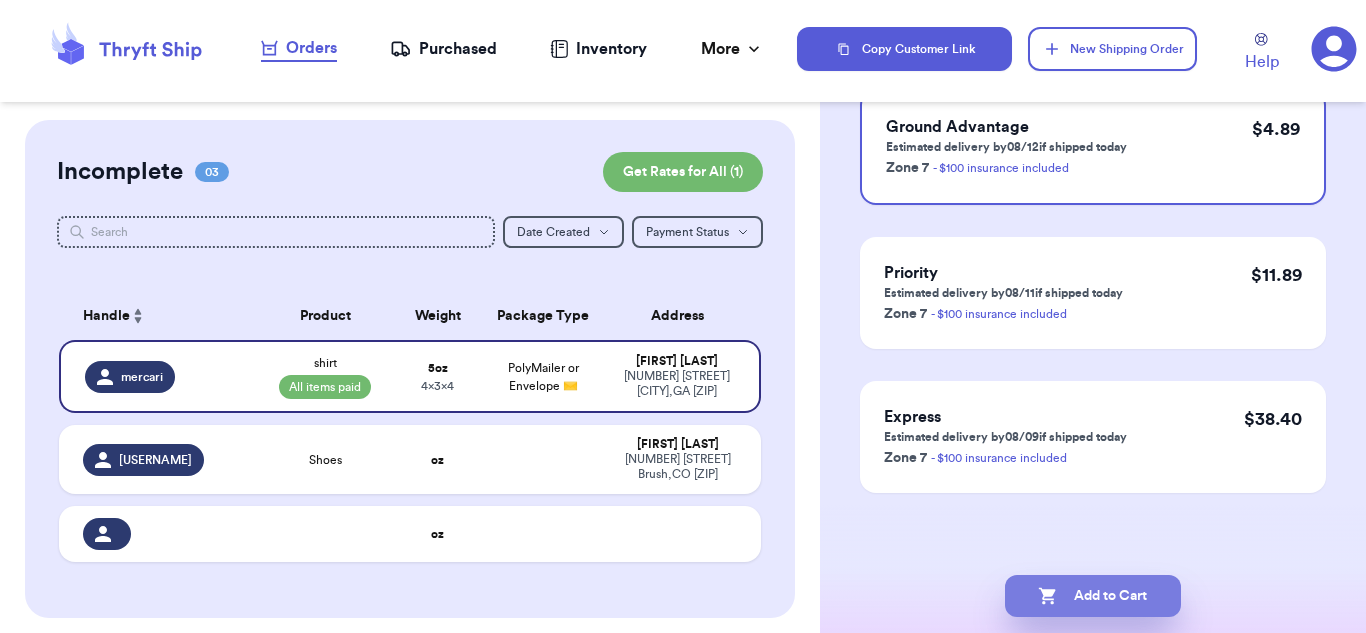click on "Add to Cart" at bounding box center (1093, 596) 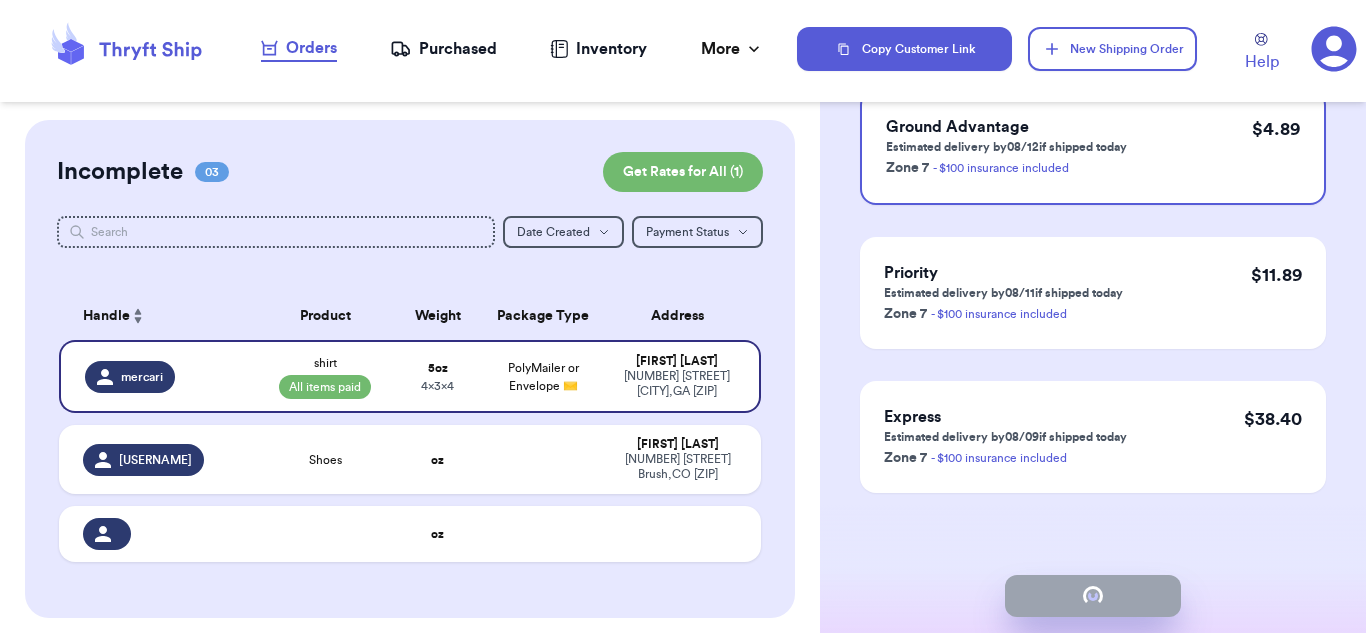 checkbox on "true" 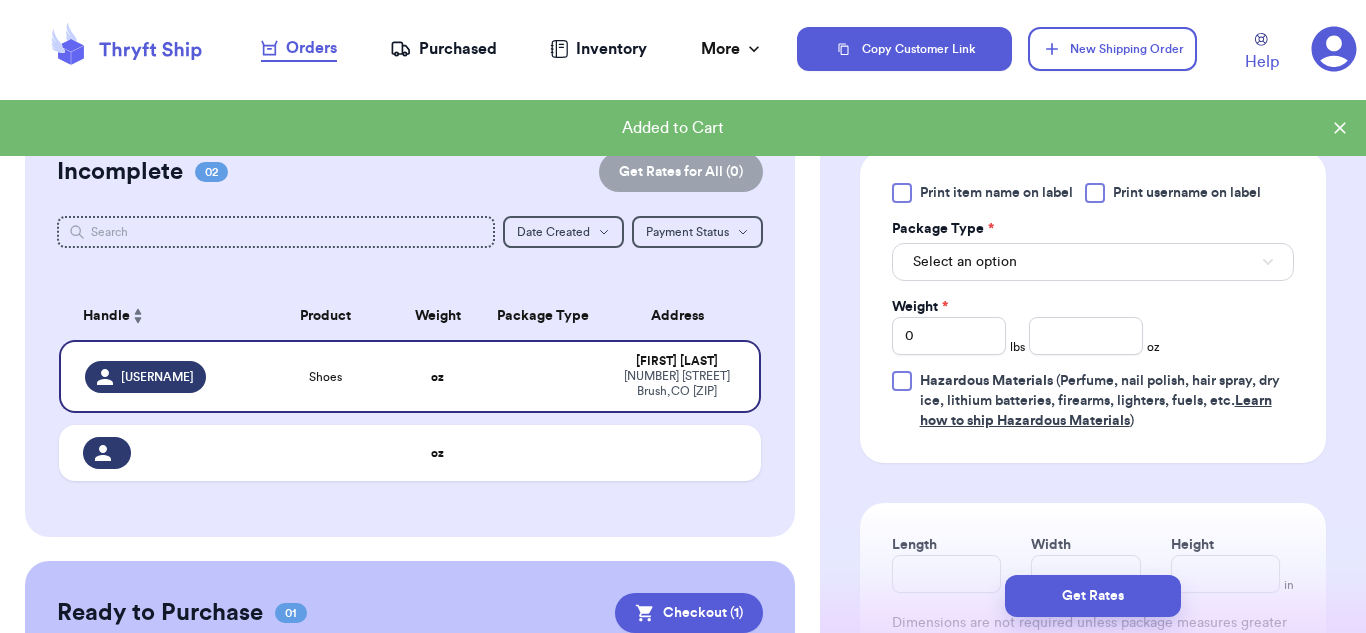 scroll, scrollTop: 800, scrollLeft: 0, axis: vertical 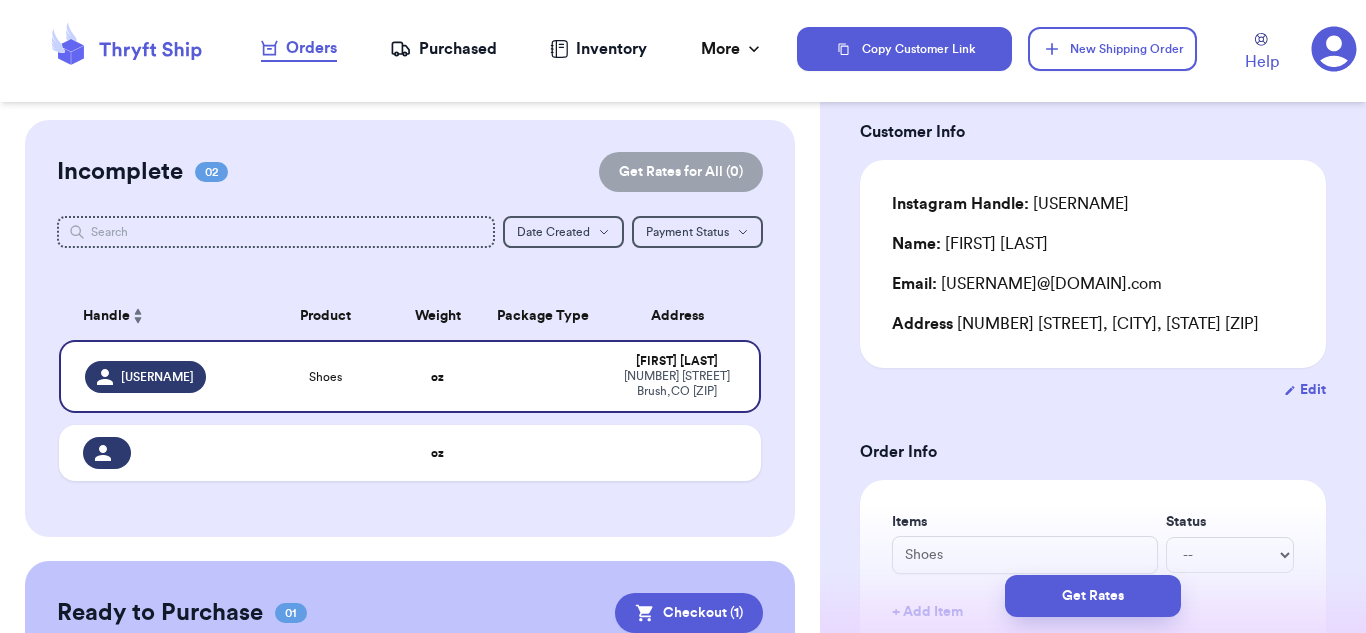 type 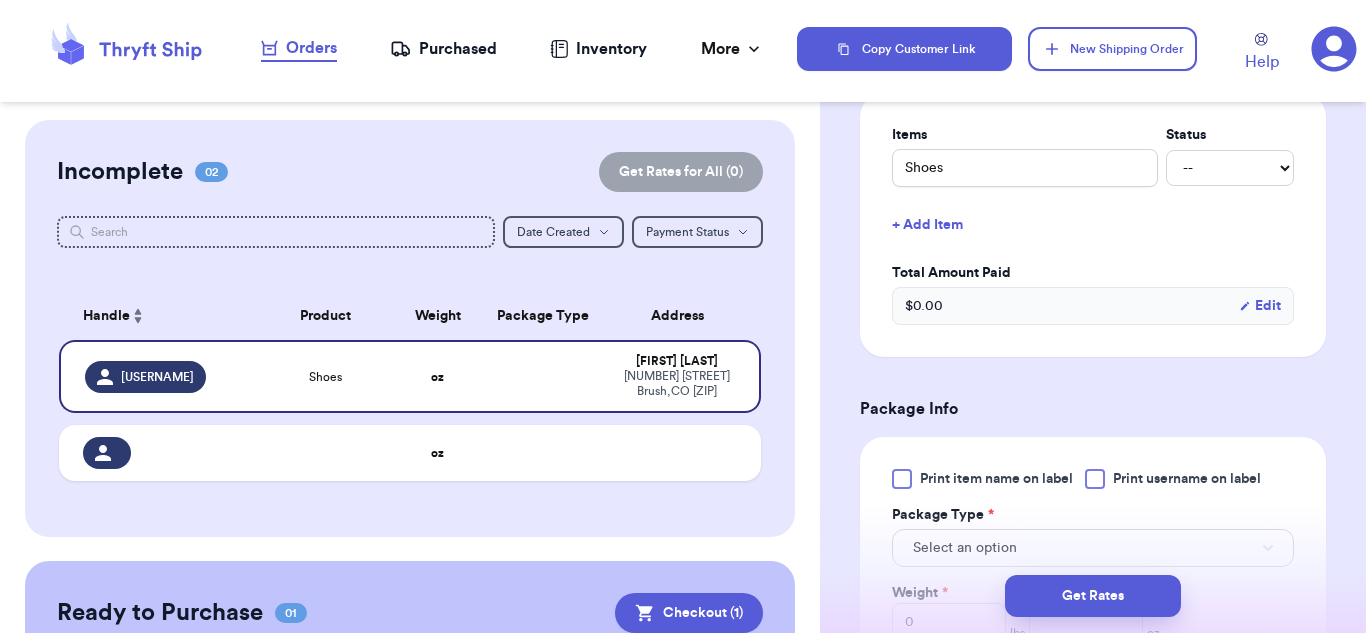 scroll, scrollTop: 500, scrollLeft: 0, axis: vertical 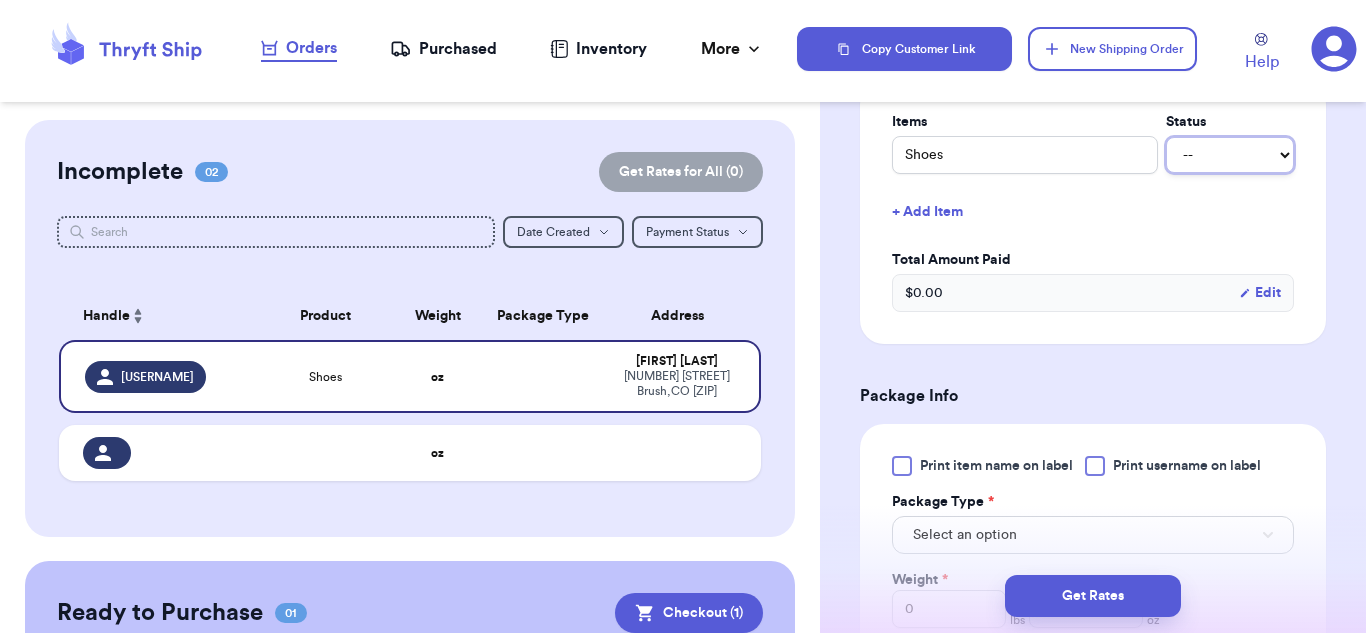click on "-- Paid Owes" at bounding box center (1230, 155) 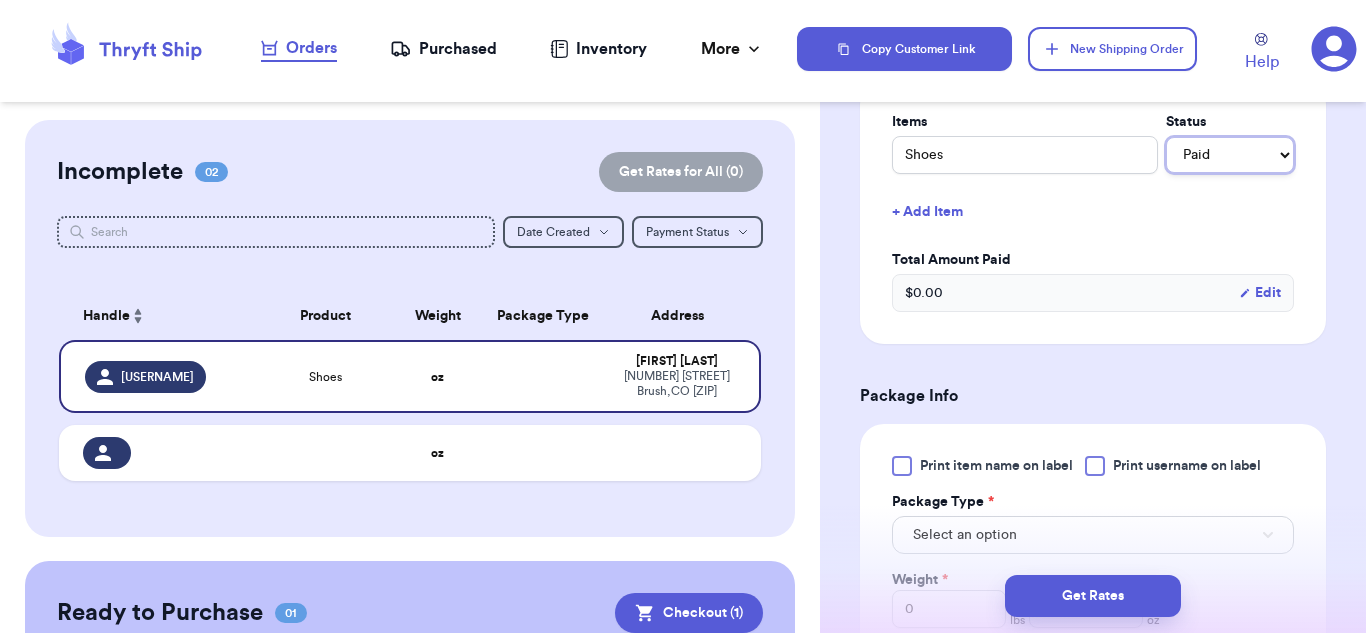 click on "-- Paid Owes" at bounding box center [1230, 155] 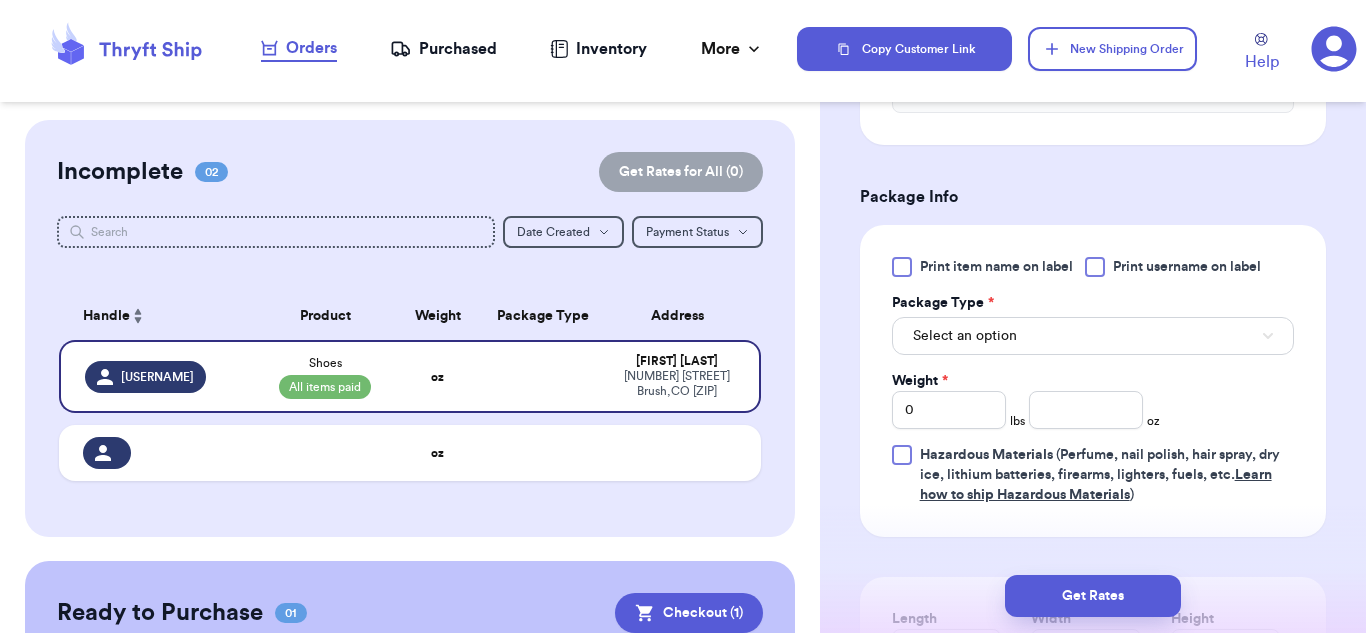 scroll, scrollTop: 700, scrollLeft: 0, axis: vertical 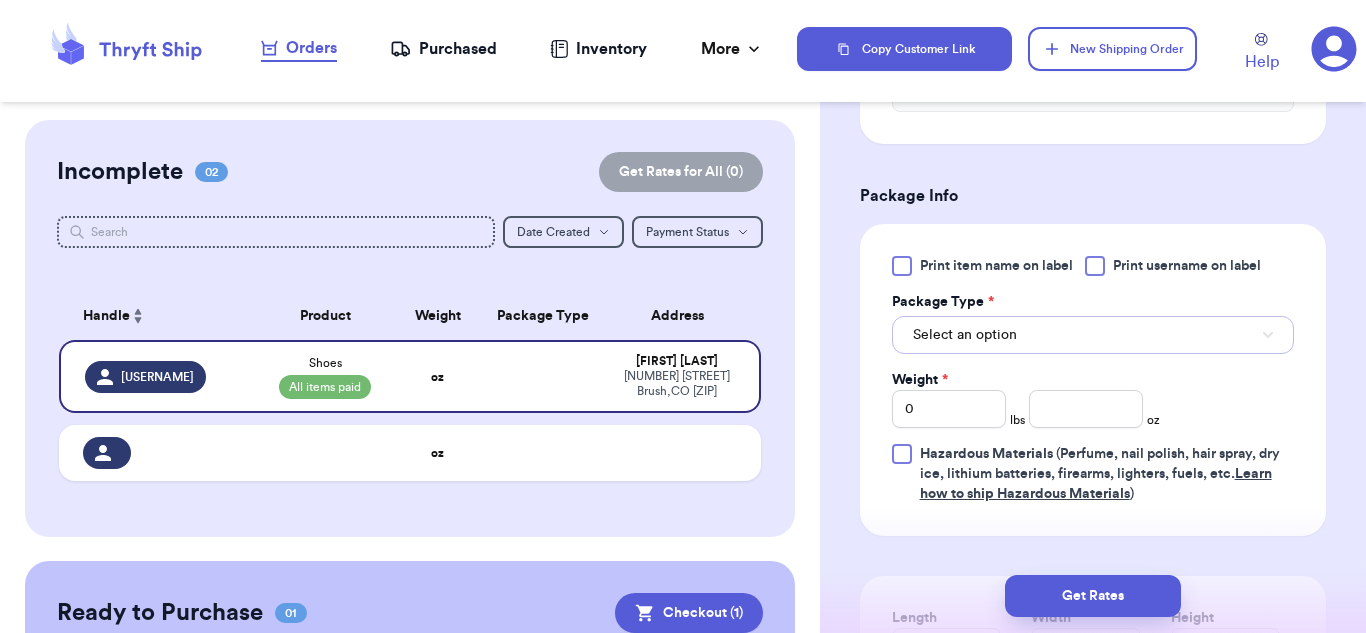 click on "Select an option" at bounding box center [1093, 335] 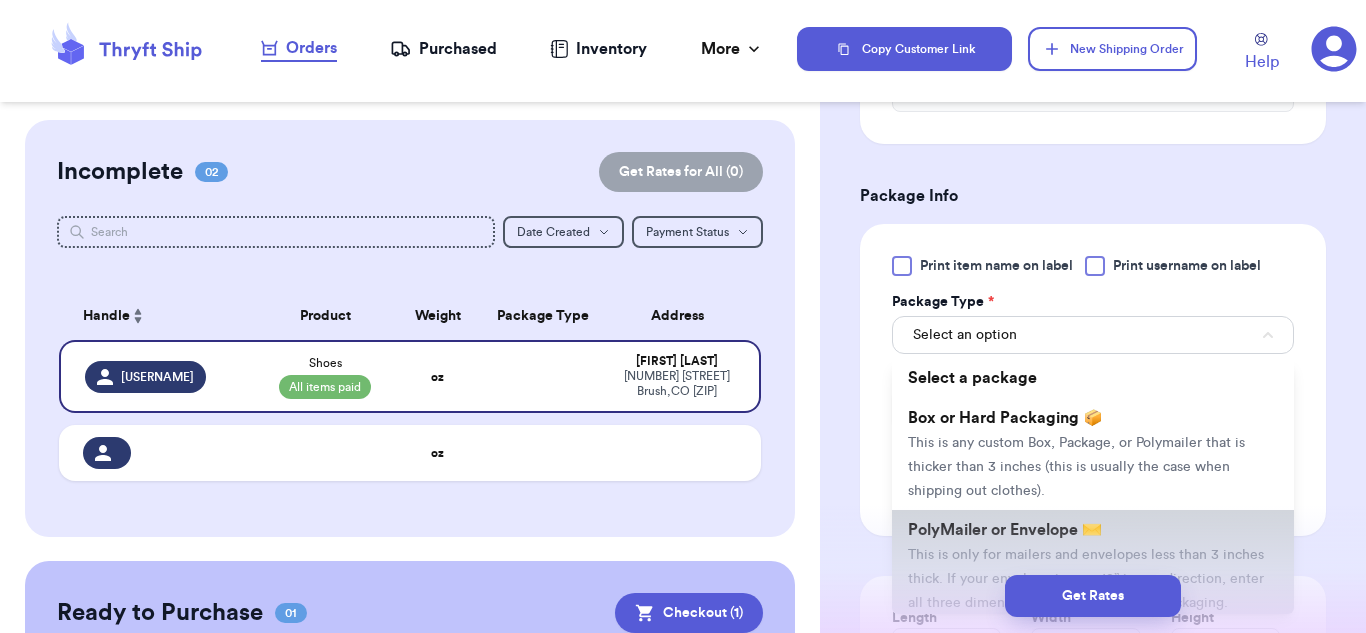 click on "PolyMailer or Envelope ✉️" at bounding box center (1005, 530) 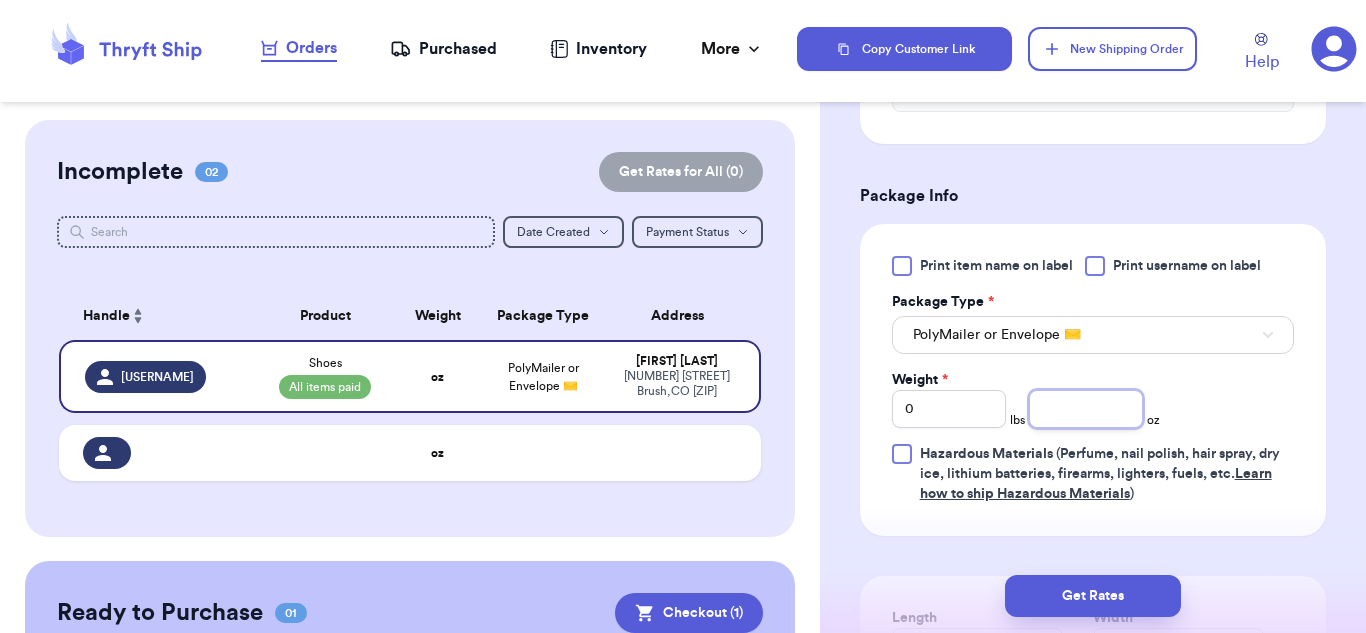 click at bounding box center (1086, 409) 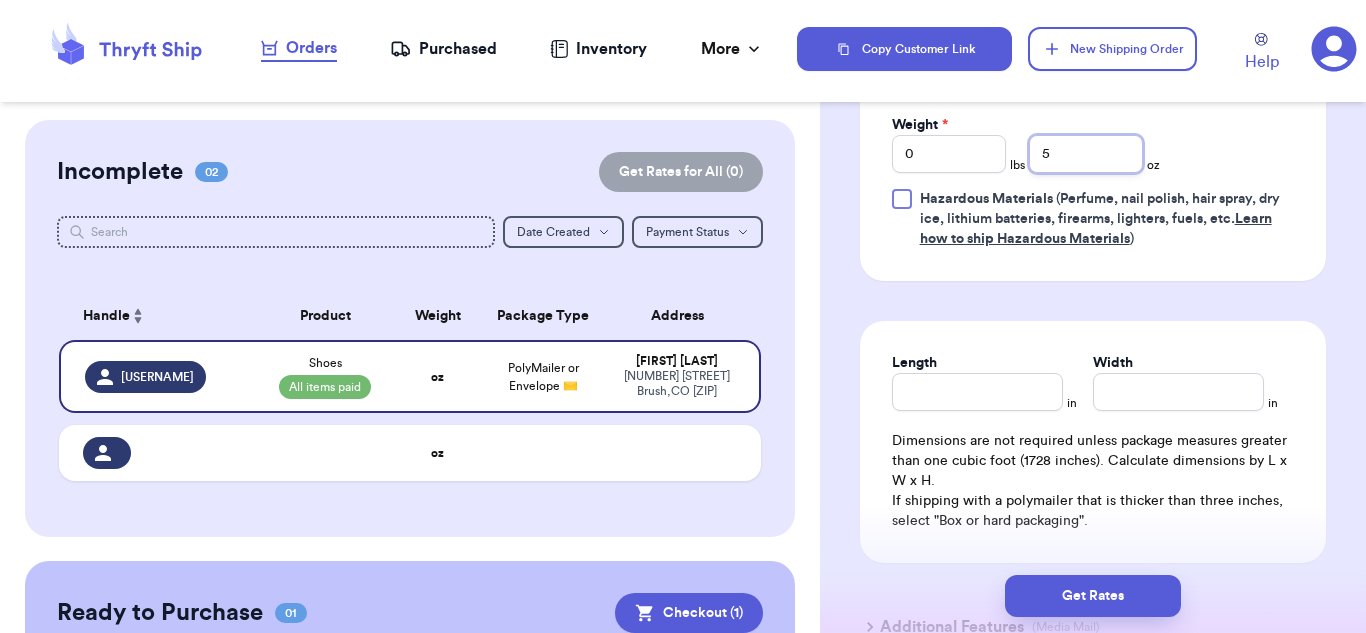 scroll, scrollTop: 1000, scrollLeft: 0, axis: vertical 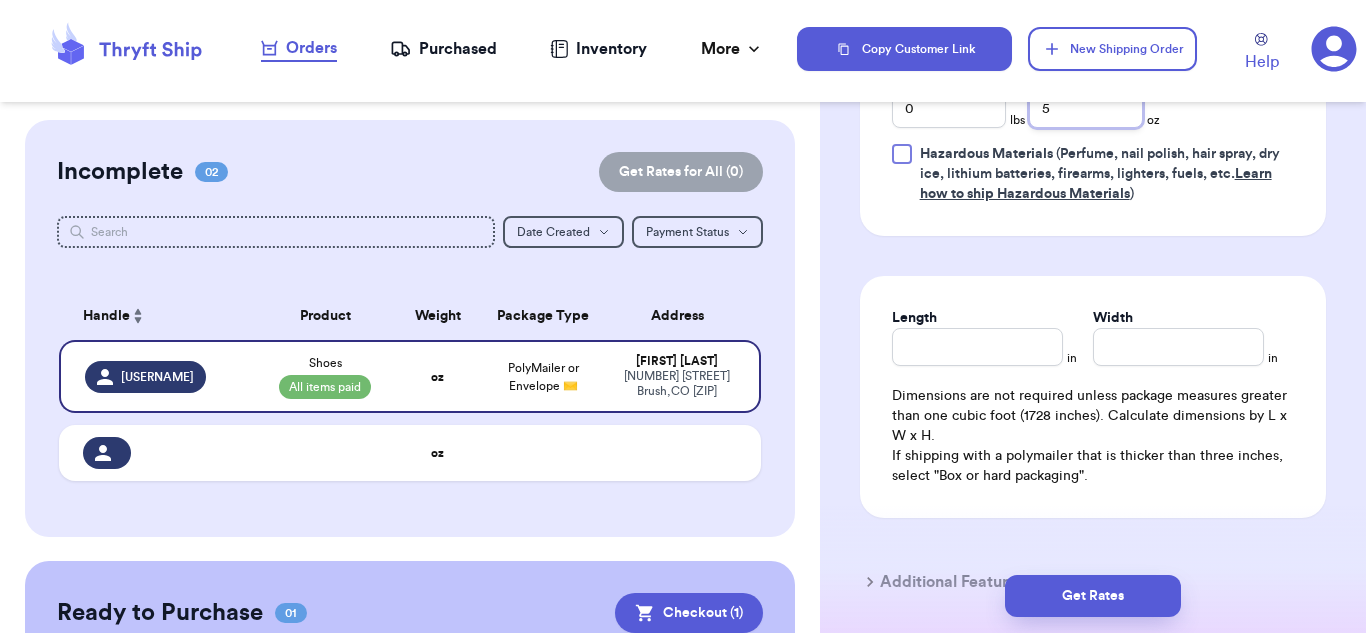 type on "5" 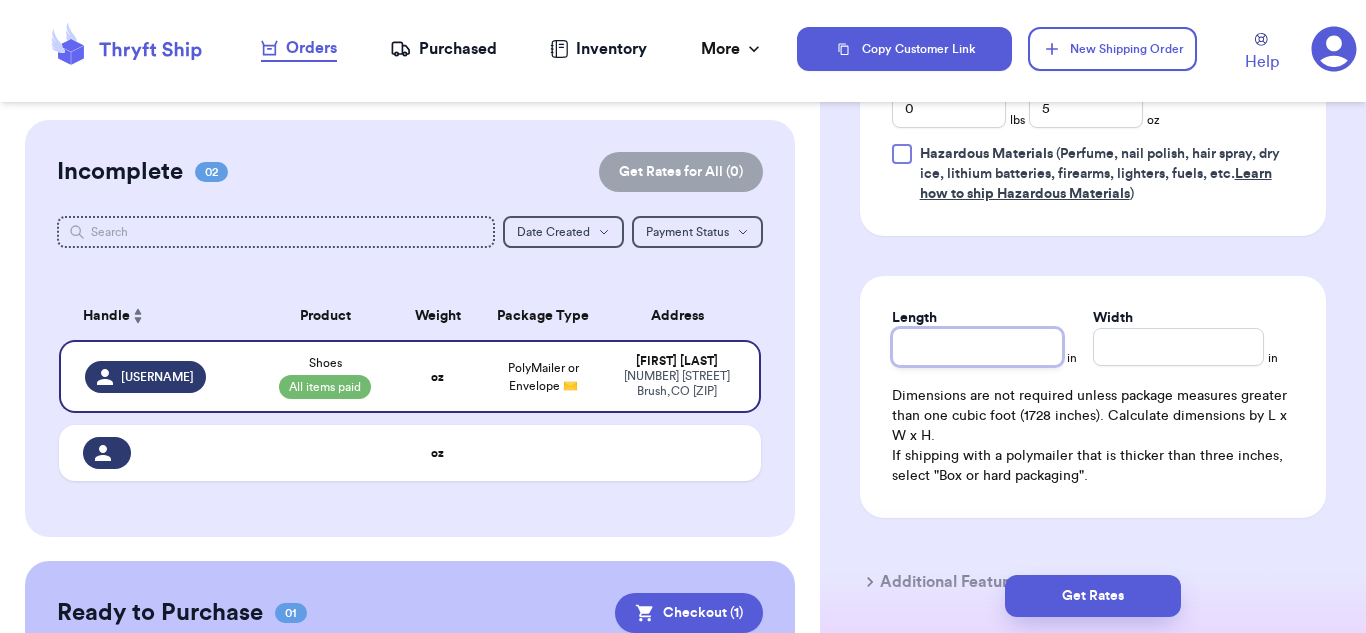 click on "Length" at bounding box center [977, 347] 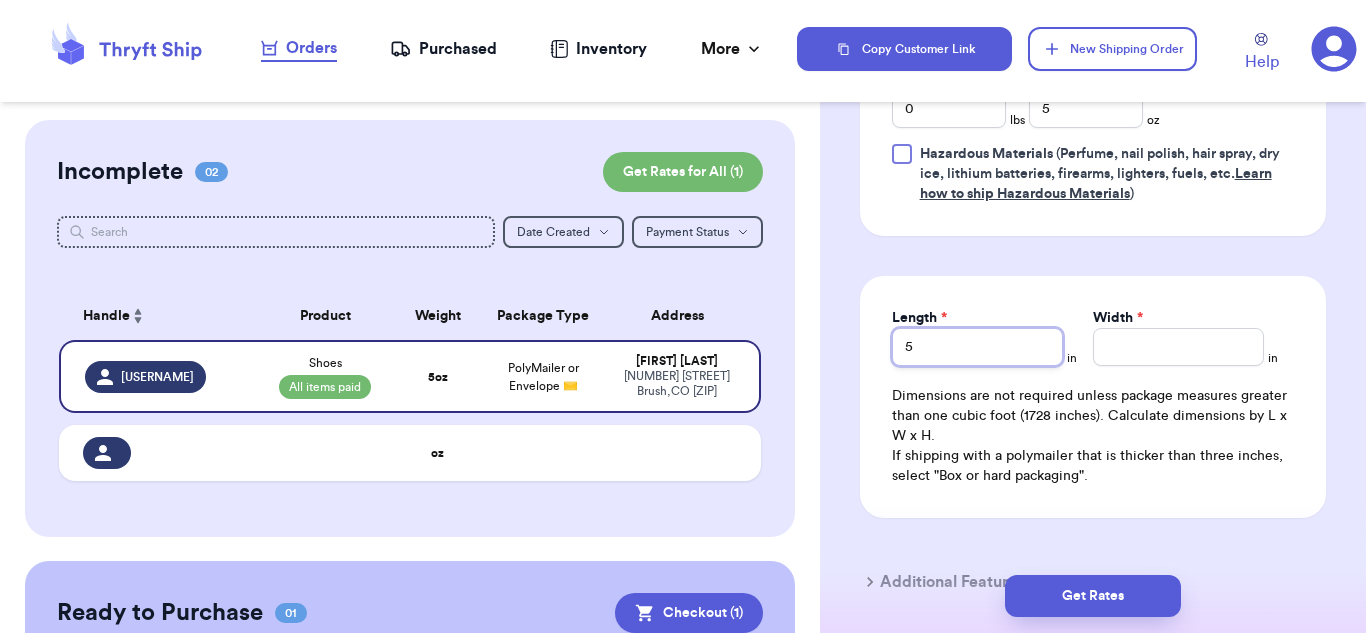 type on "5" 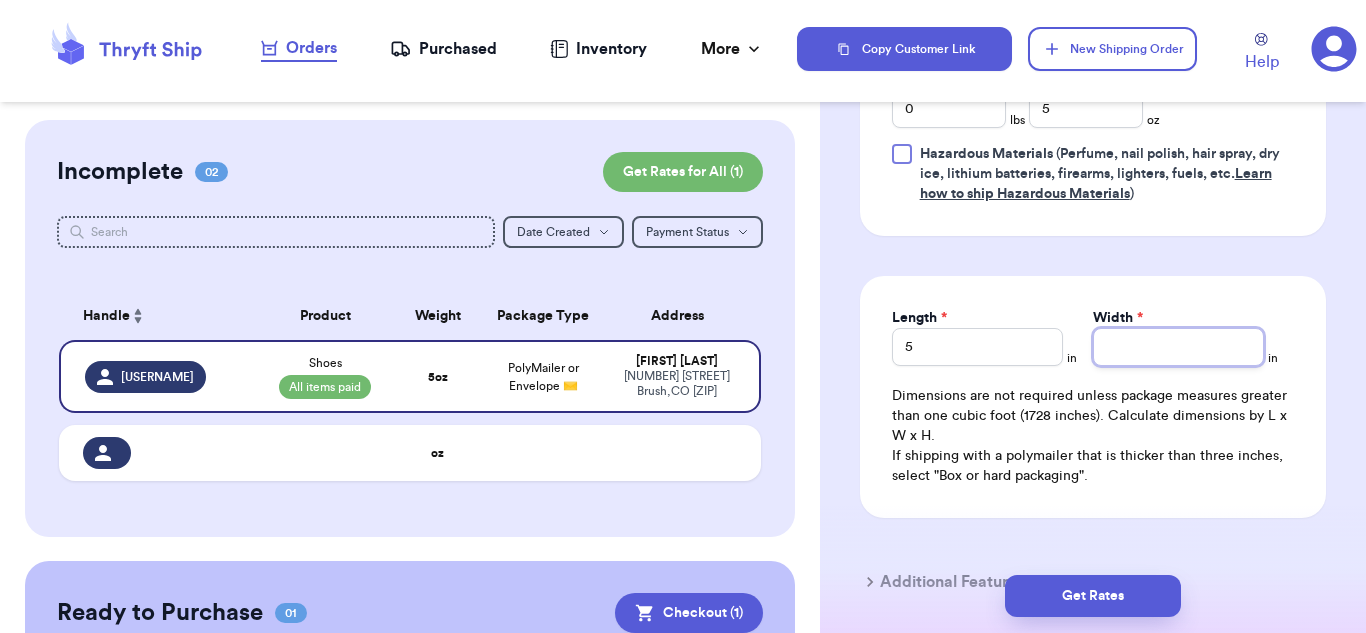 click on "Width *" at bounding box center (1178, 347) 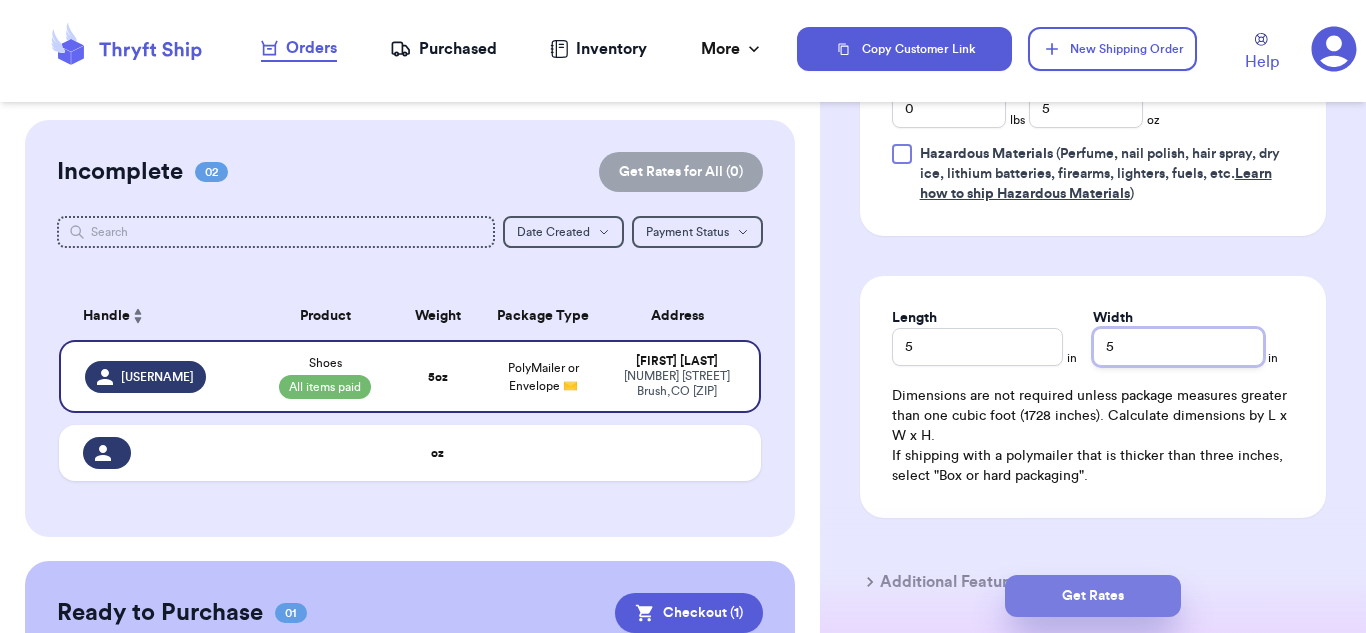 type on "5" 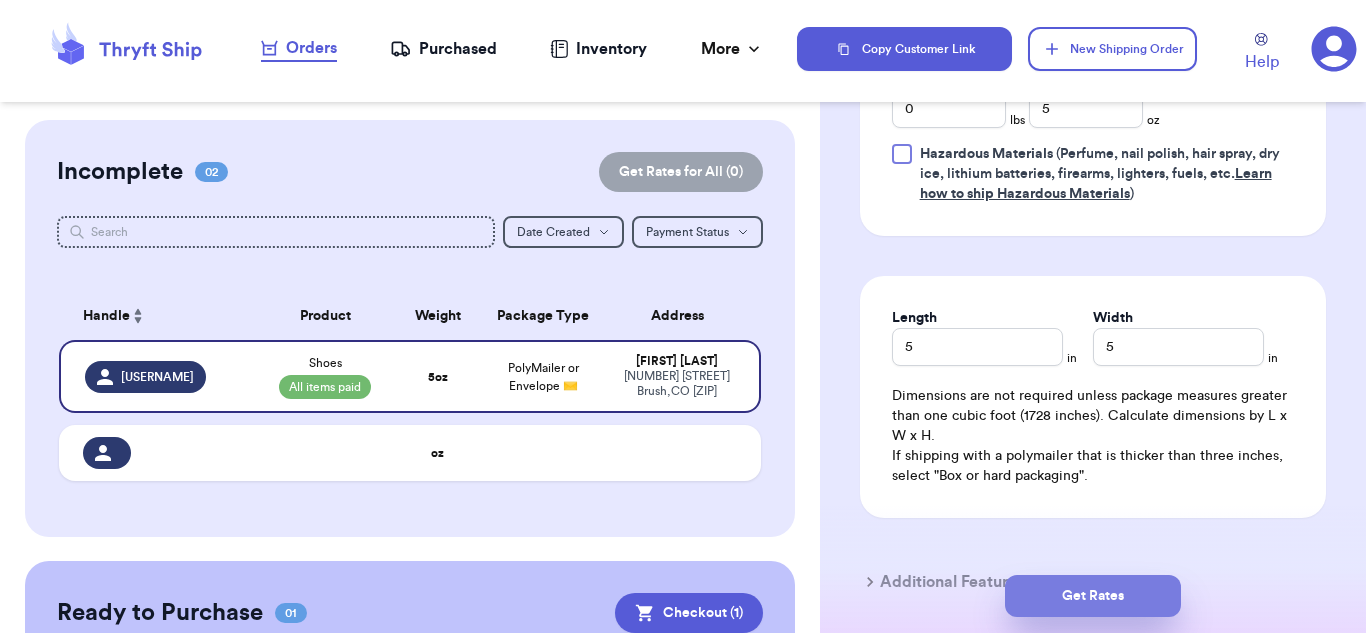 click on "Get Rates" at bounding box center (1093, 596) 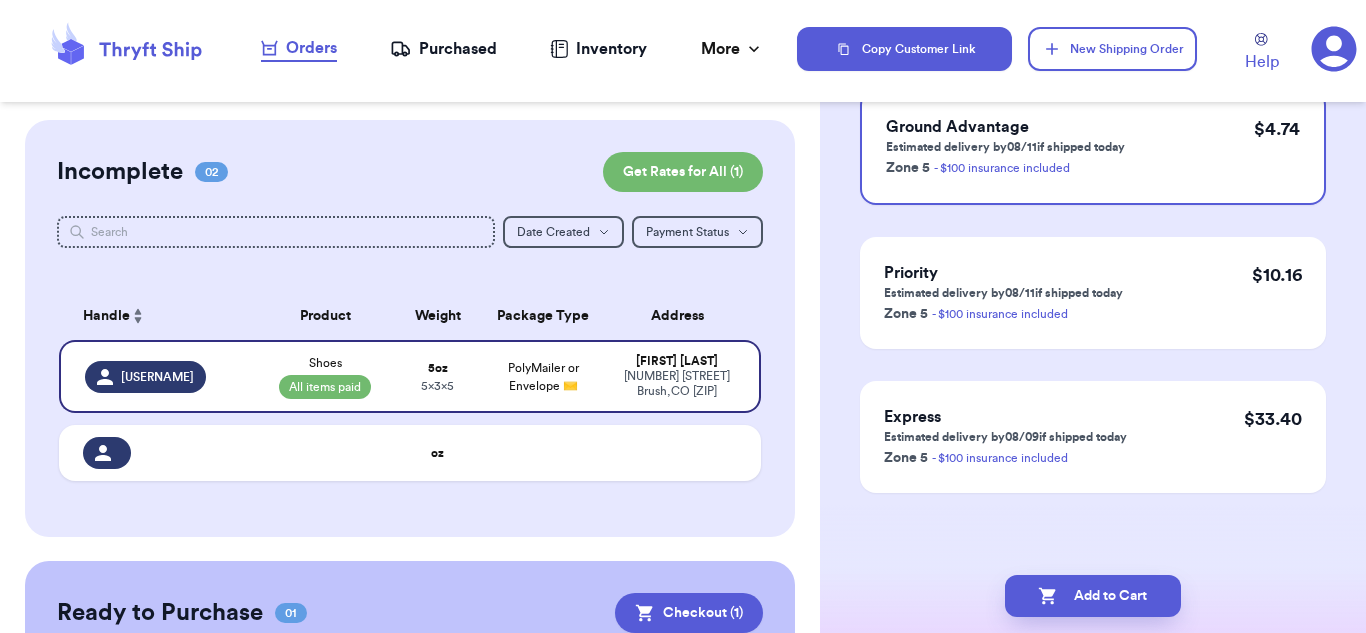 scroll, scrollTop: 0, scrollLeft: 0, axis: both 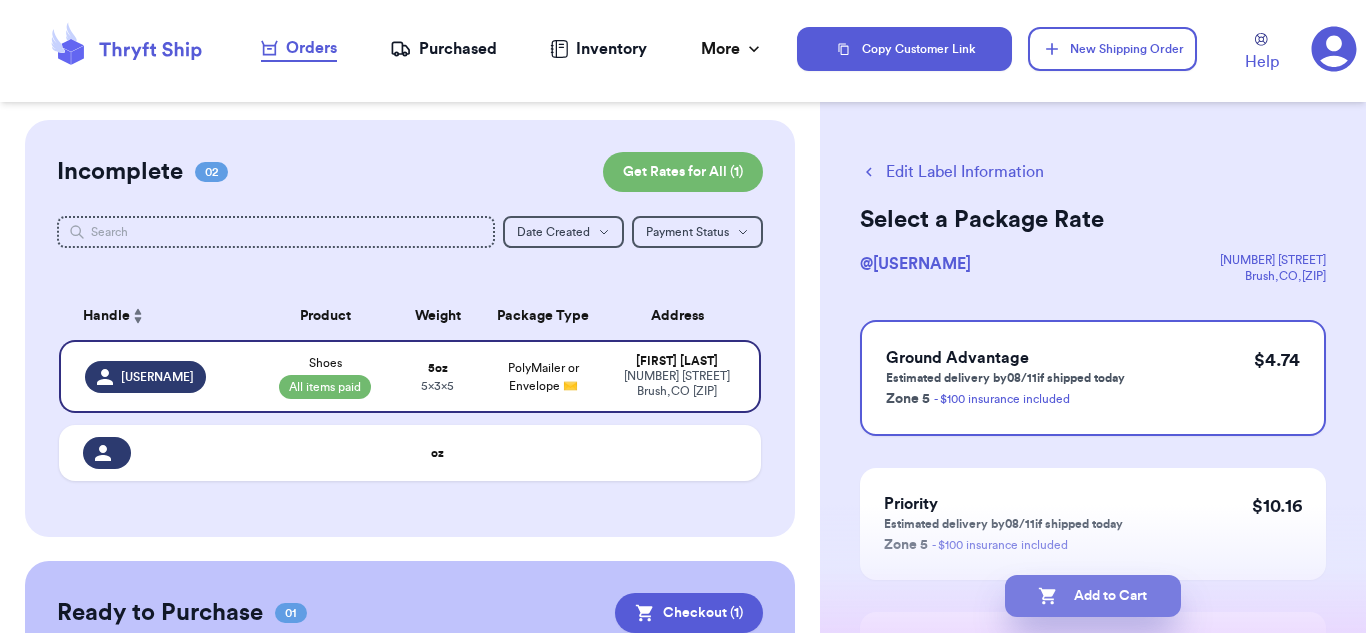 click on "Add to Cart" at bounding box center [1093, 596] 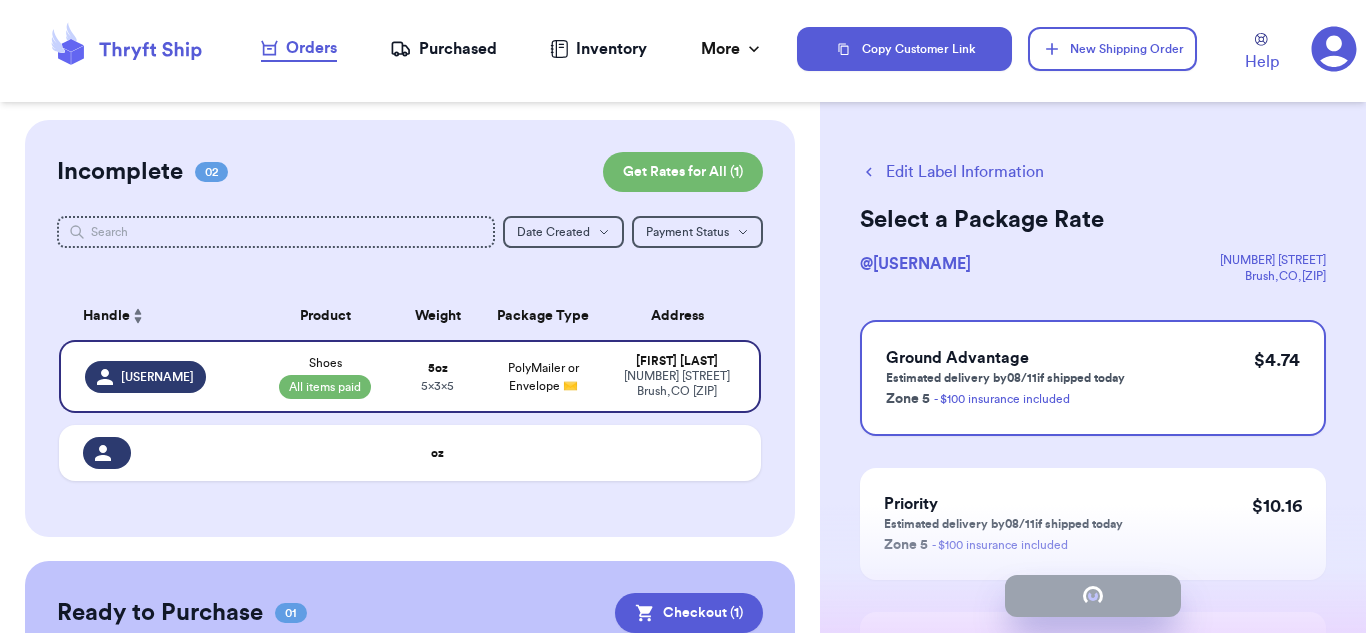 checkbox on "true" 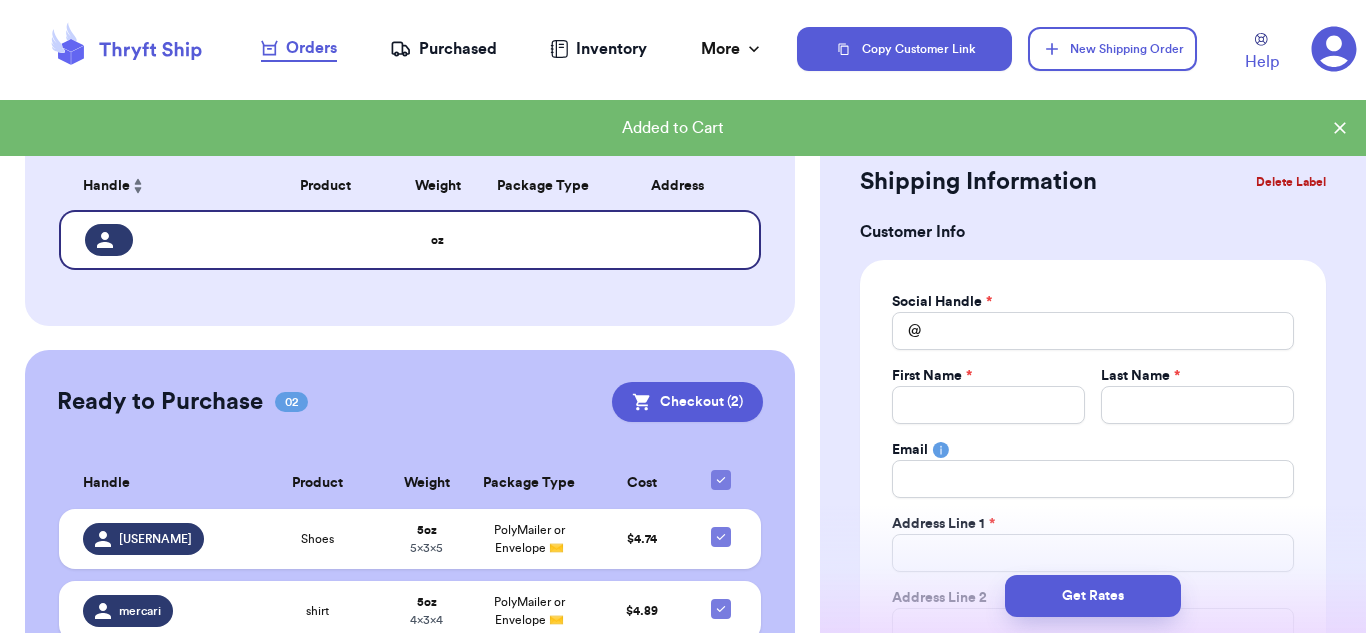 scroll, scrollTop: 0, scrollLeft: 0, axis: both 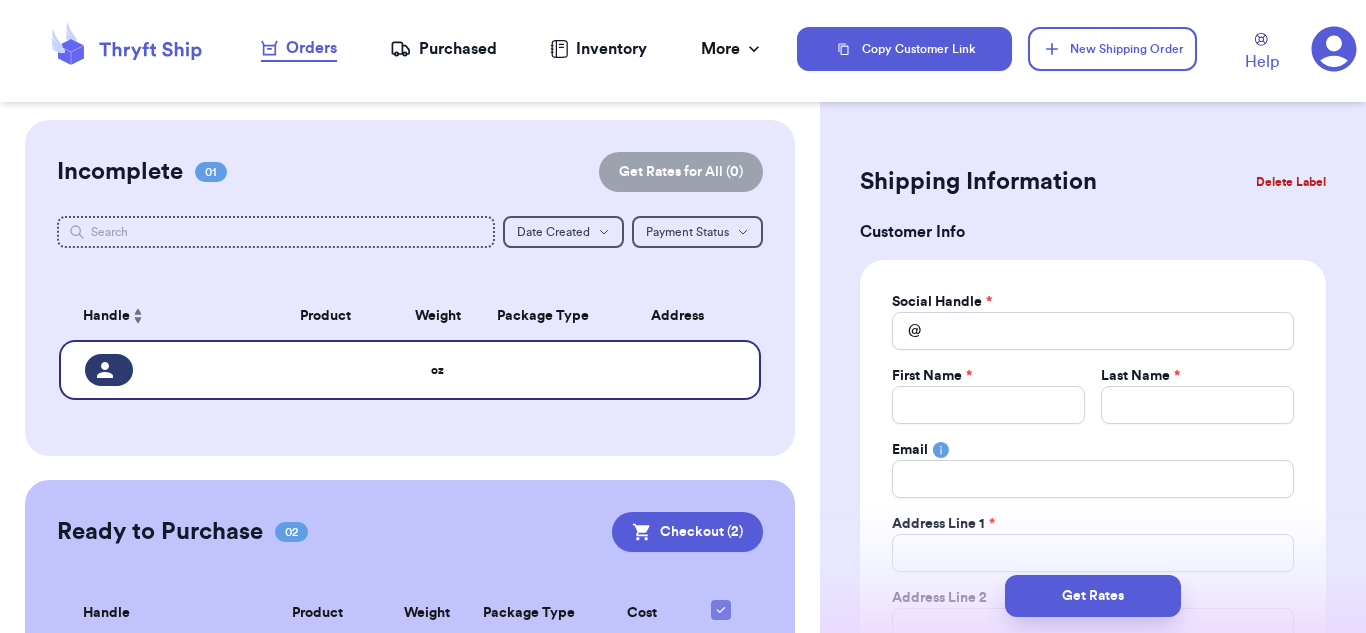 type 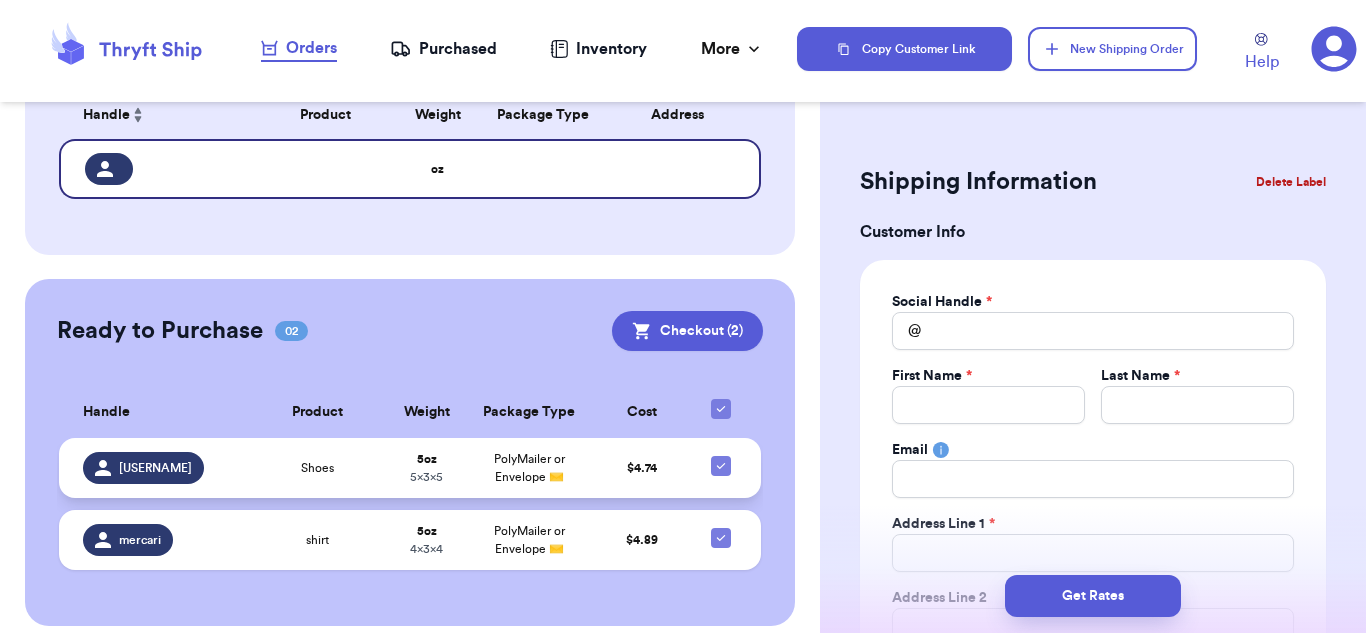 scroll, scrollTop: 218, scrollLeft: 0, axis: vertical 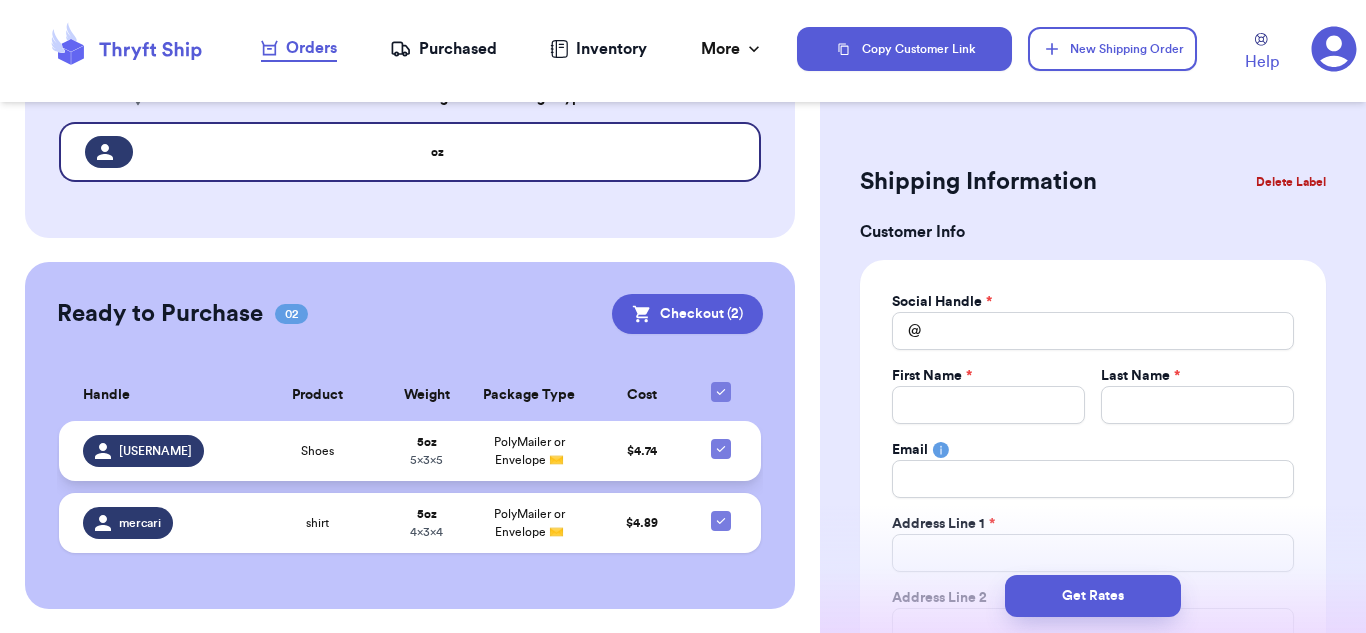 click 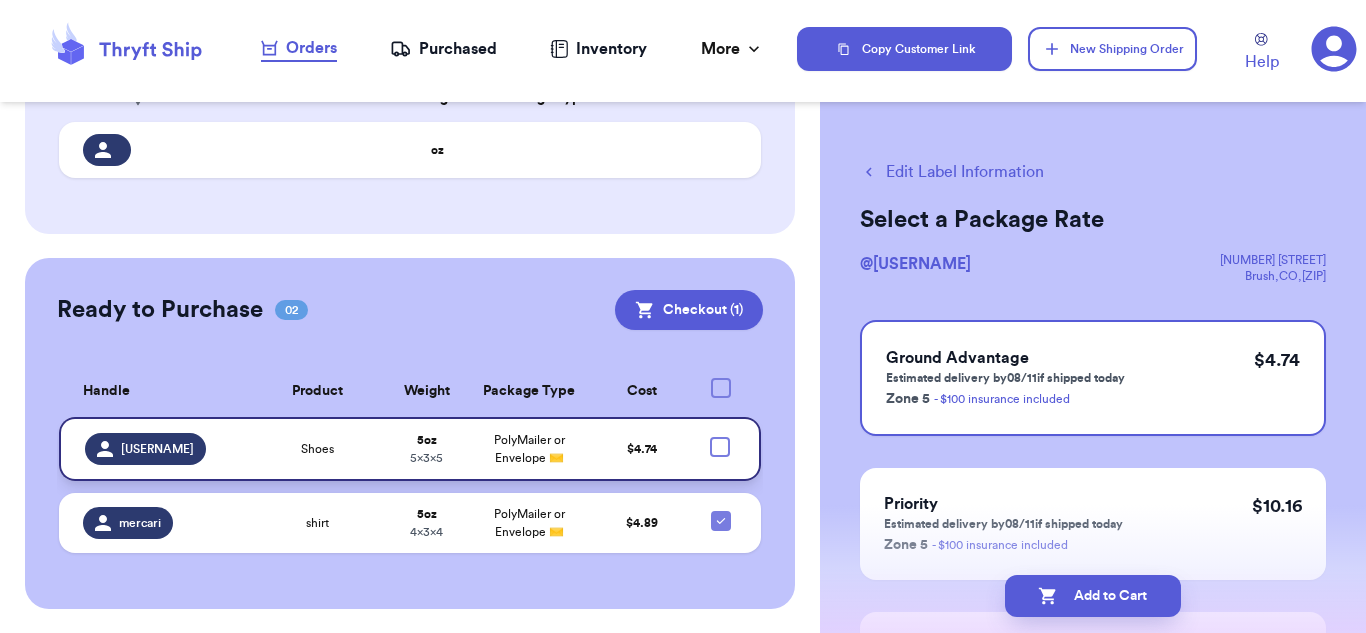click on "Edit Label Information" at bounding box center [952, 172] 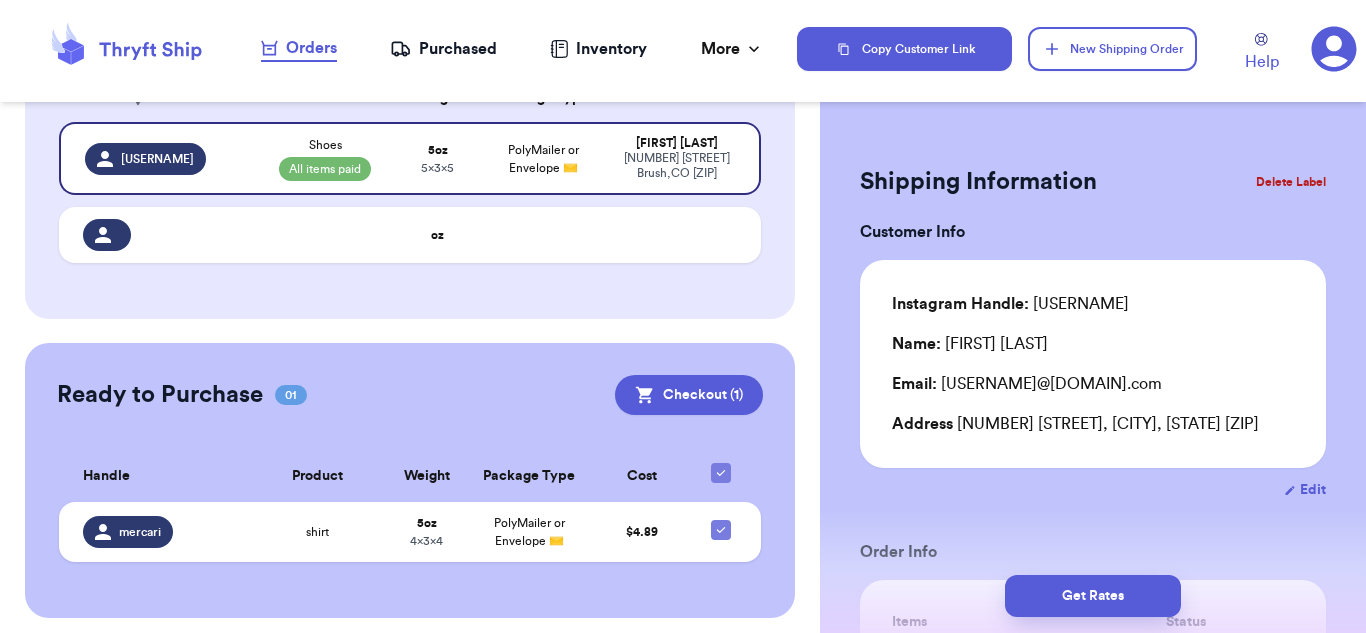 click on "Delete Label" at bounding box center (1291, 182) 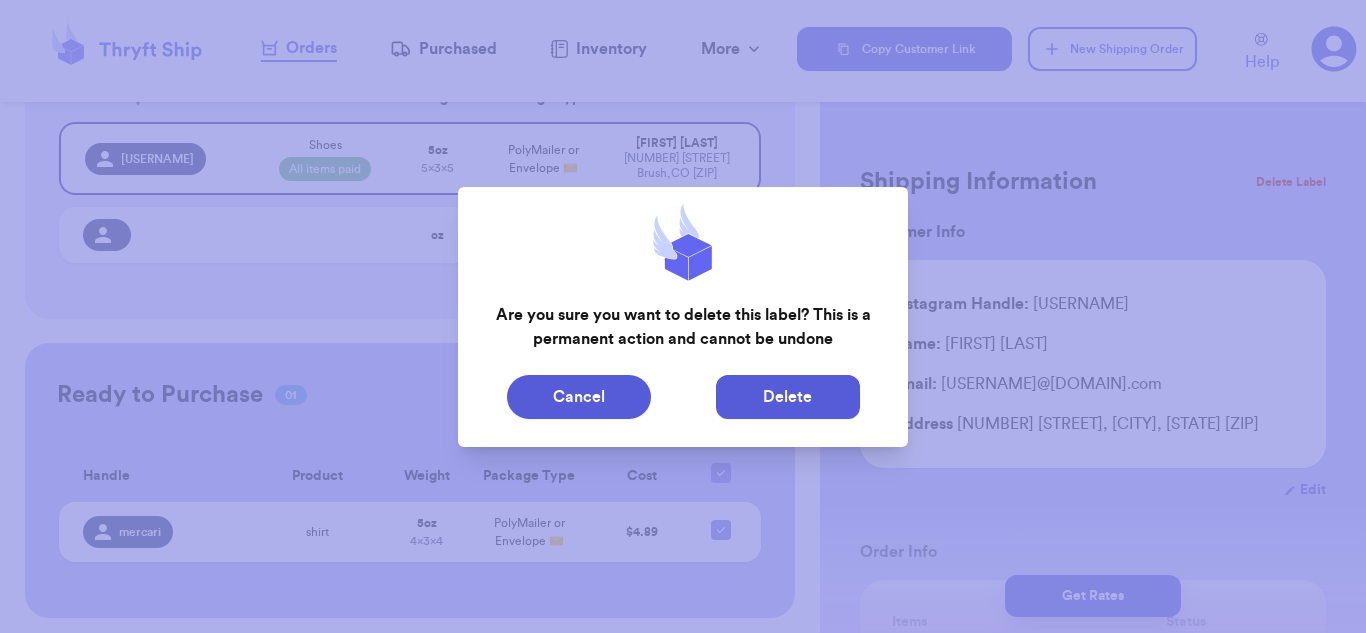 click on "Delete" at bounding box center [788, 397] 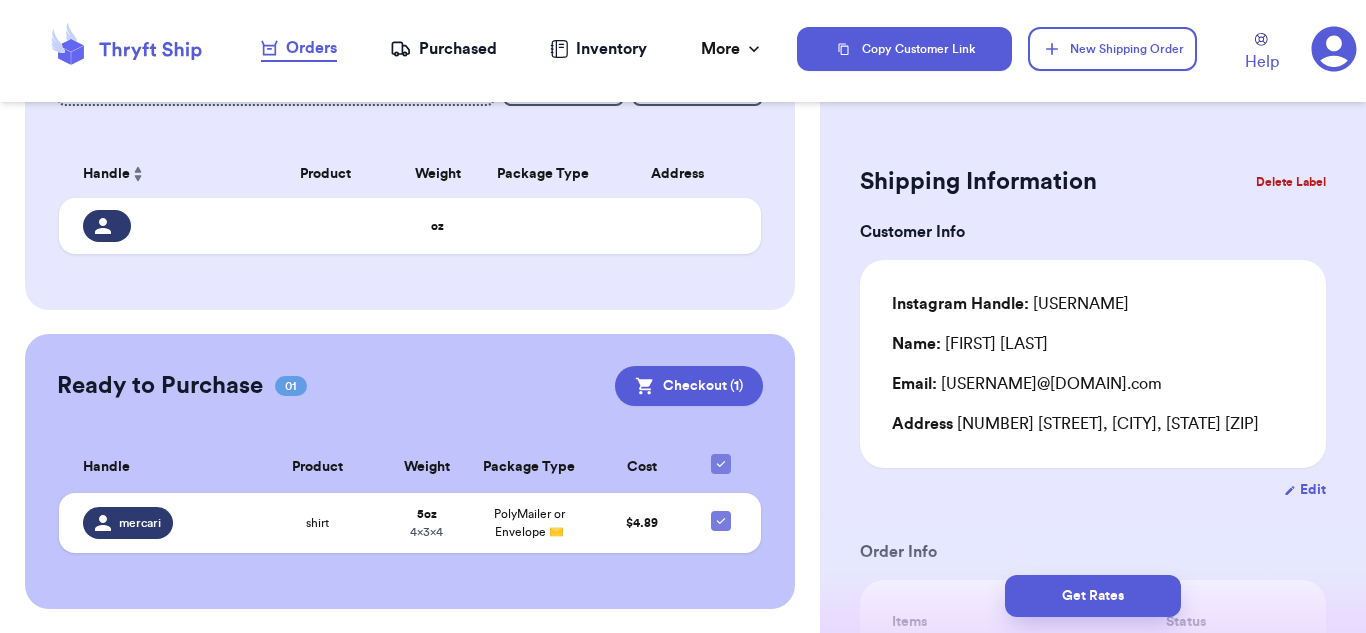 scroll, scrollTop: 142, scrollLeft: 0, axis: vertical 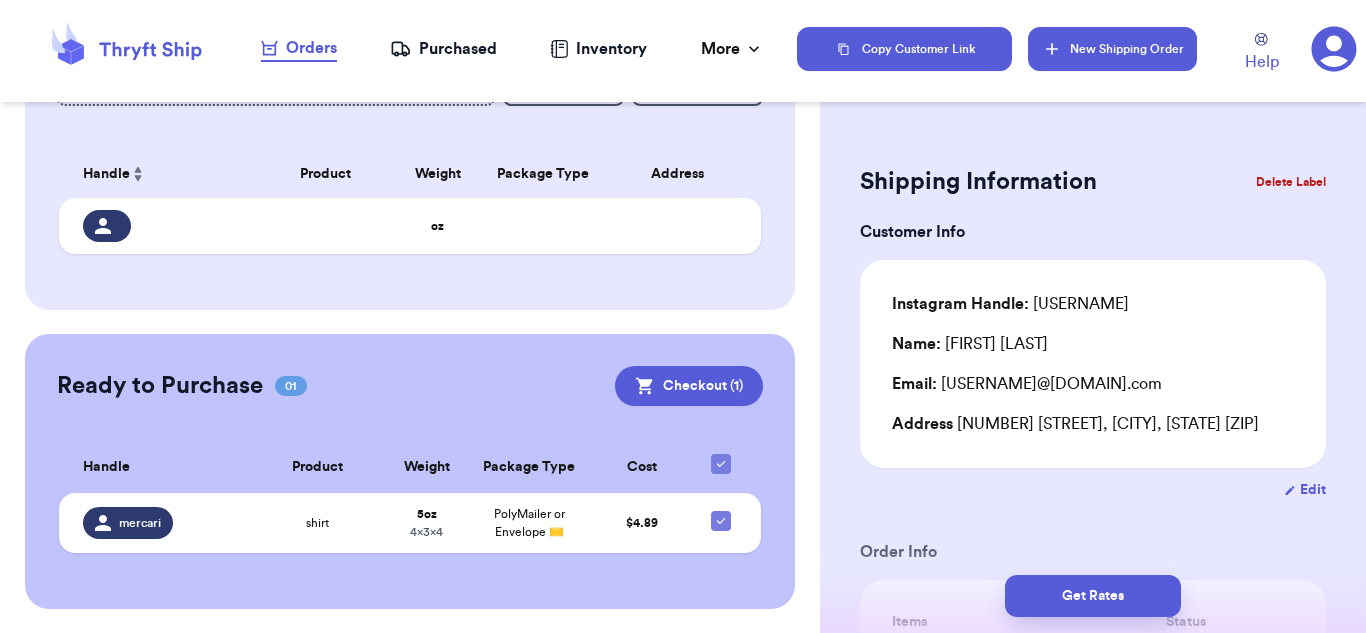 click on "New Shipping Order" at bounding box center (1112, 49) 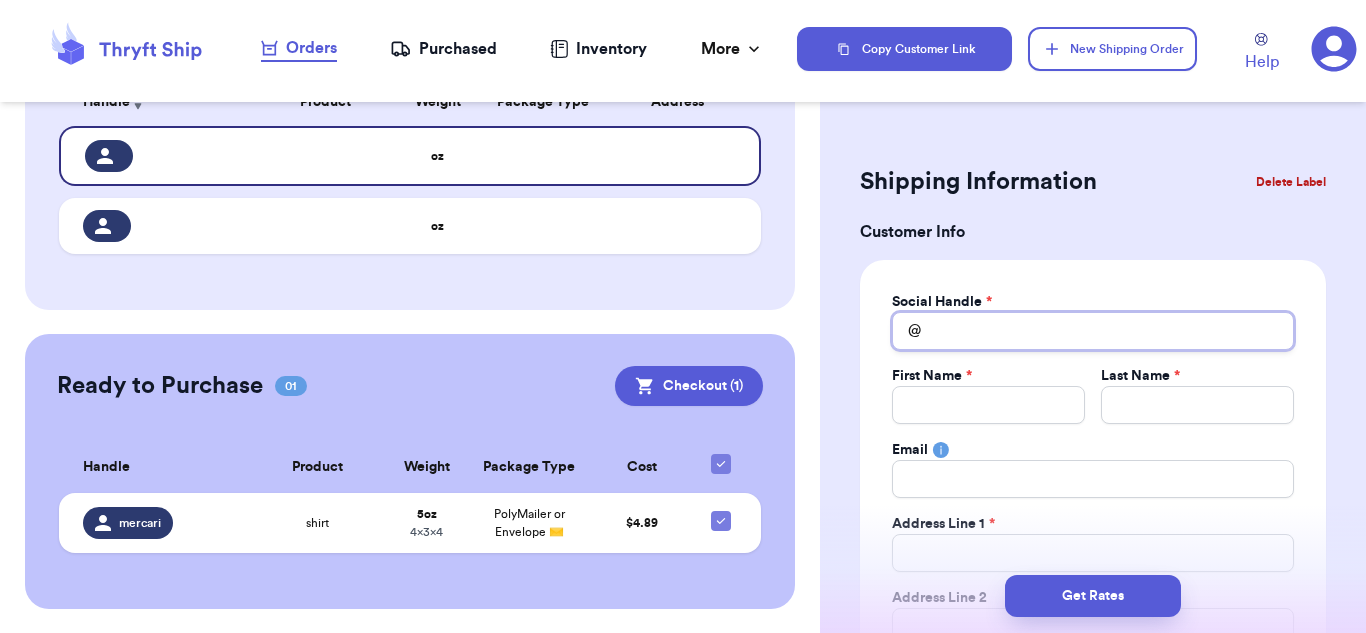 drag, startPoint x: 1035, startPoint y: 336, endPoint x: 997, endPoint y: 338, distance: 38.052597 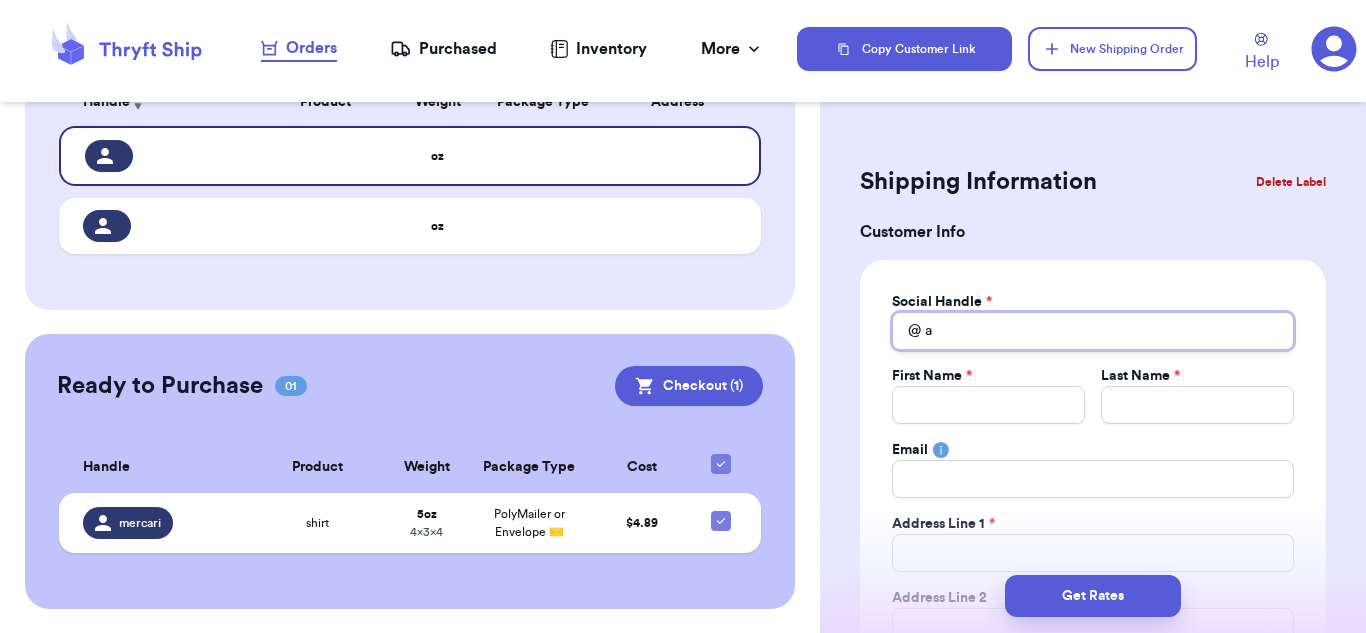 type 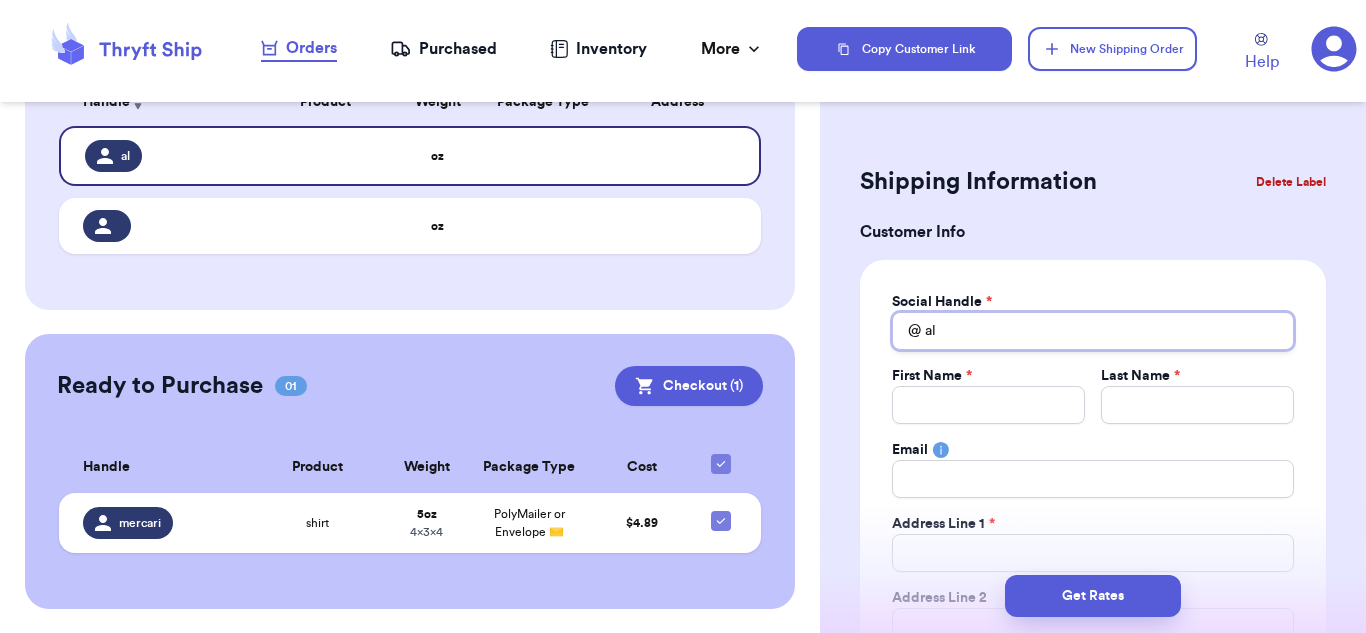 type 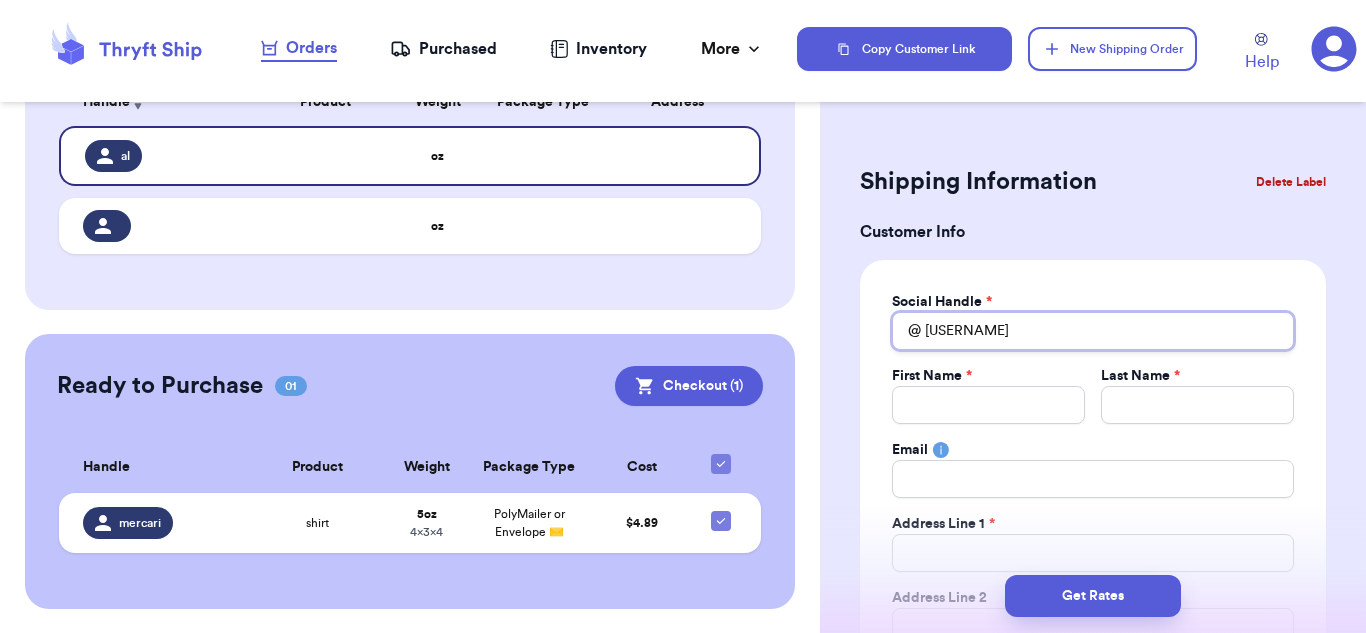 type 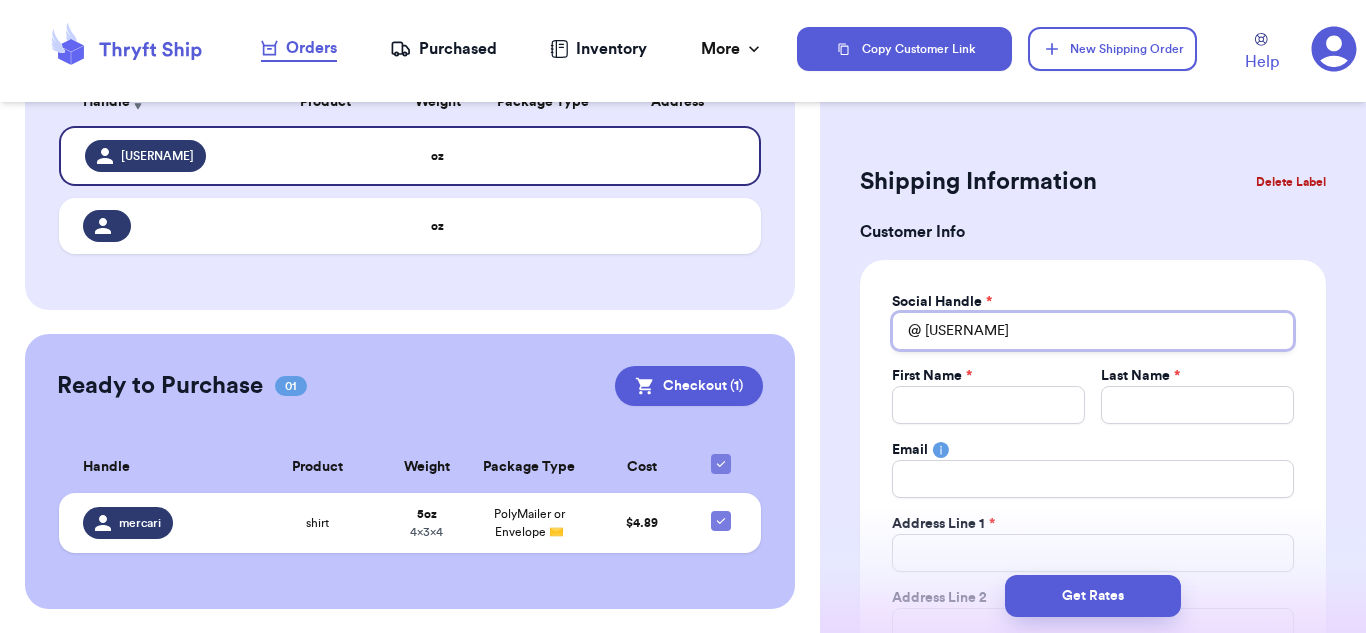 type 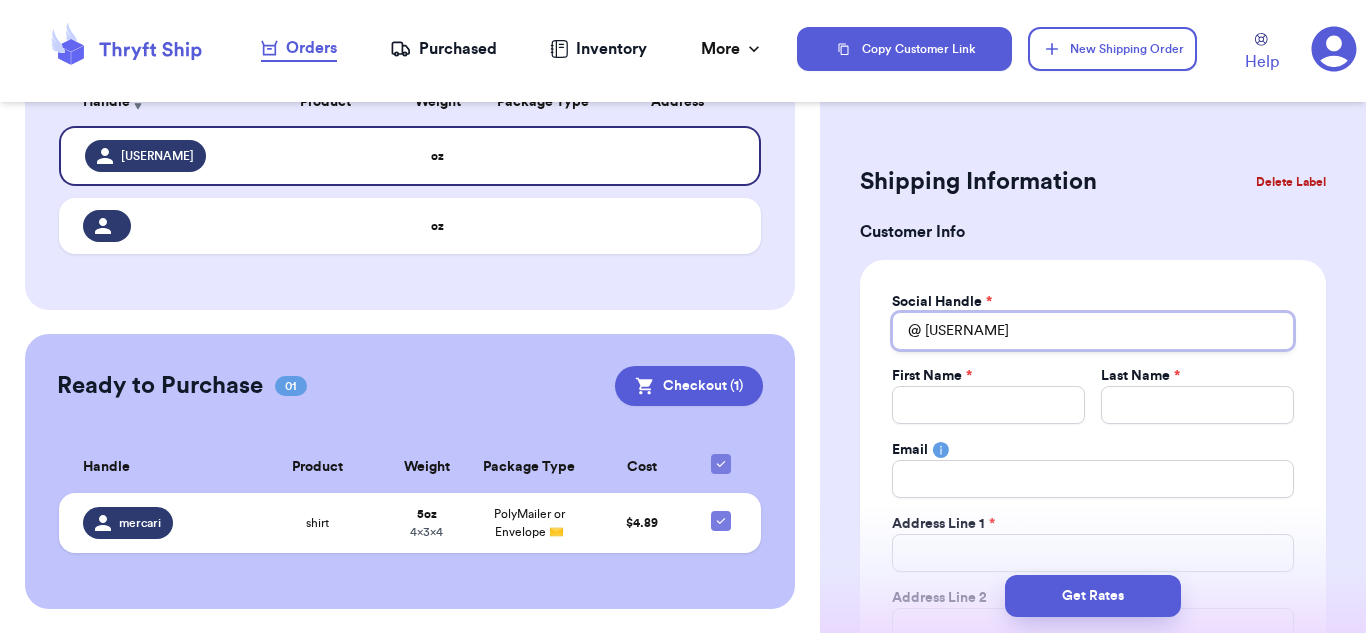 type on "[USERNAME]" 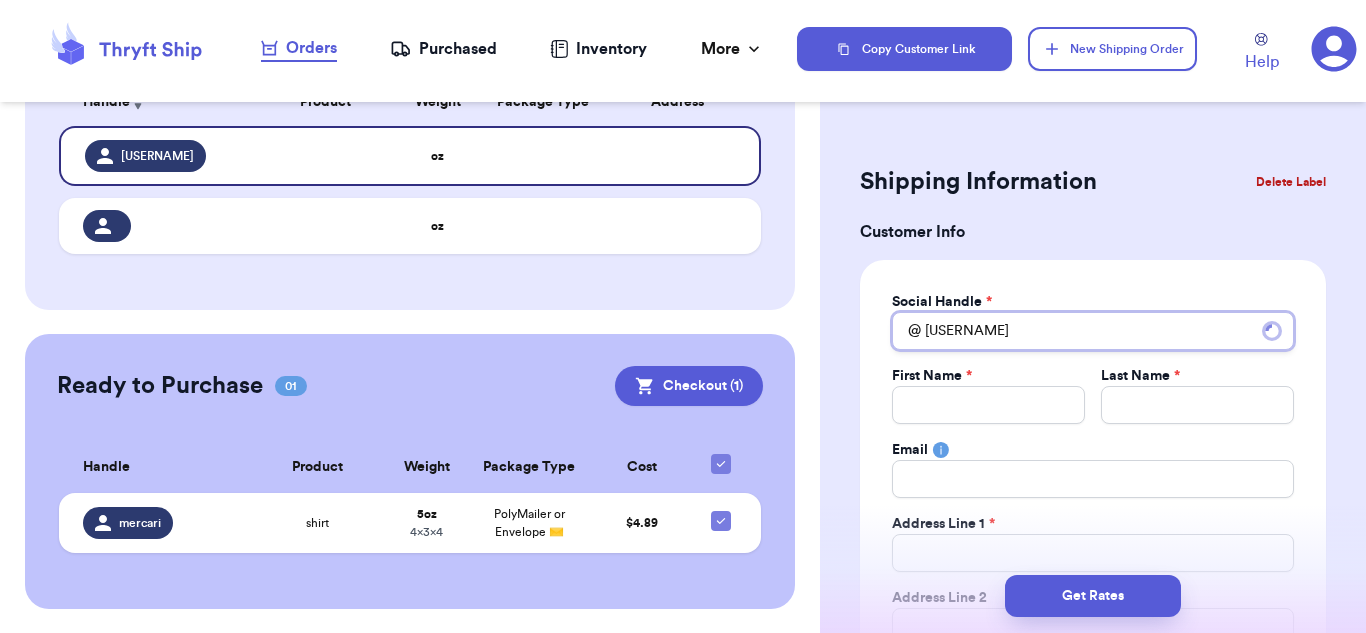 type 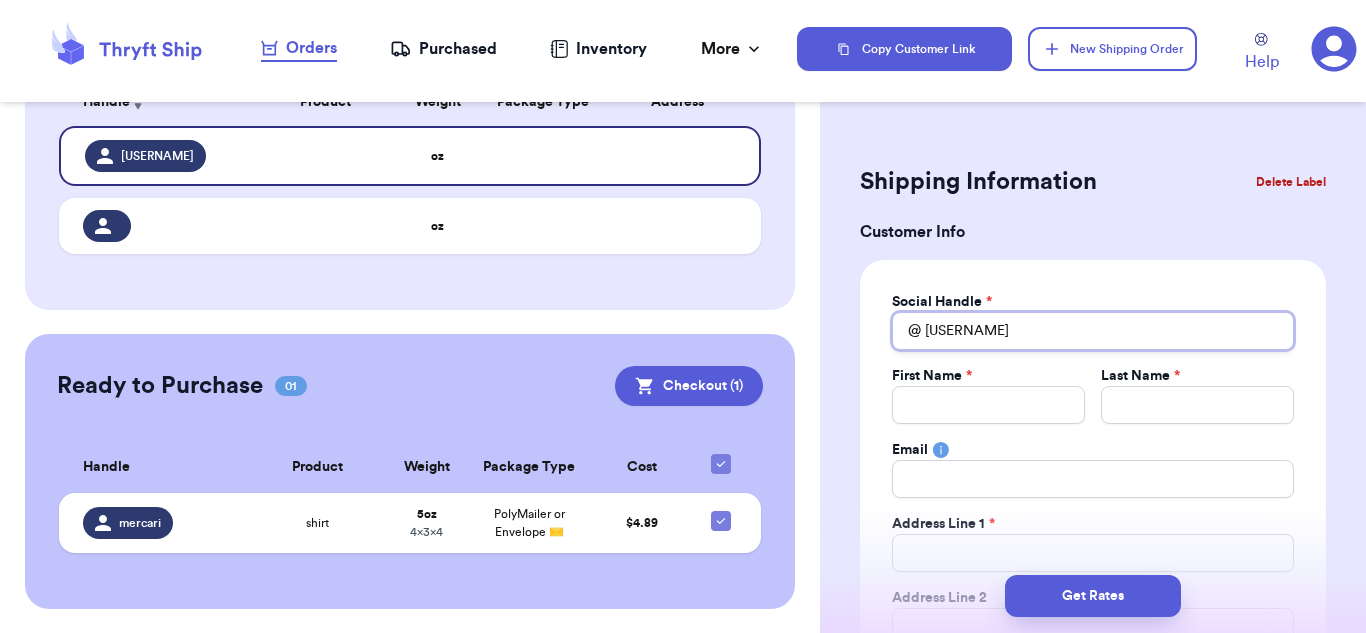 type 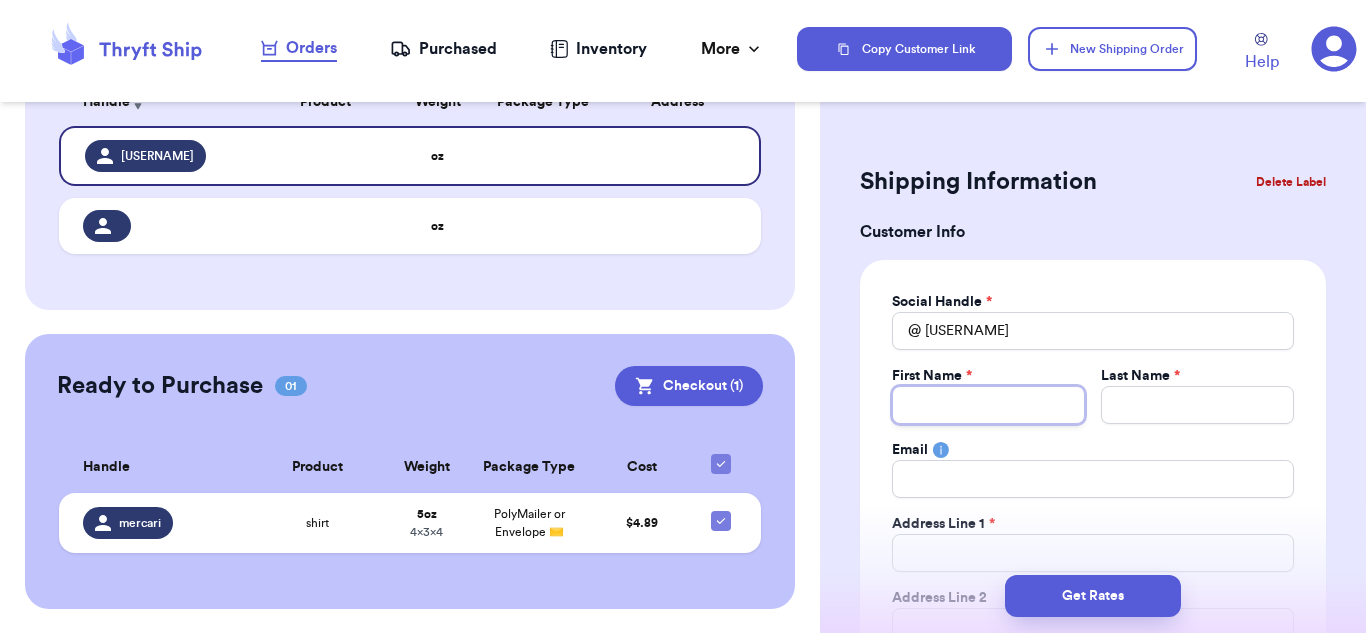 paste on "[FIRST] [LAST]" 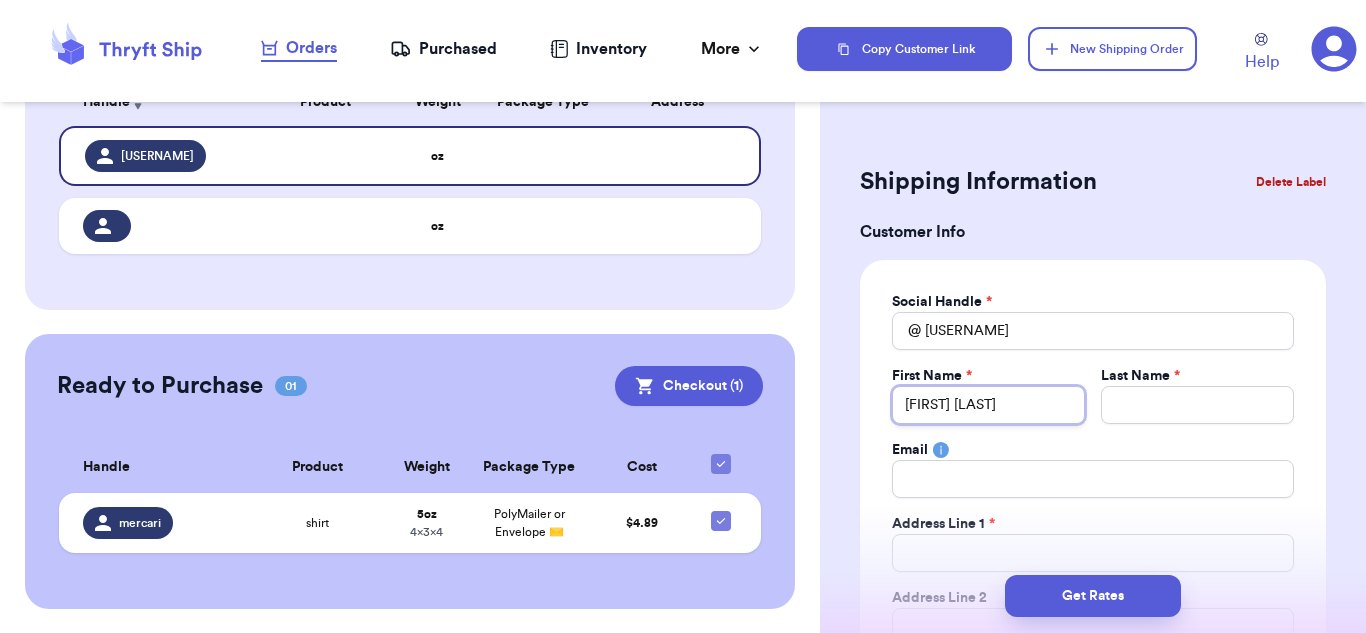 drag, startPoint x: 941, startPoint y: 400, endPoint x: 1044, endPoint y: 408, distance: 103.31021 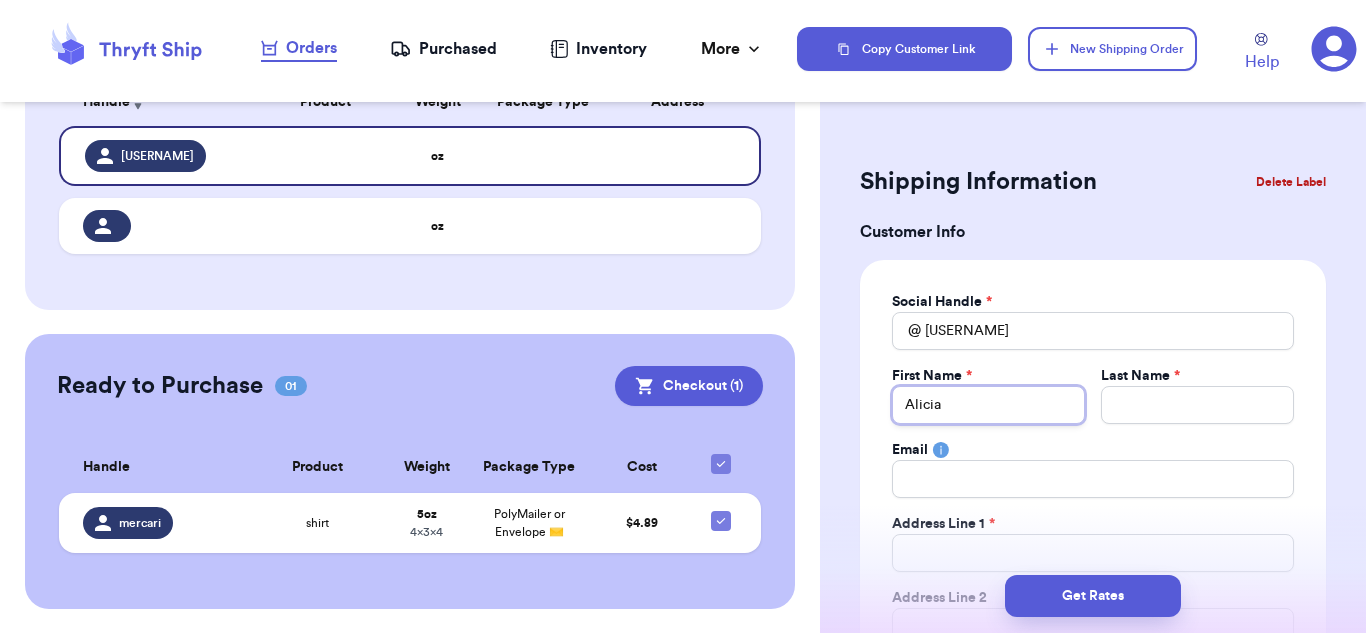 type on "Alicia" 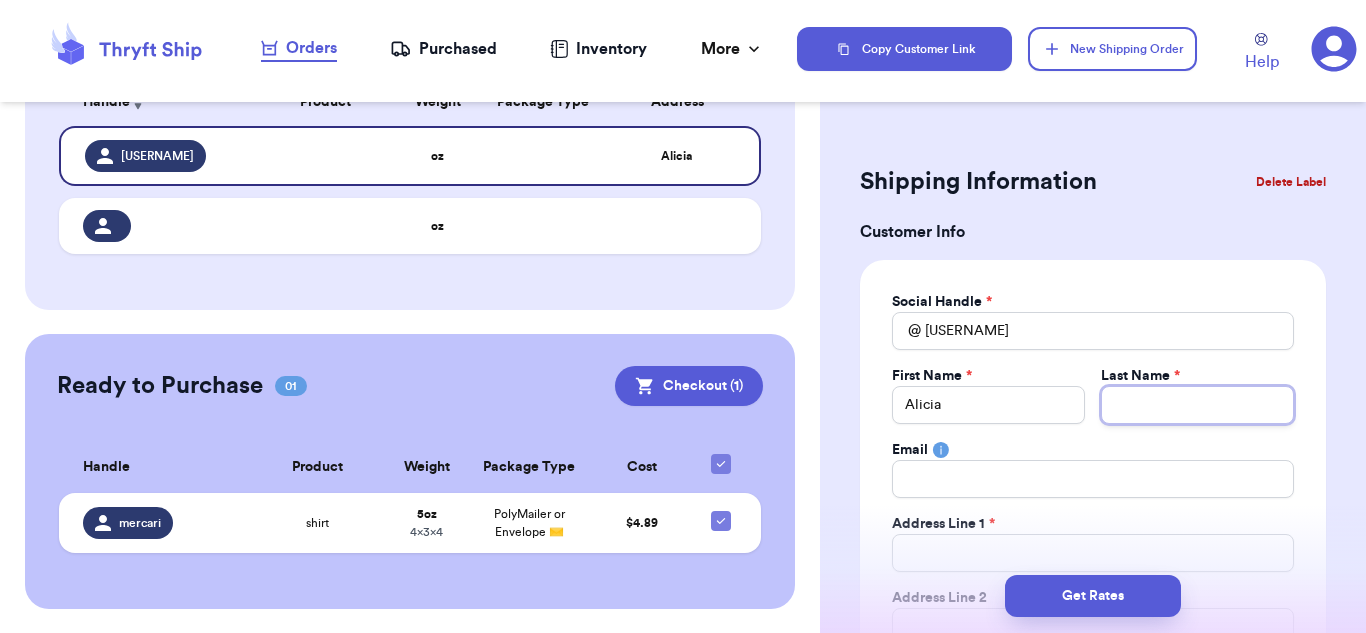 paste on "[LAST]" 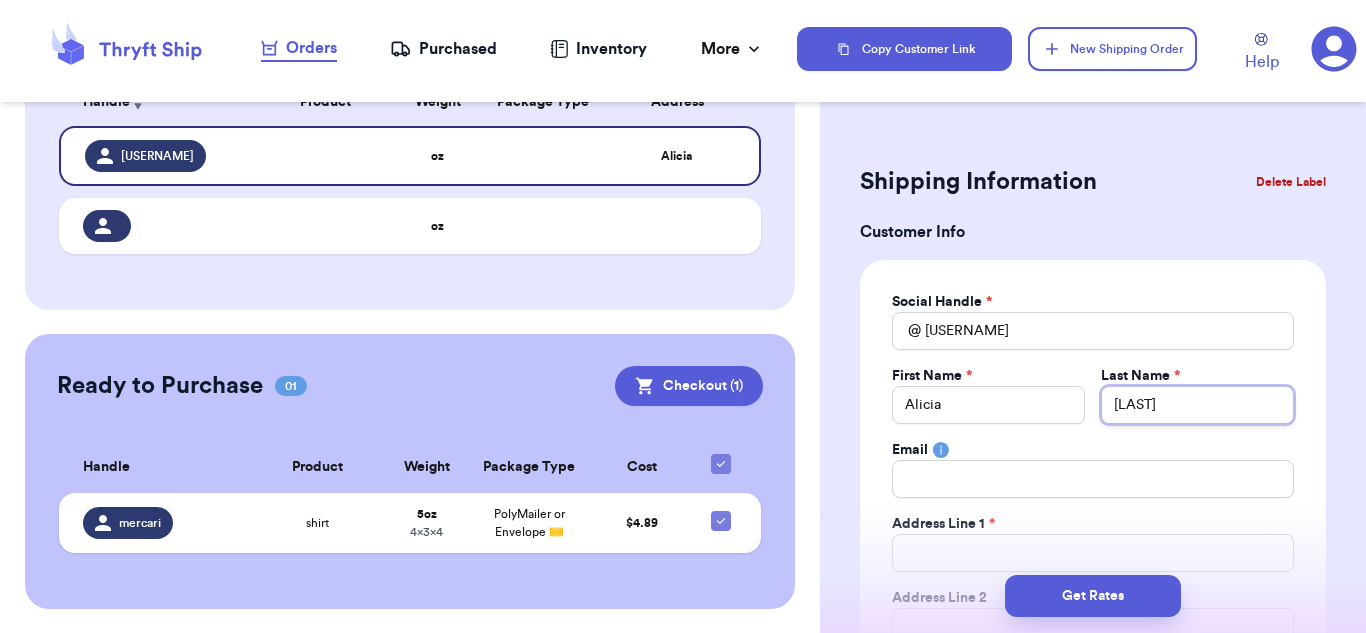 type on "[LAST]" 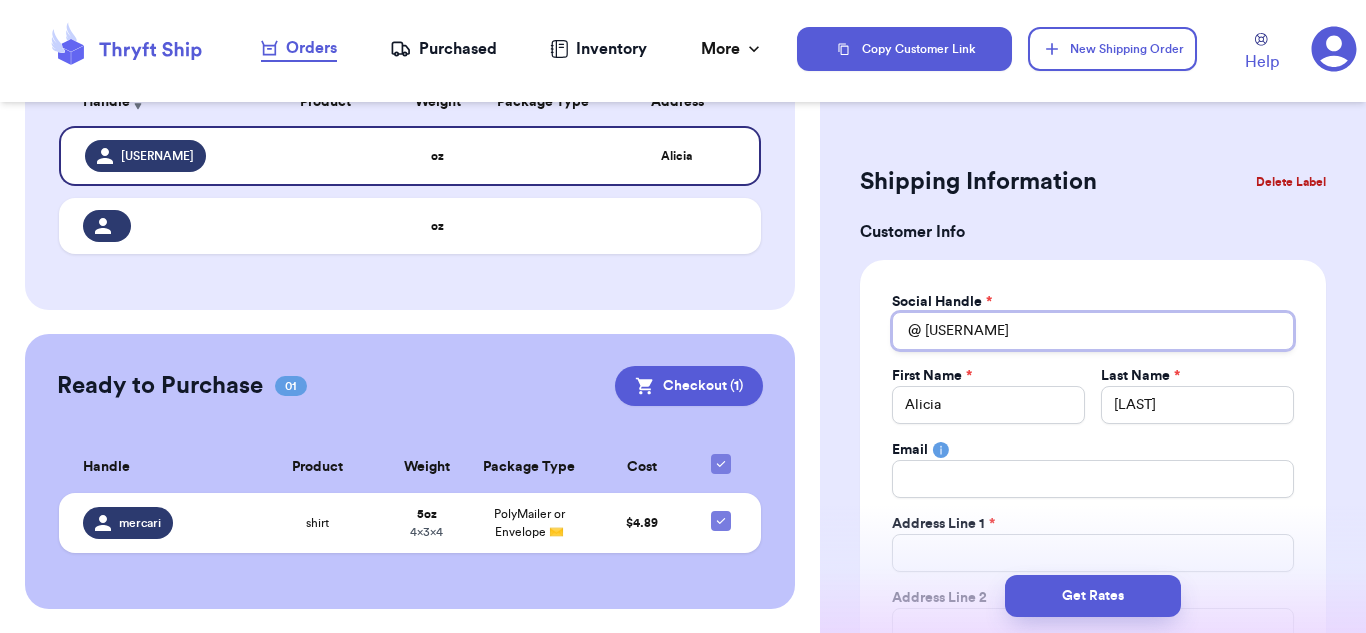 click on "[USERNAME]" at bounding box center (1093, 331) 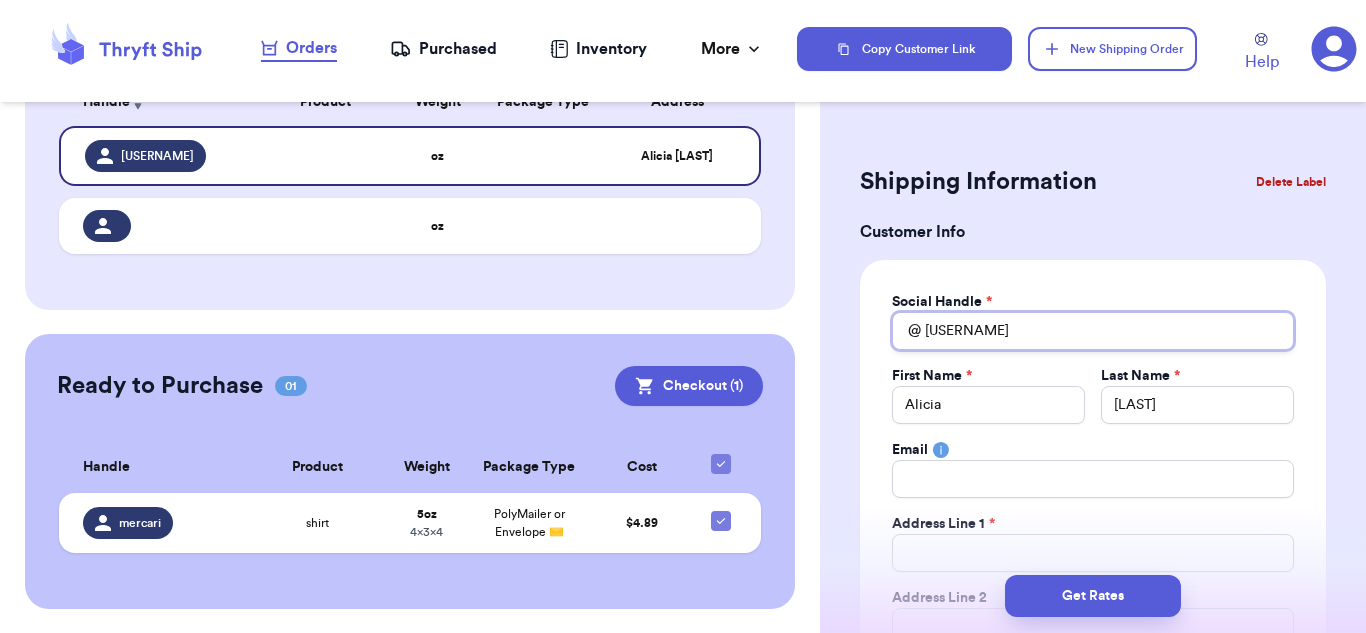 type 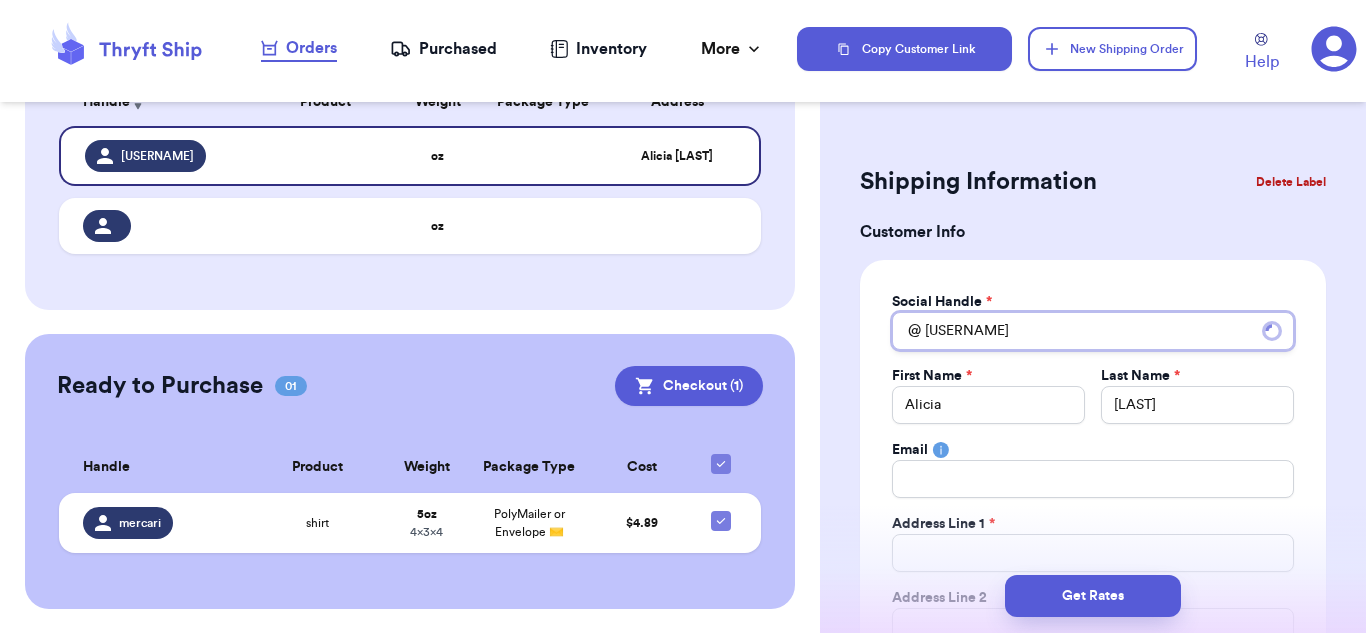 type 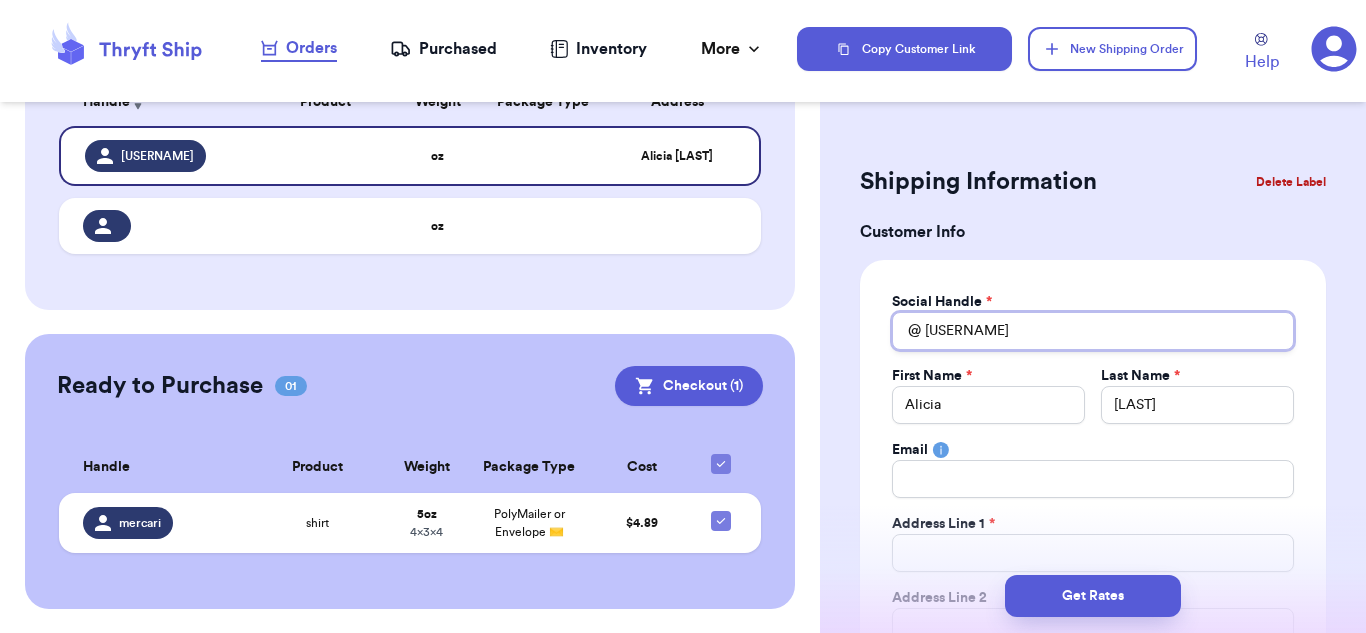 type 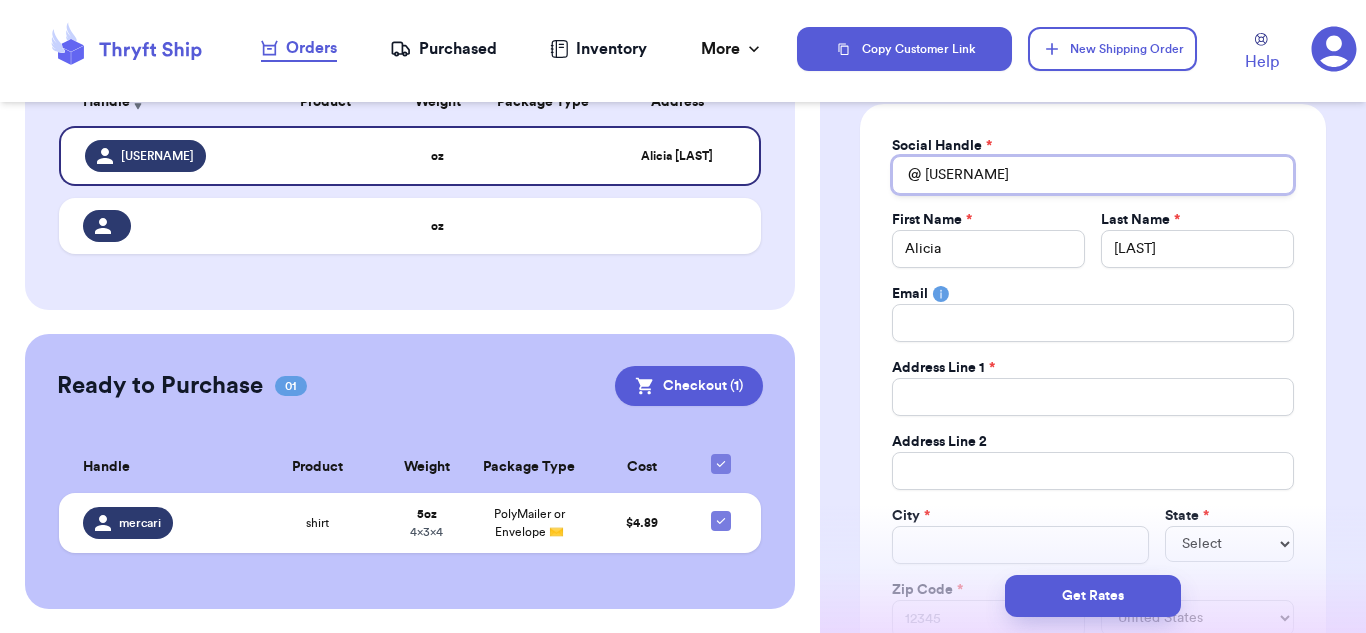 scroll, scrollTop: 200, scrollLeft: 0, axis: vertical 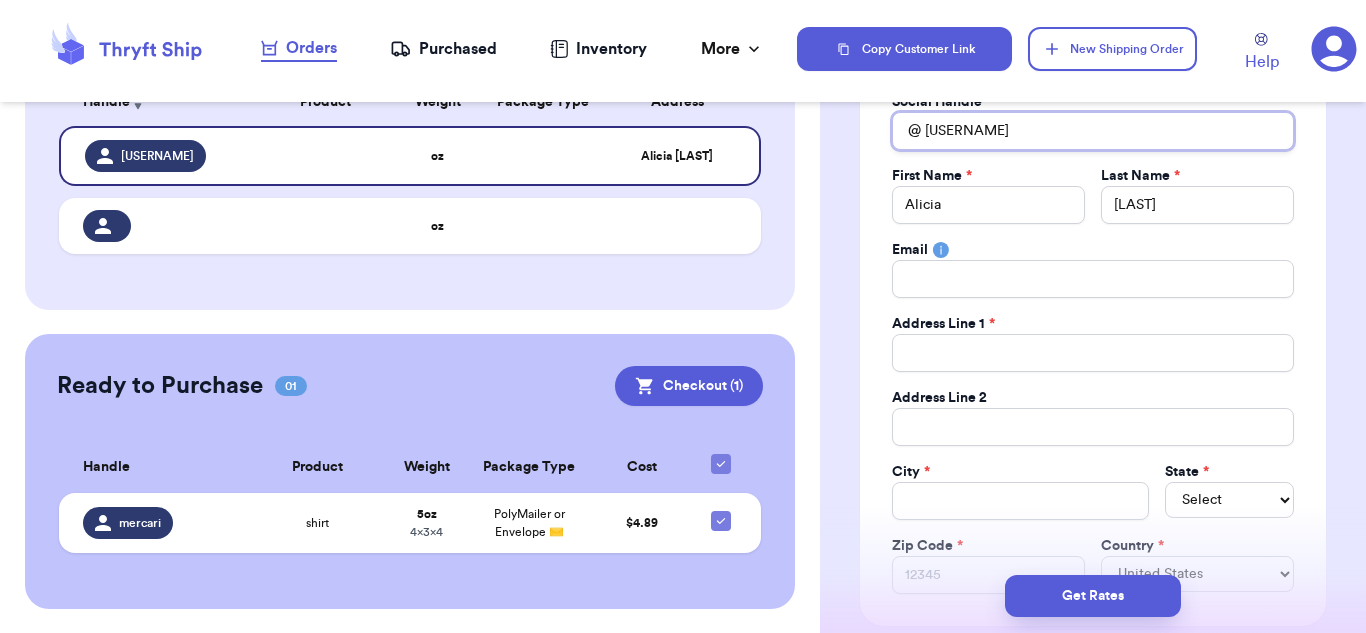 type on "[USERNAME]" 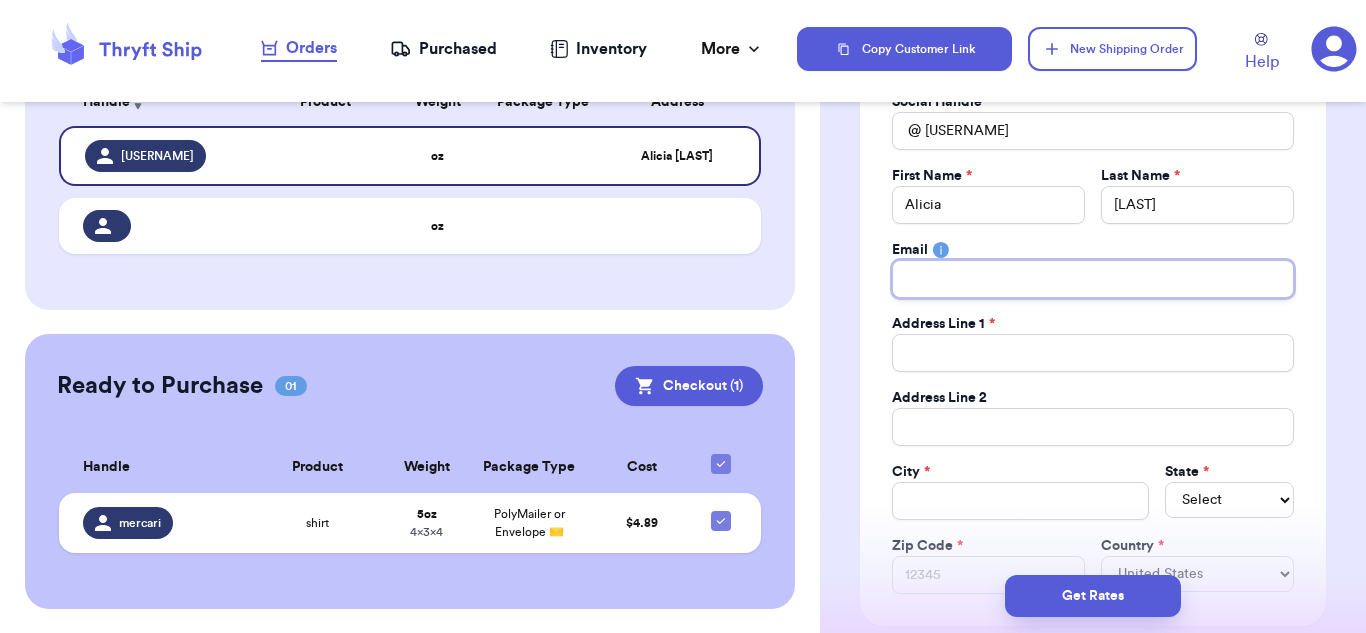 click on "Total Amount Paid" at bounding box center (1093, 279) 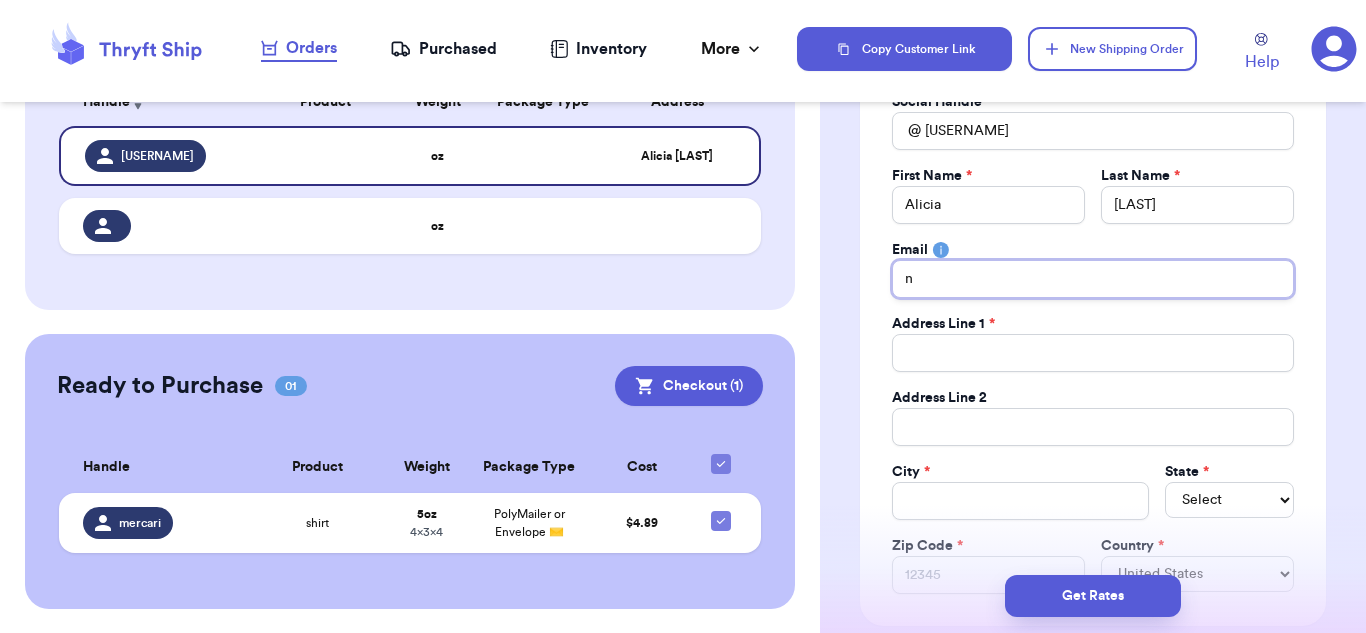 type 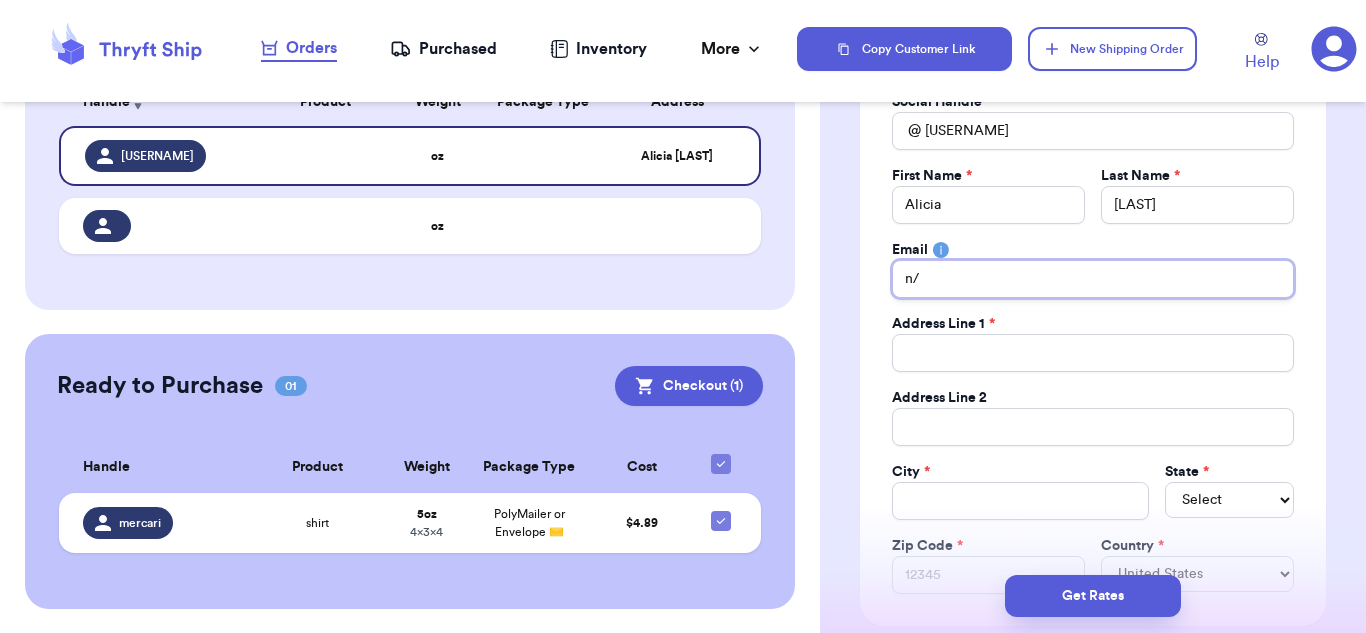 type 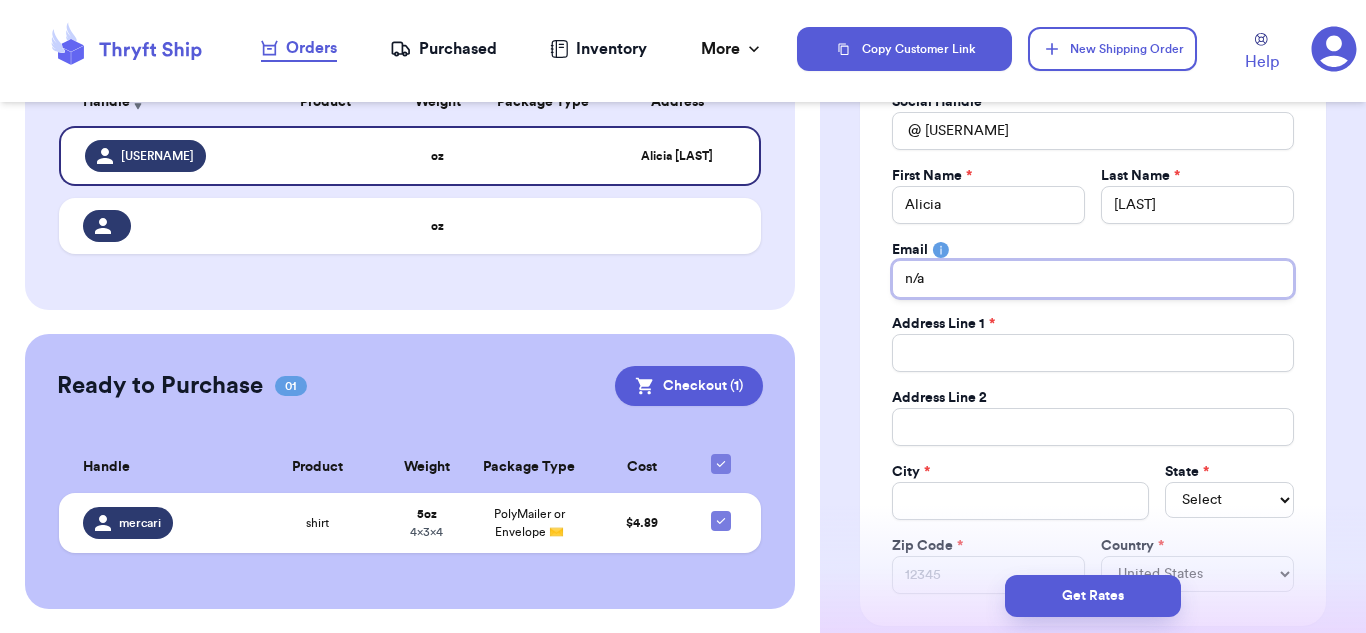 type on "n/a" 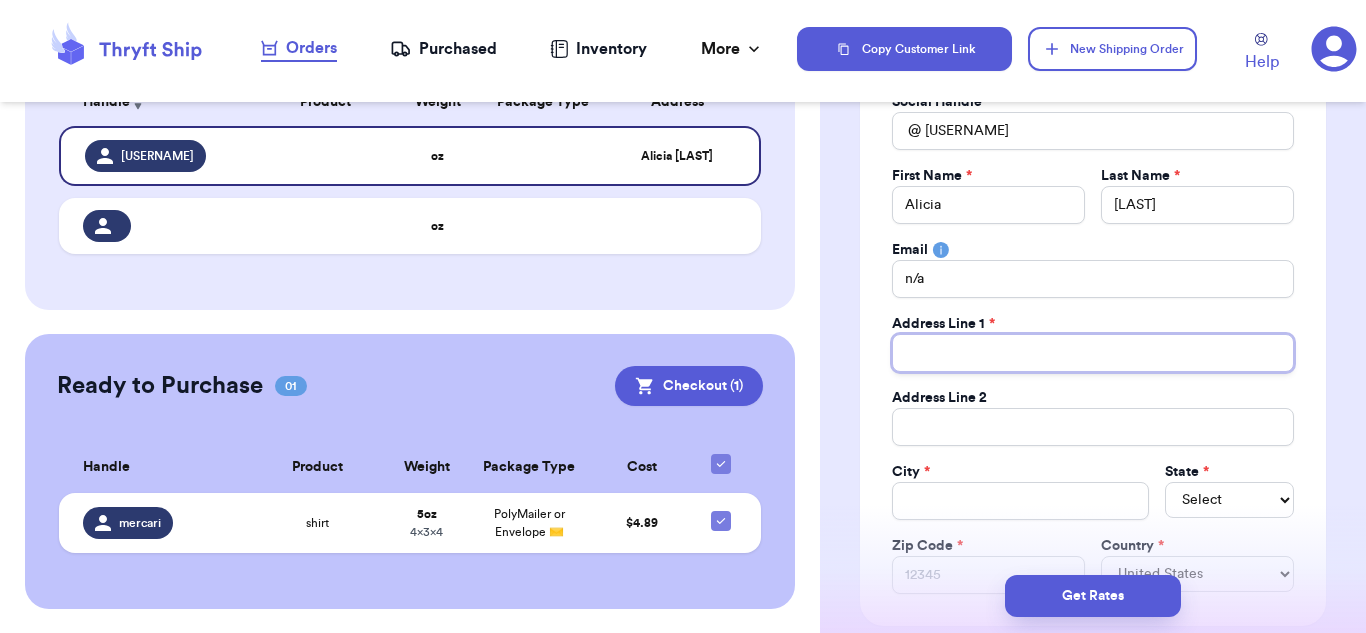 paste on "[NUMBER] [STREET]" 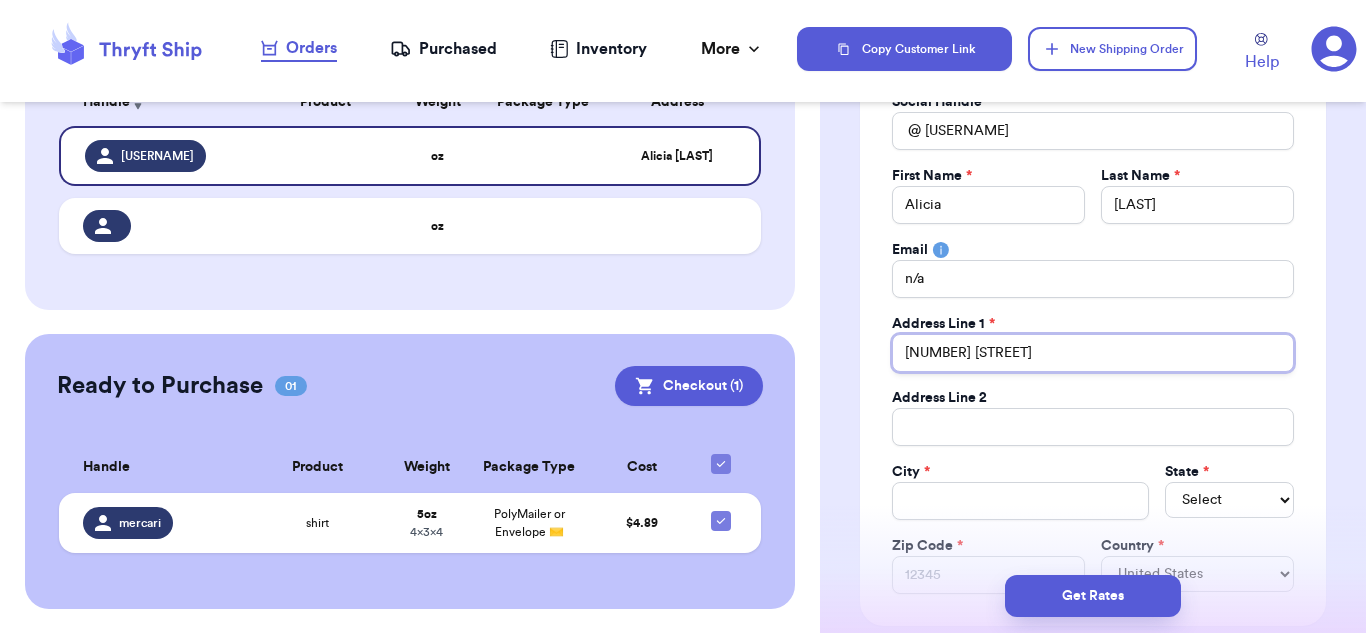 type on "[NUMBER] [STREET]" 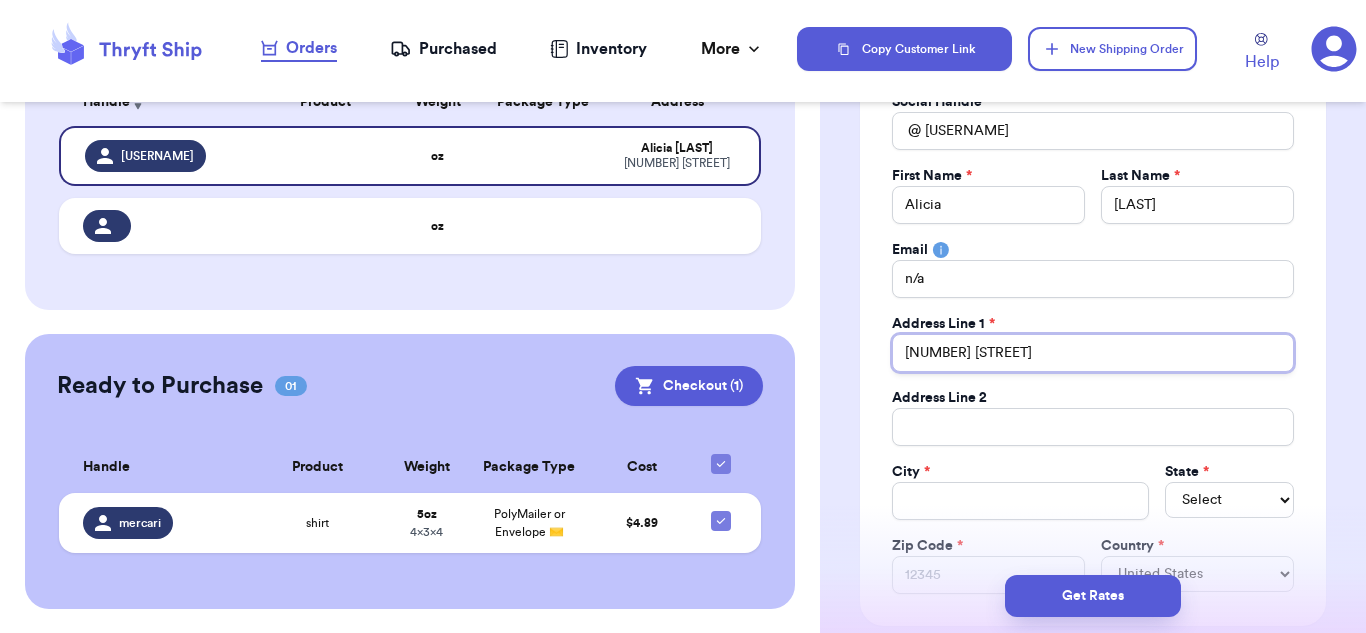 scroll, scrollTop: 218, scrollLeft: 0, axis: vertical 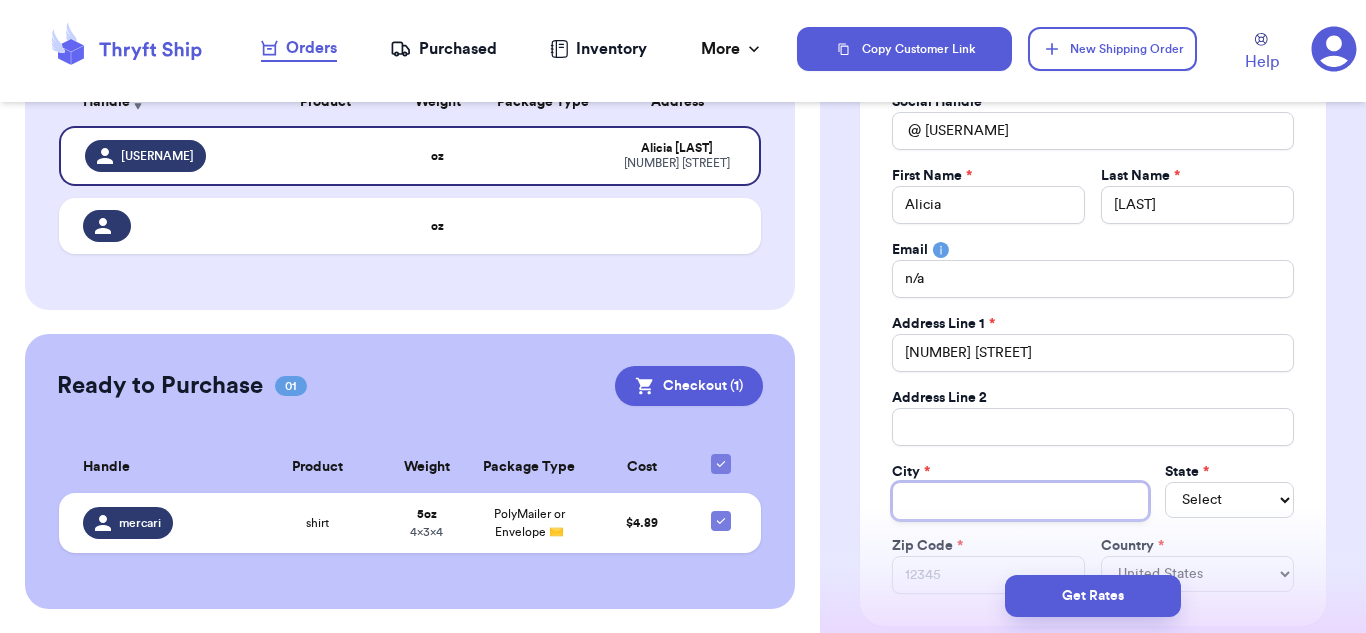 paste on "Madison" 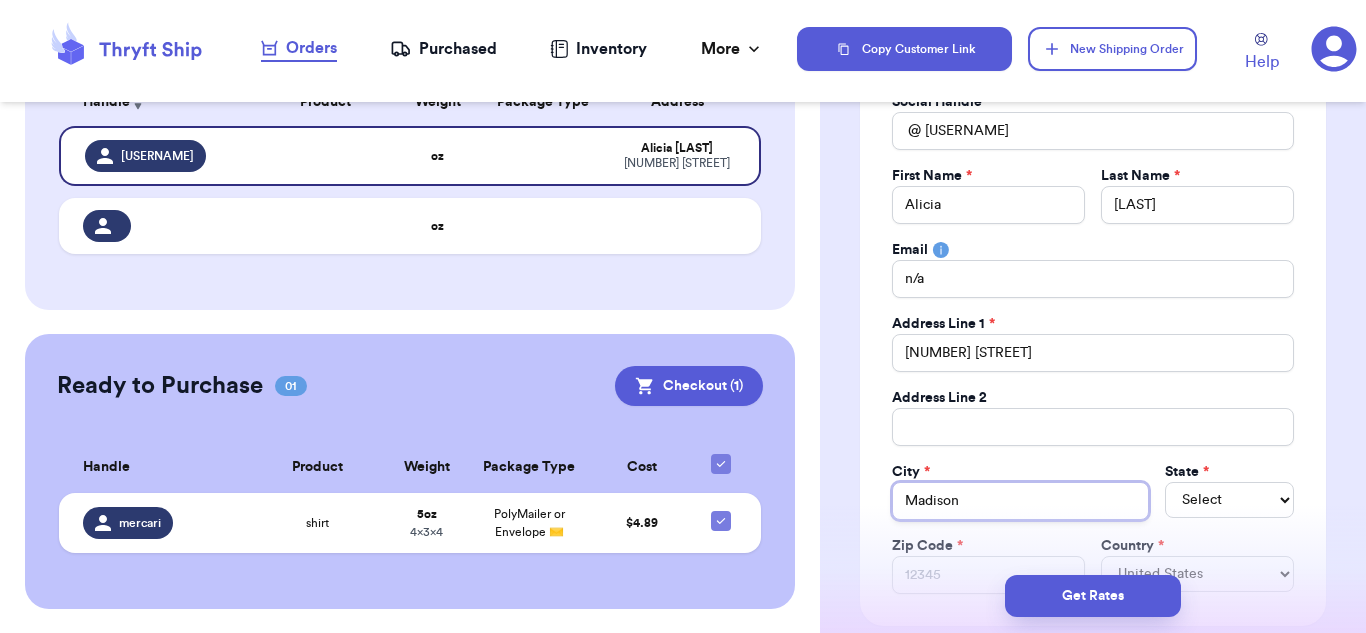 scroll, scrollTop: 300, scrollLeft: 0, axis: vertical 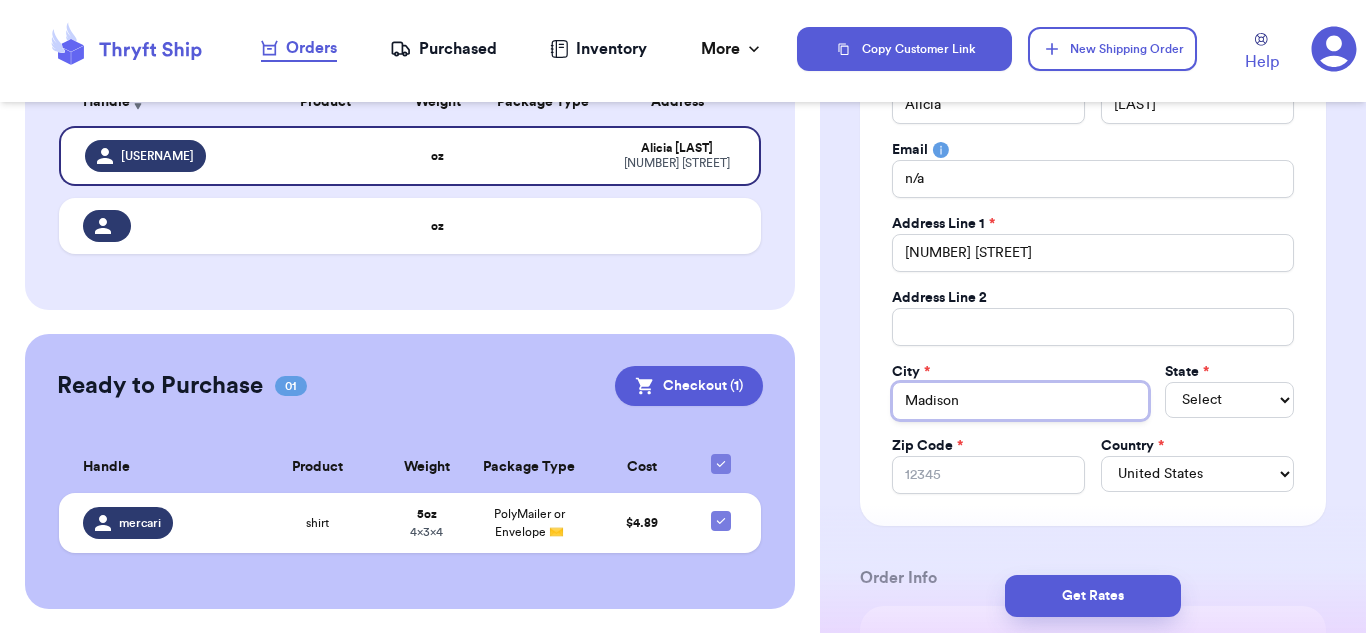 type on "Madison" 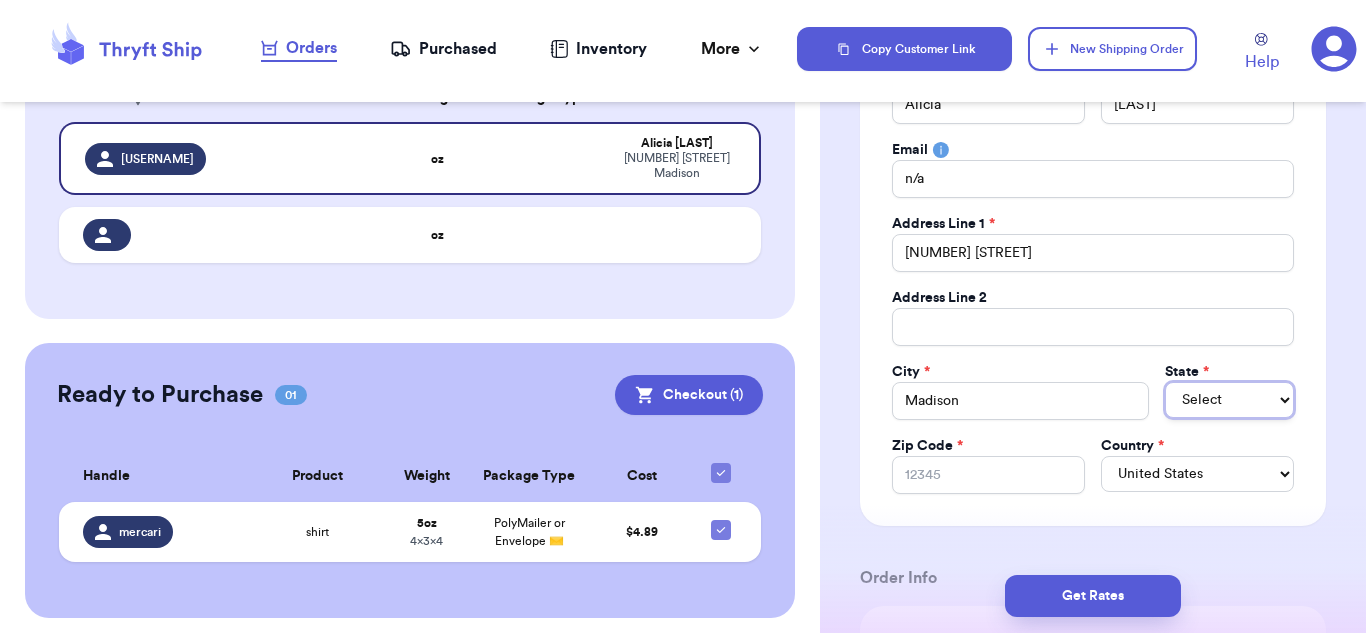 click on "Select AL AK AZ AR CA CO CT DE DC FL GA HI ID IL IN IA KS KY LA ME MD MA MI MN MS MO MT NE NV NH NJ NM NY NC ND OH OK OR PA RI SC SD TN TX UT VT VA WA WV WI WY AA AE AP AS GU MP PR VI" at bounding box center (1229, 400) 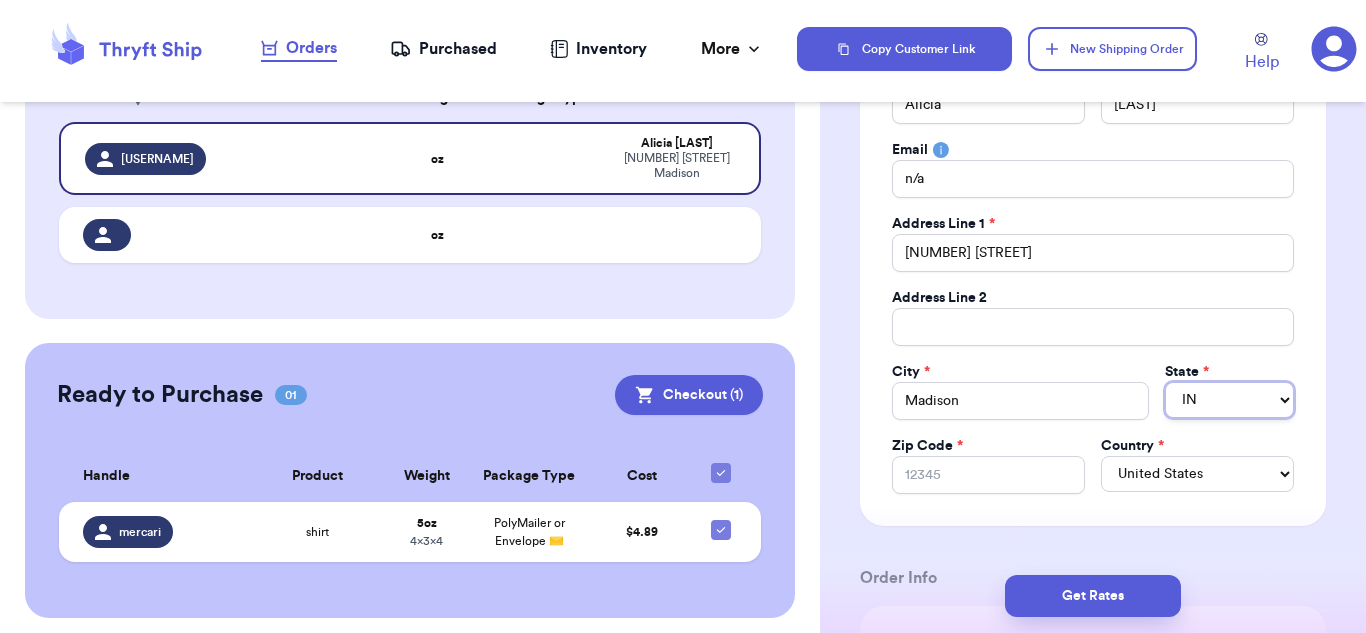 click on "Select AL AK AZ AR CA CO CT DE DC FL GA HI ID IL IN IA KS KY LA ME MD MA MI MN MS MO MT NE NV NH NJ NM NY NC ND OH OK OR PA RI SC SD TN TX UT VT VA WA WV WI WY AA AE AP AS GU MP PR VI" at bounding box center (1229, 400) 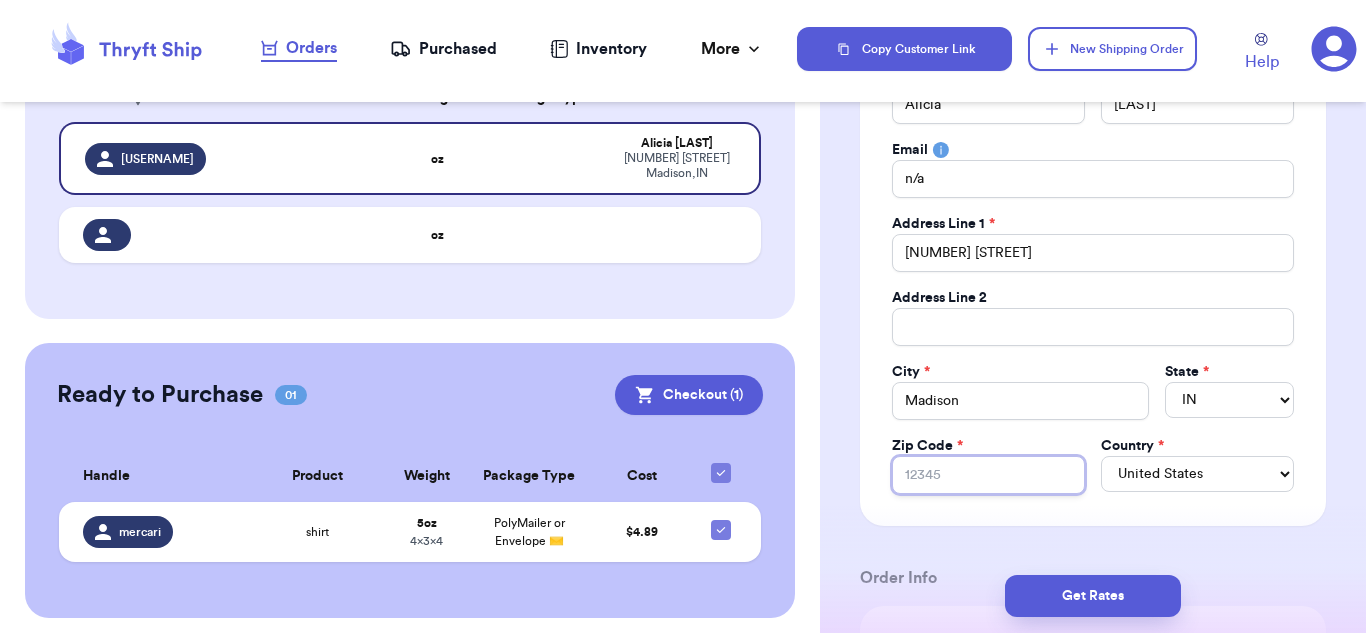 paste on "[ZIP]" 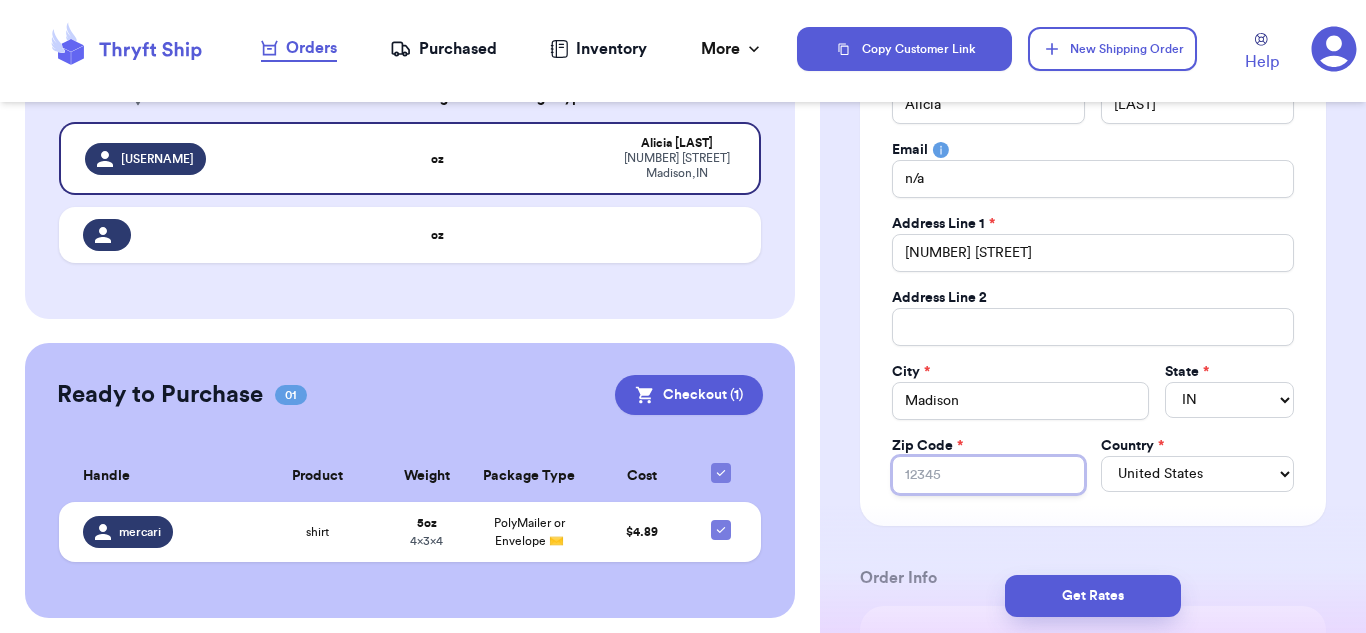 type 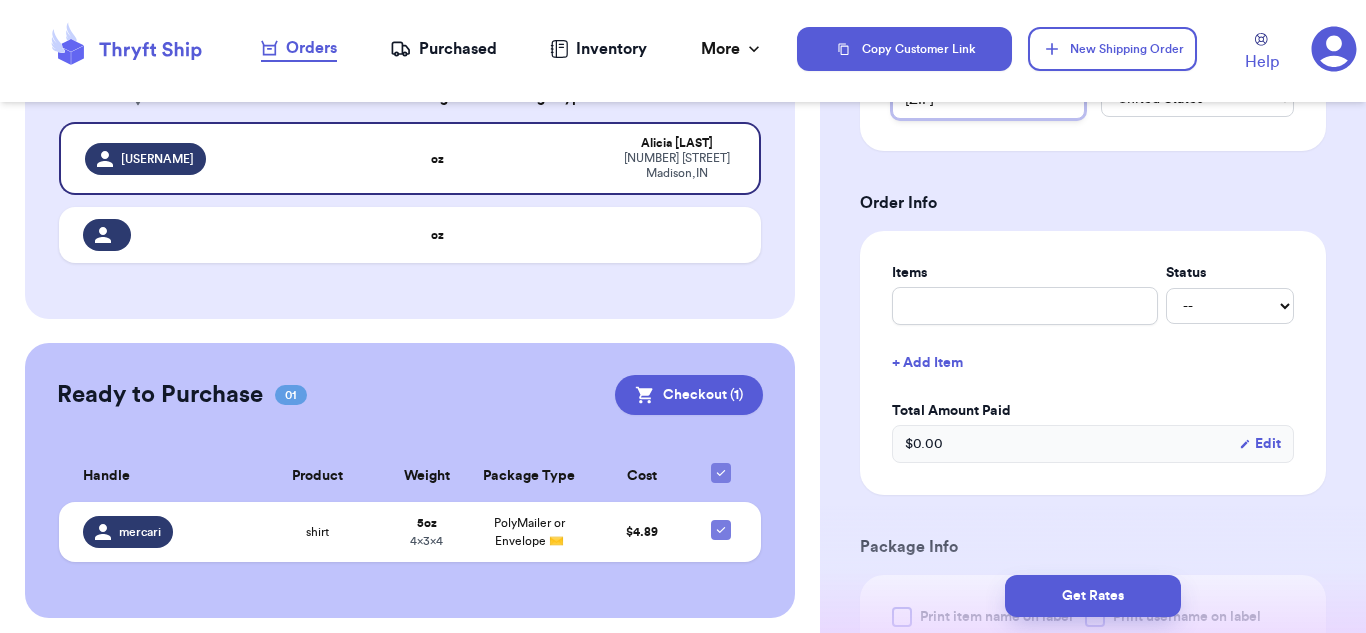 scroll, scrollTop: 700, scrollLeft: 0, axis: vertical 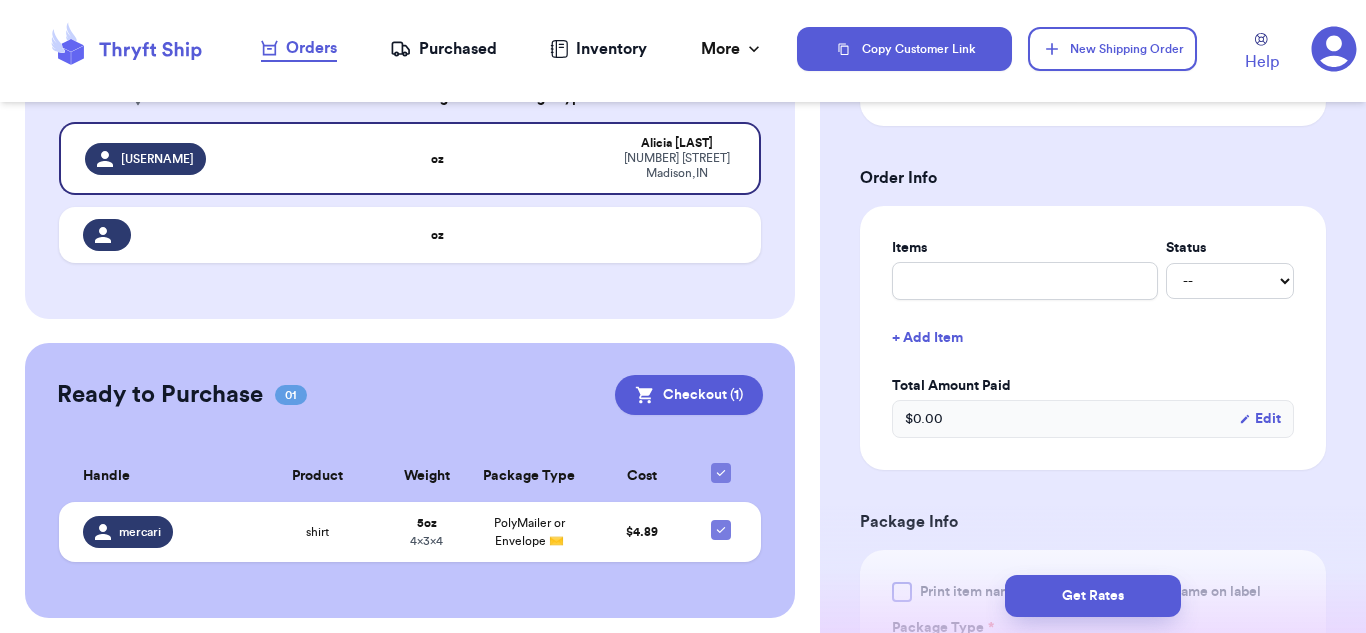 type on "[ZIP]" 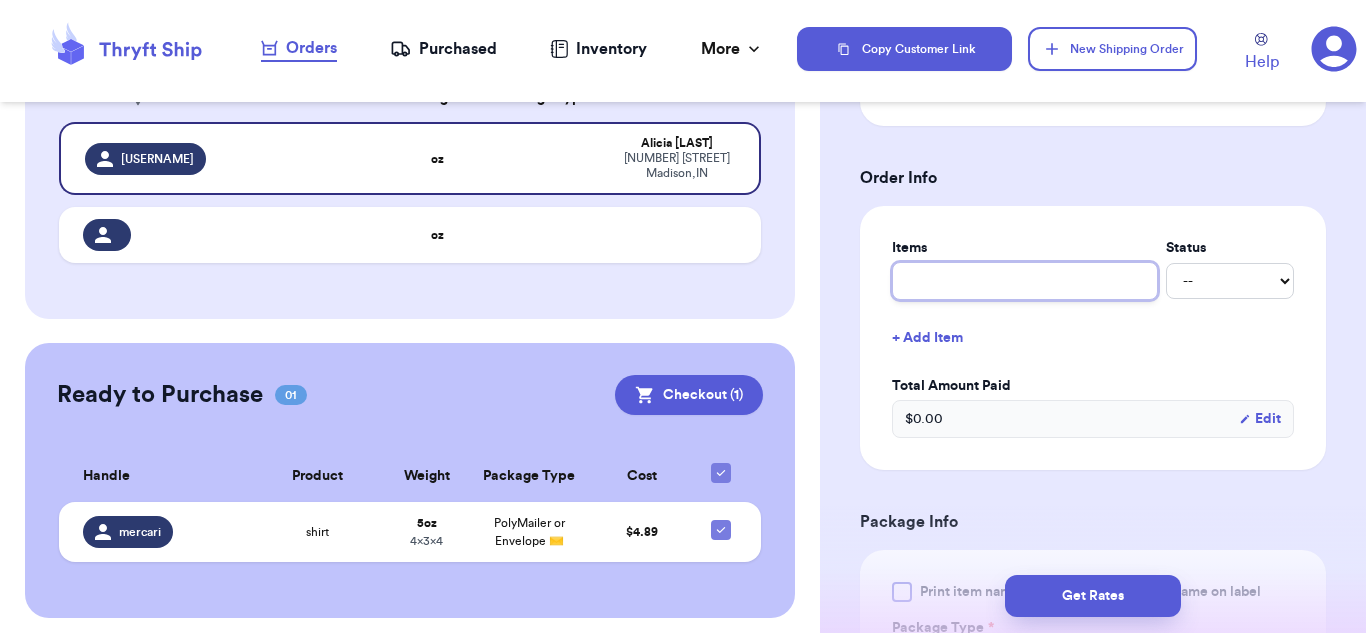 click at bounding box center [1025, 281] 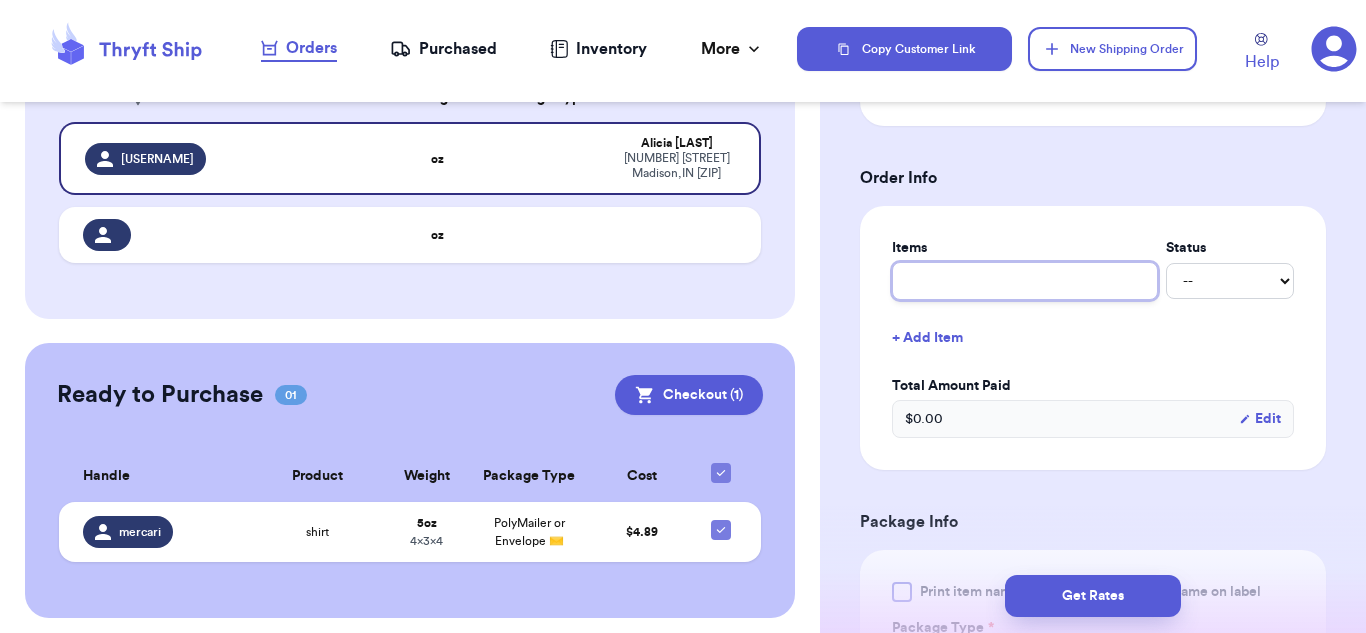 type on "s" 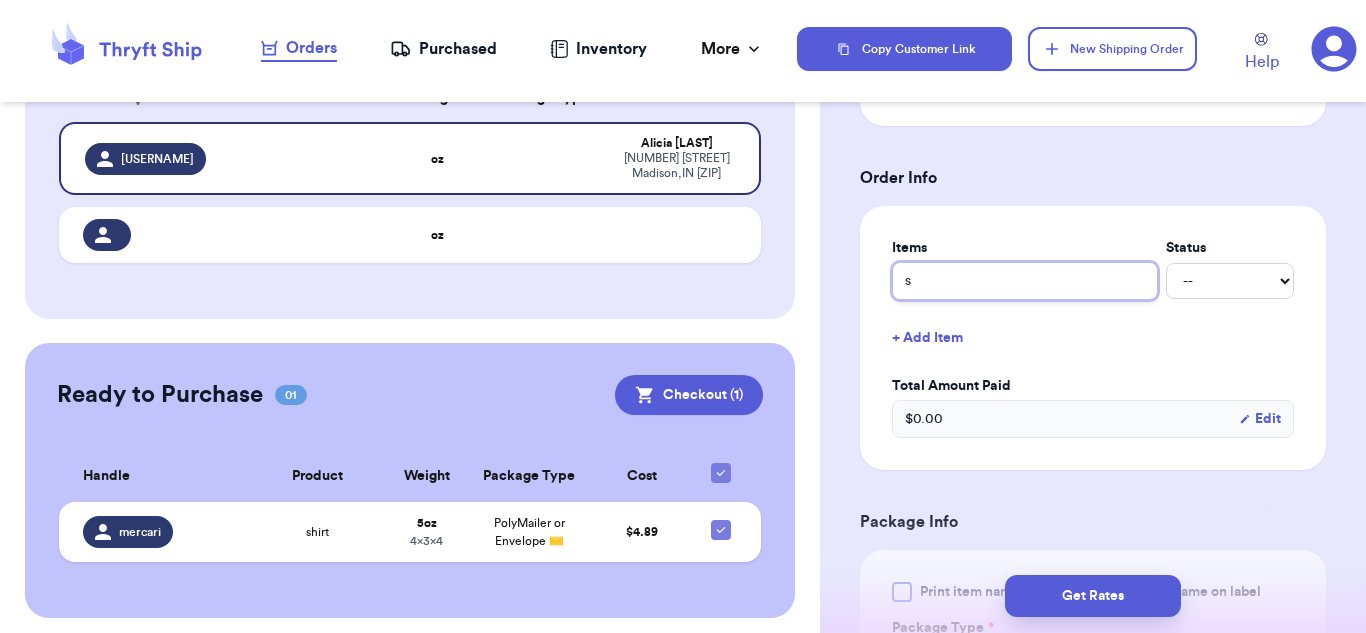 type 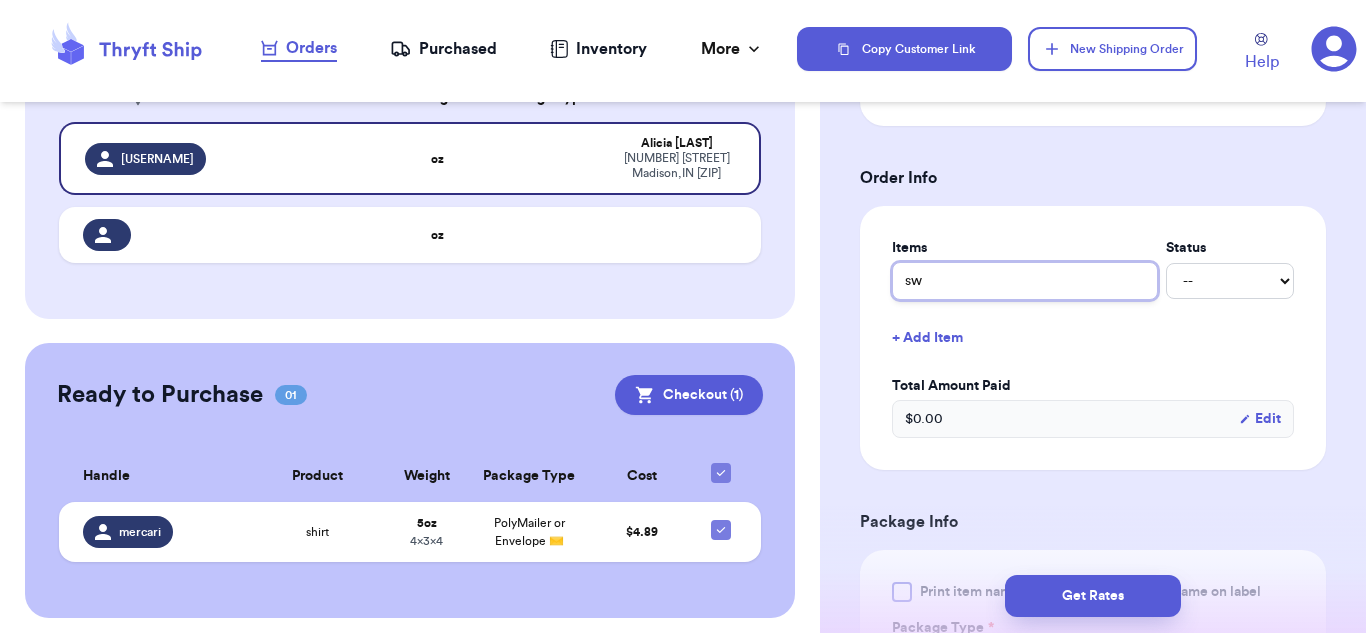 type 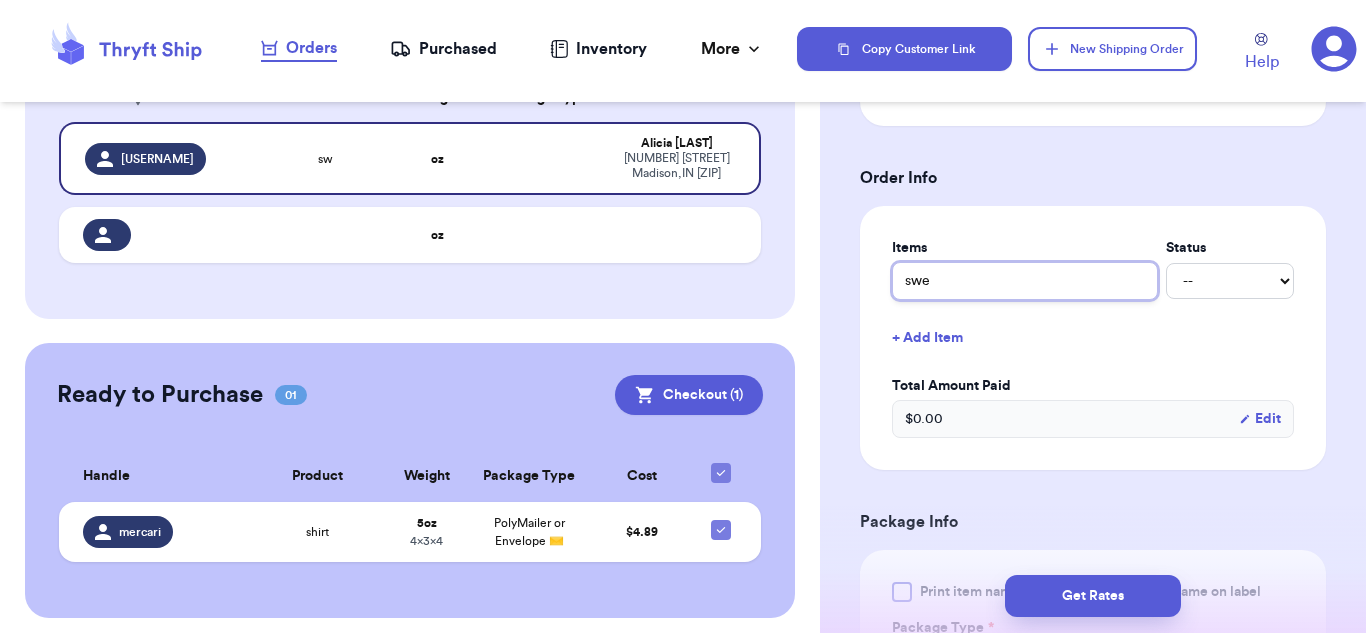 type 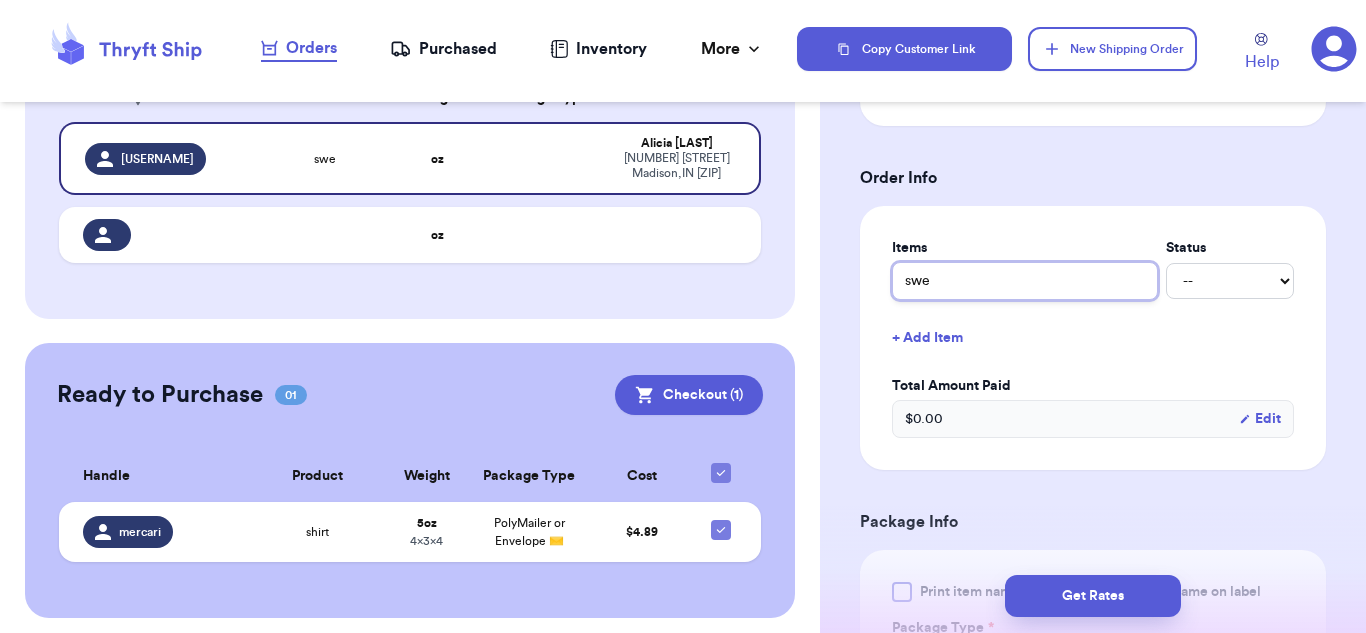 type on "Sweater" 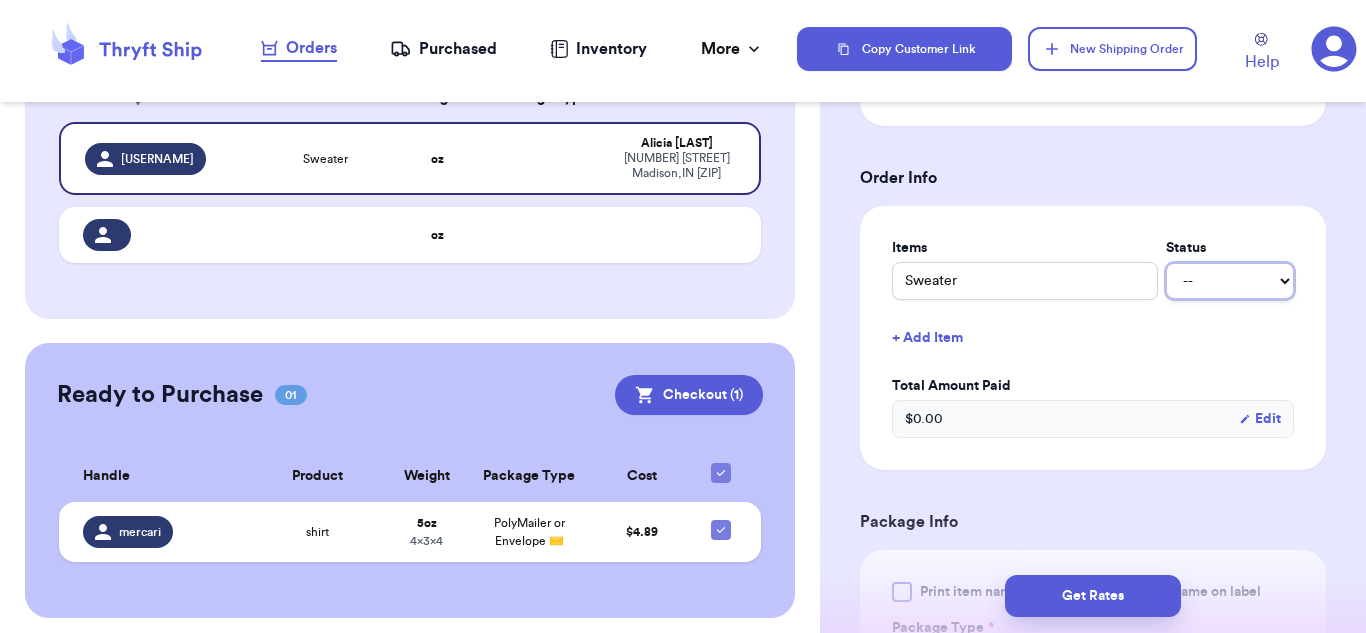 click on "-- Paid Owes" at bounding box center (1230, 281) 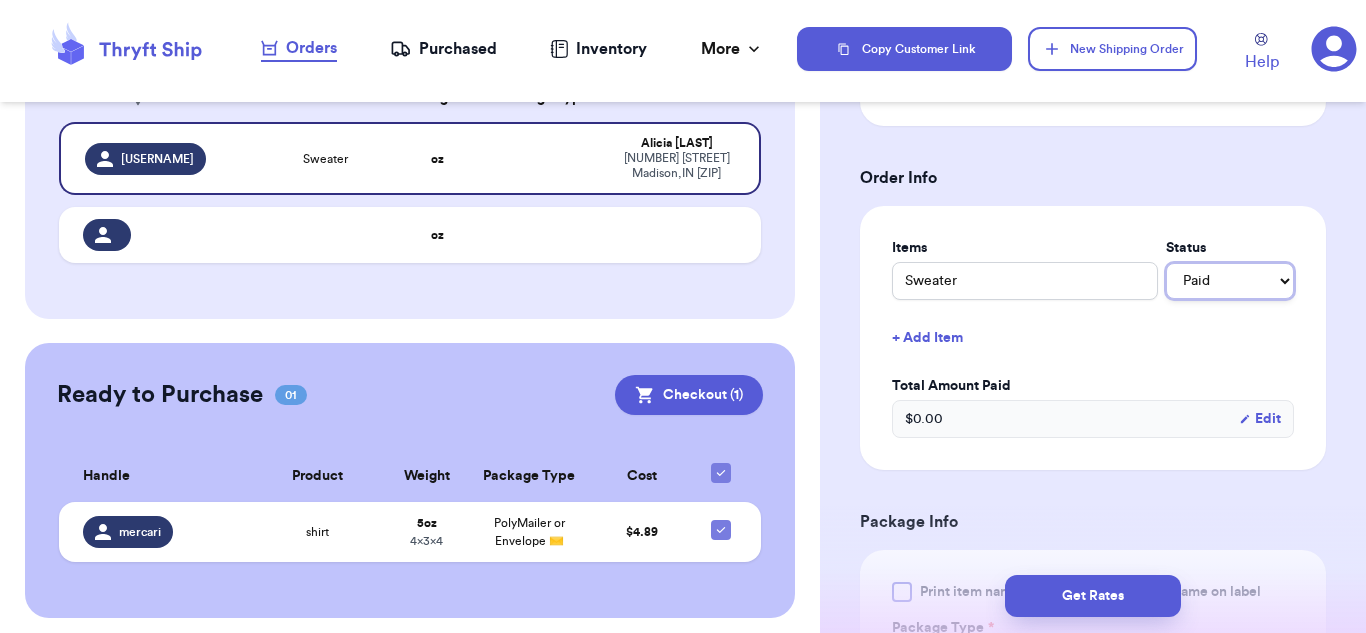 click on "-- Paid Owes" at bounding box center [1230, 281] 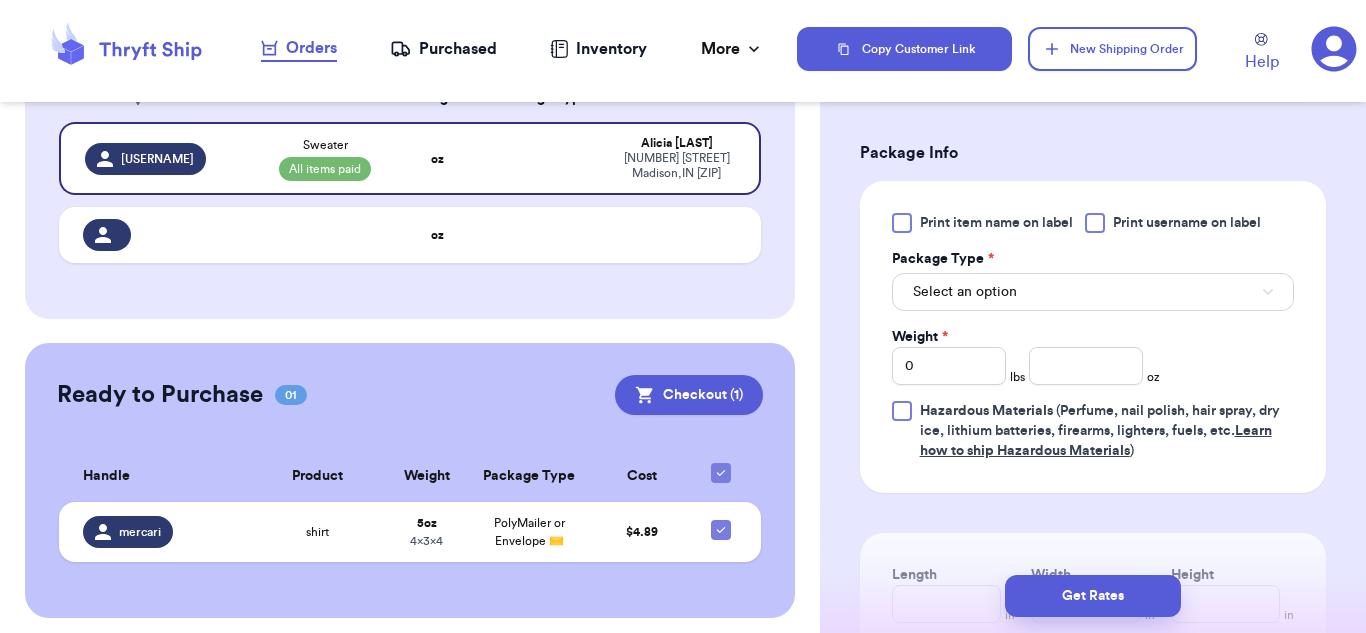 scroll, scrollTop: 1100, scrollLeft: 0, axis: vertical 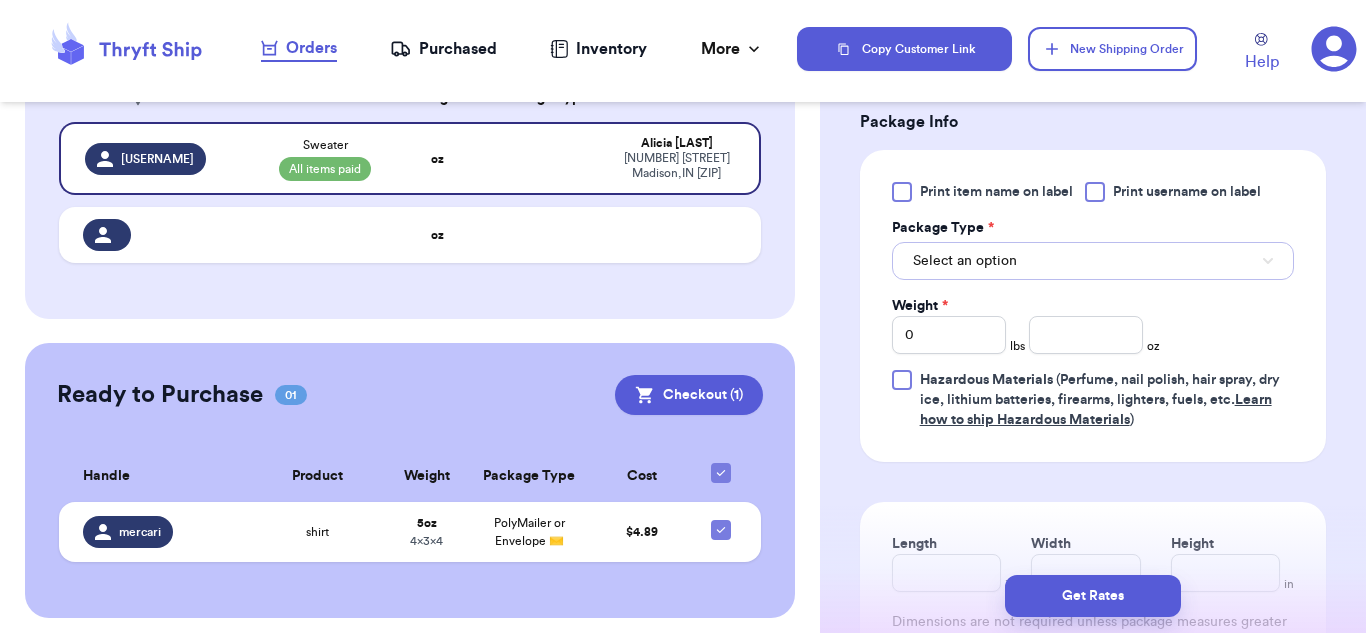 click on "Select an option" at bounding box center [1093, 261] 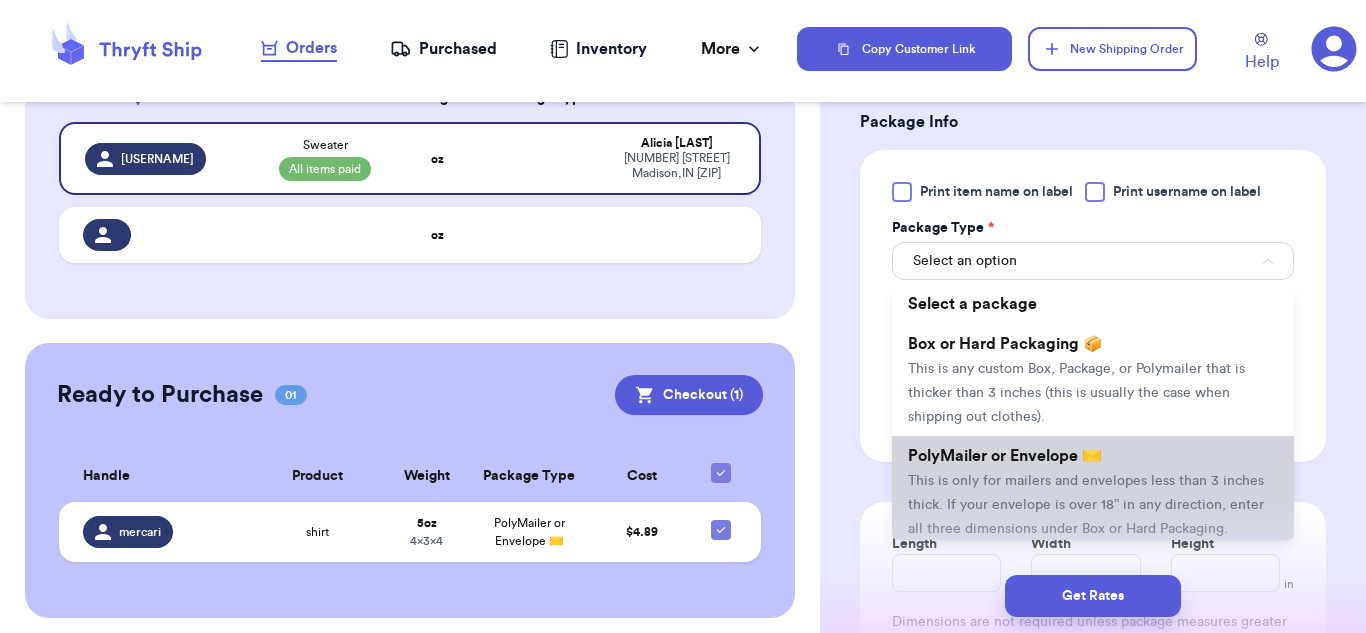 click on "PolyMailer or Envelope ✉️ This is only for mailers and envelopes less than 3 inches thick. If your envelope is over 18” in any direction, enter all three dimensions under Box or Hard Packaging." at bounding box center [1093, 492] 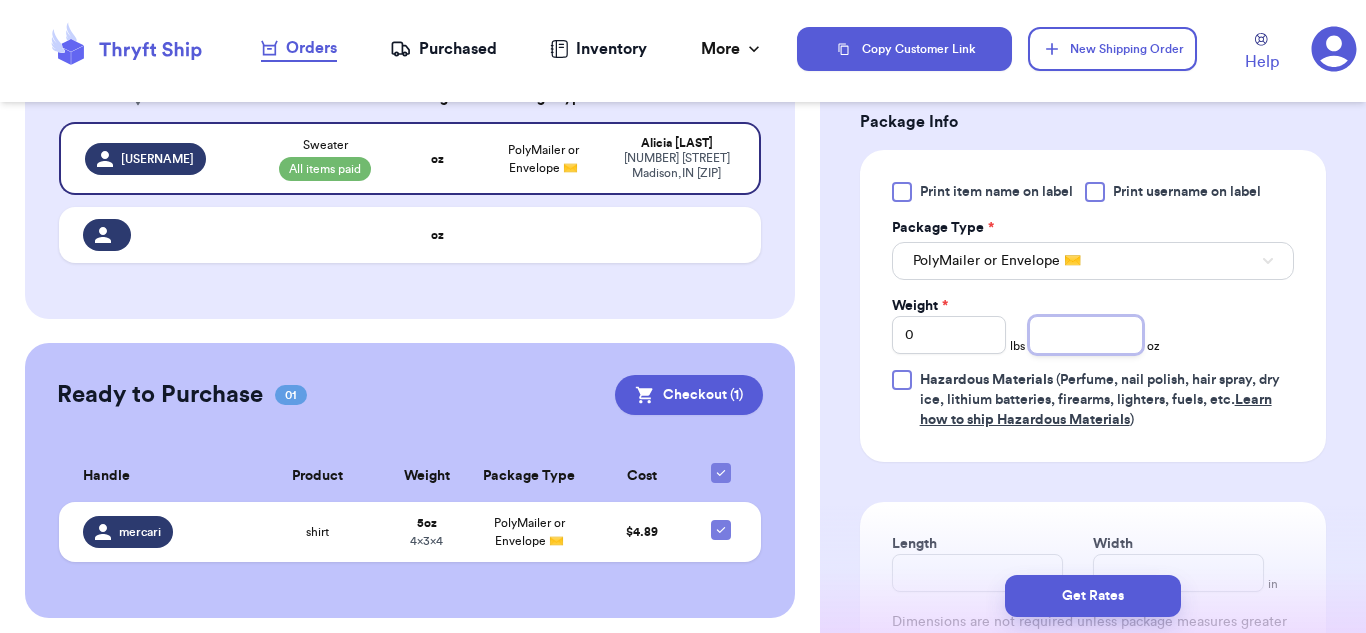 click at bounding box center (1086, 335) 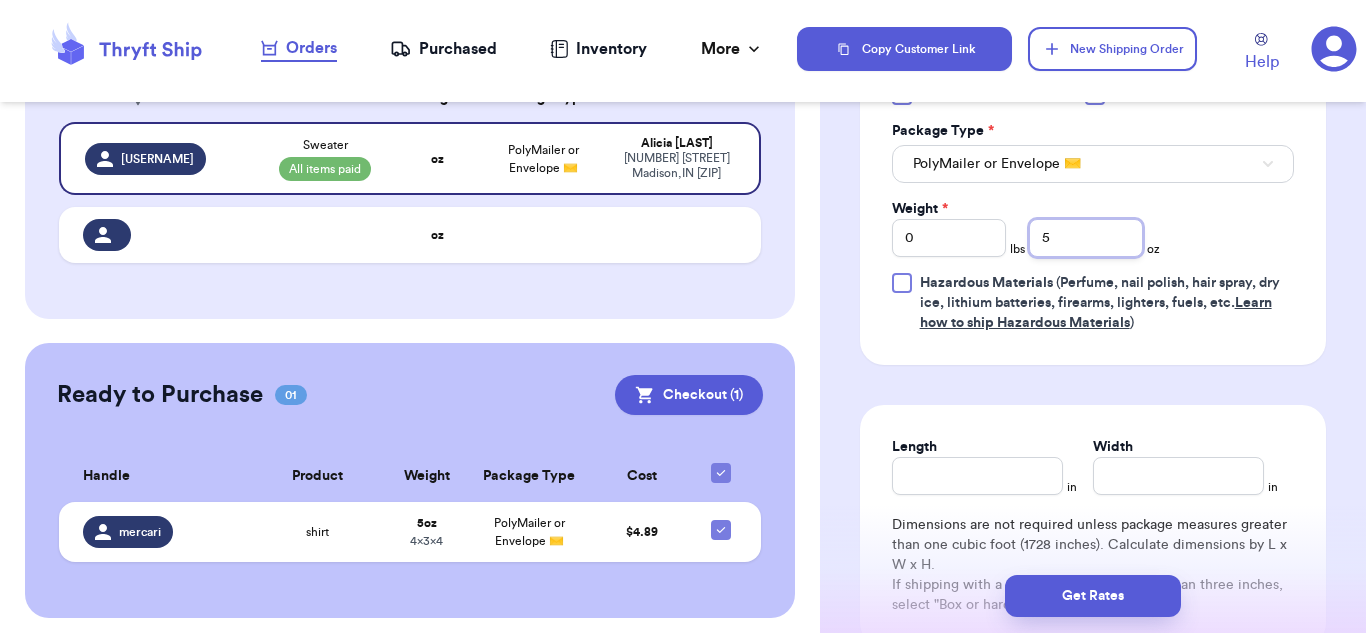 scroll, scrollTop: 1300, scrollLeft: 0, axis: vertical 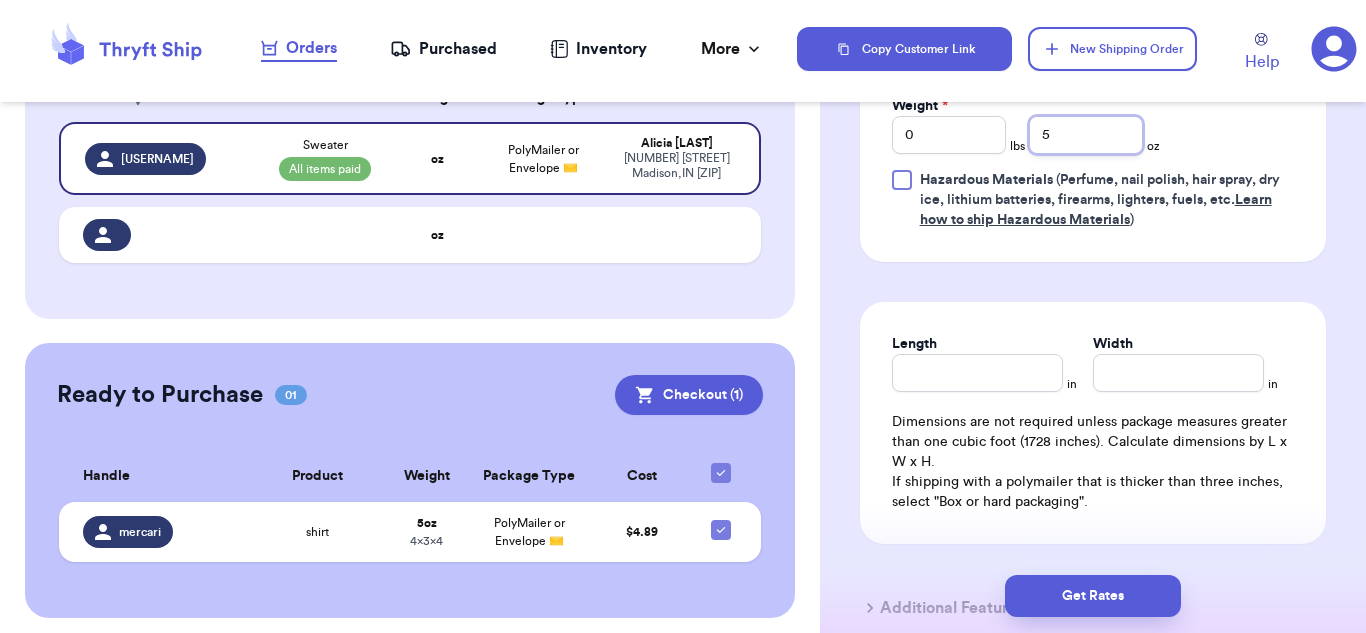 type on "5" 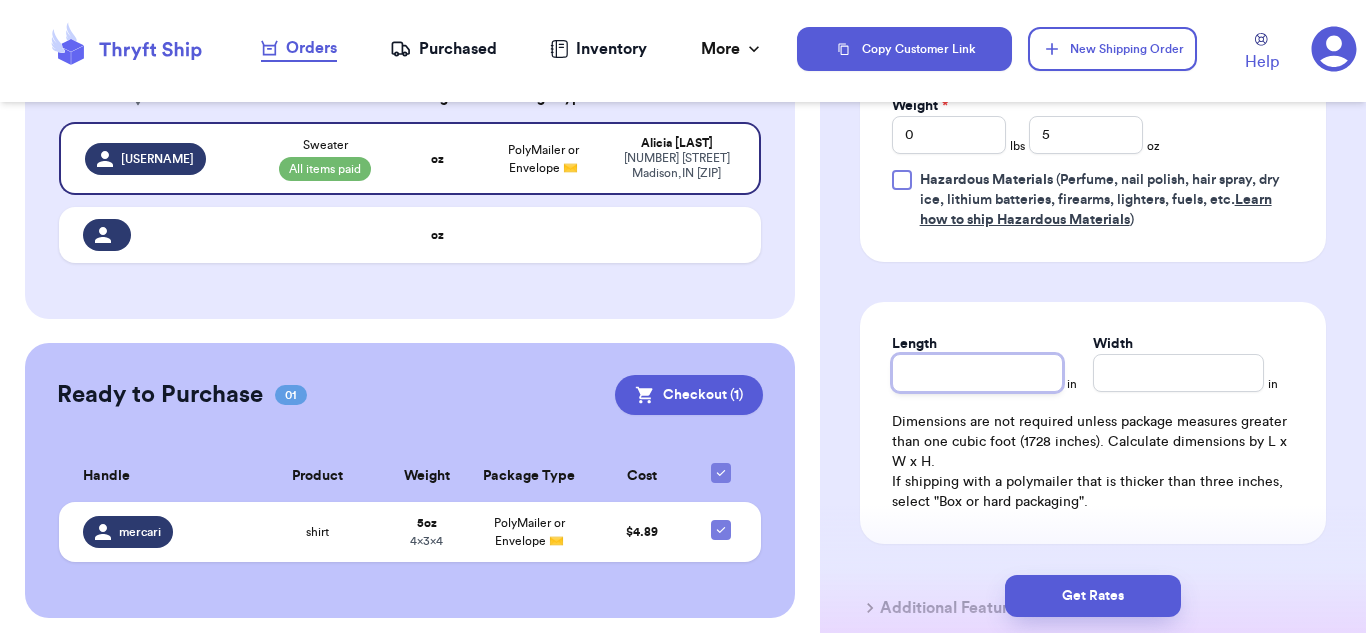 click on "Length" at bounding box center [977, 373] 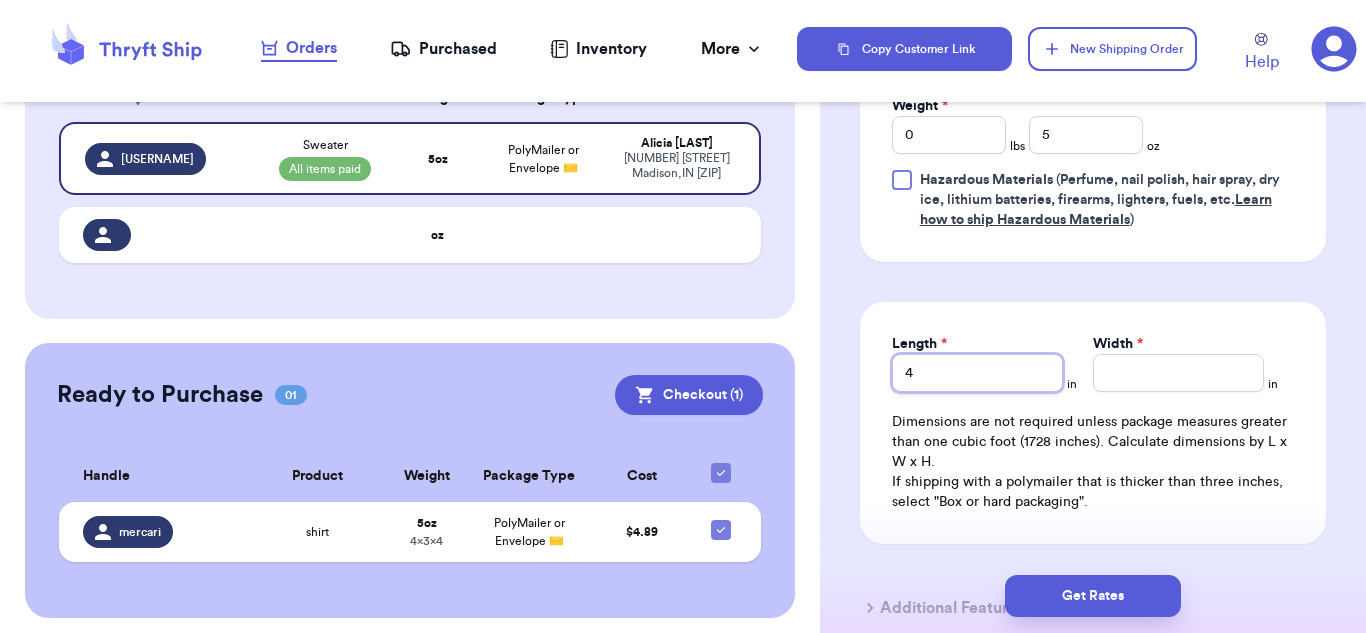 type on "4" 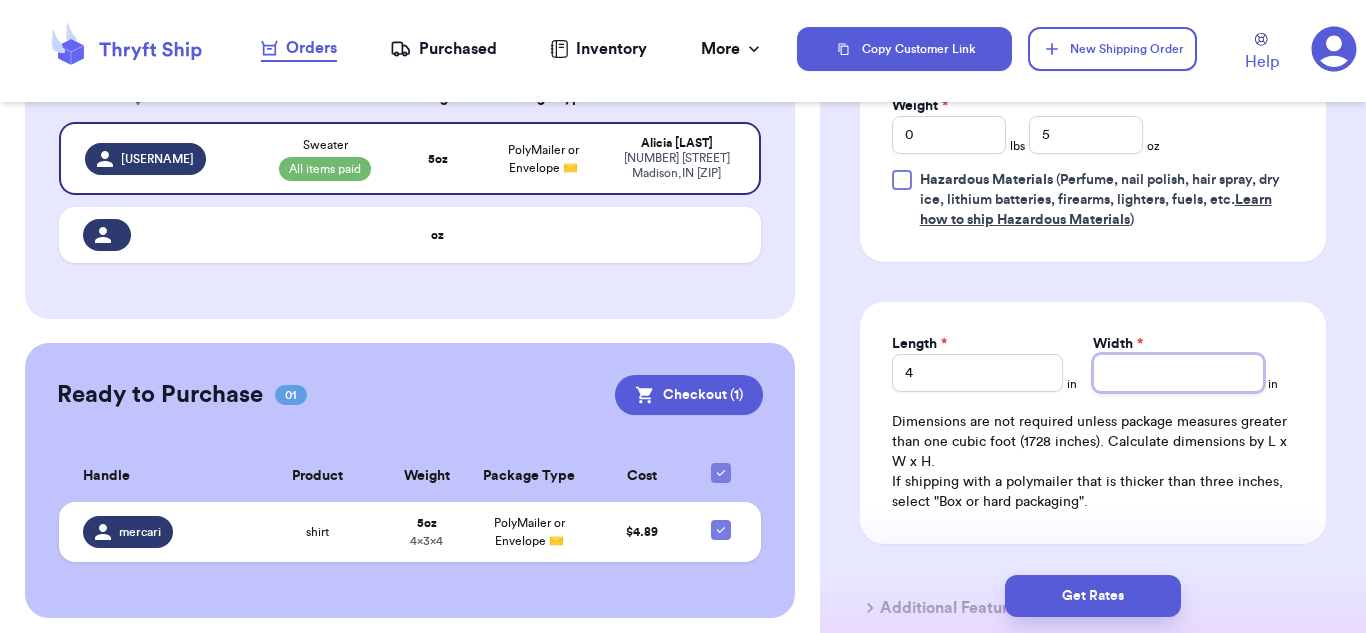 click on "Width *" at bounding box center (1178, 373) 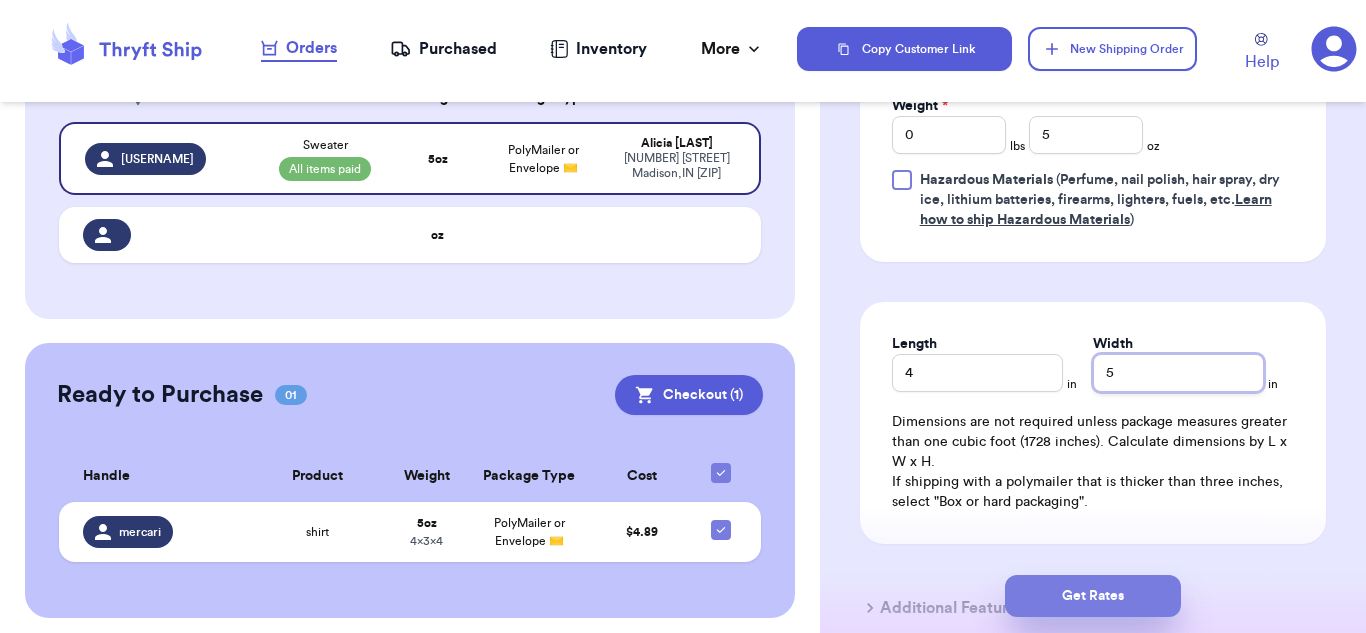 type on "5" 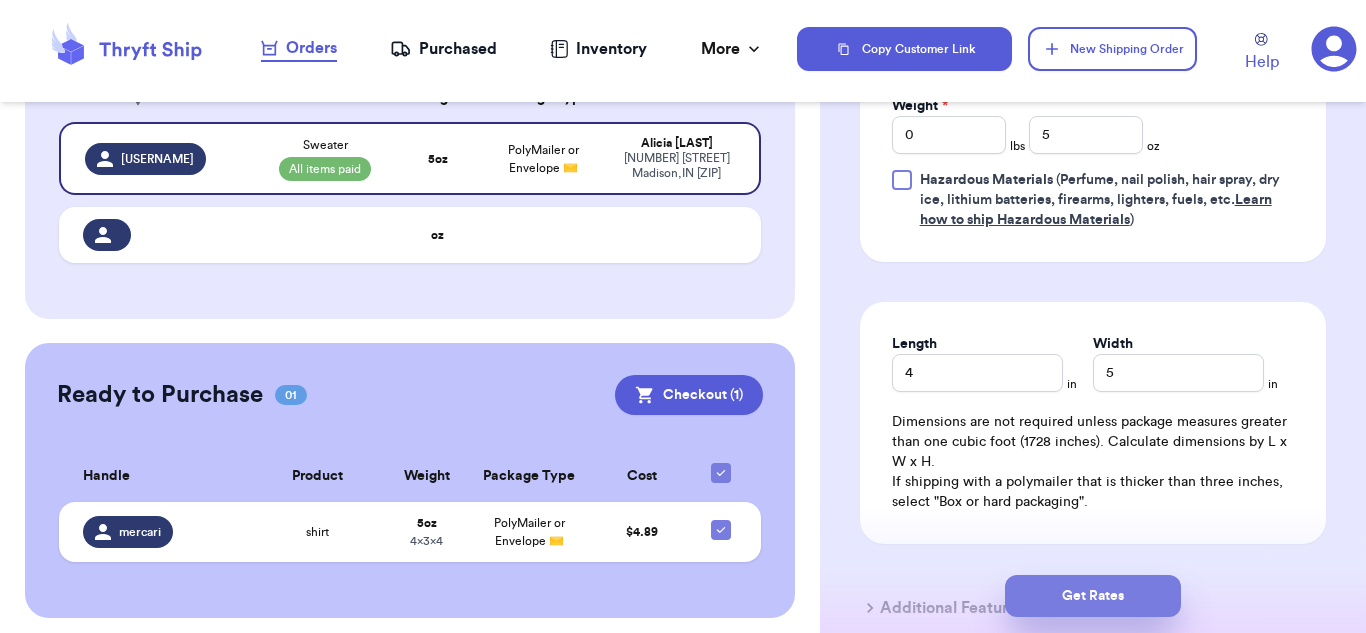 click on "Get Rates" at bounding box center [1093, 596] 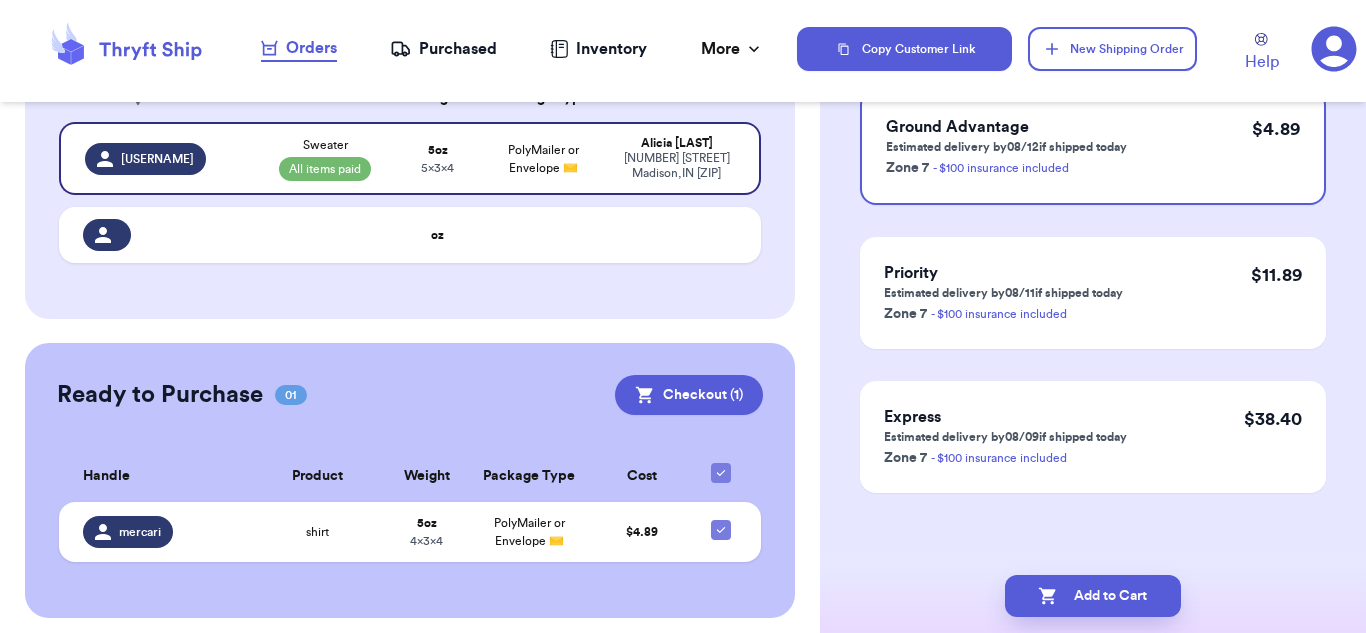 scroll, scrollTop: 0, scrollLeft: 0, axis: both 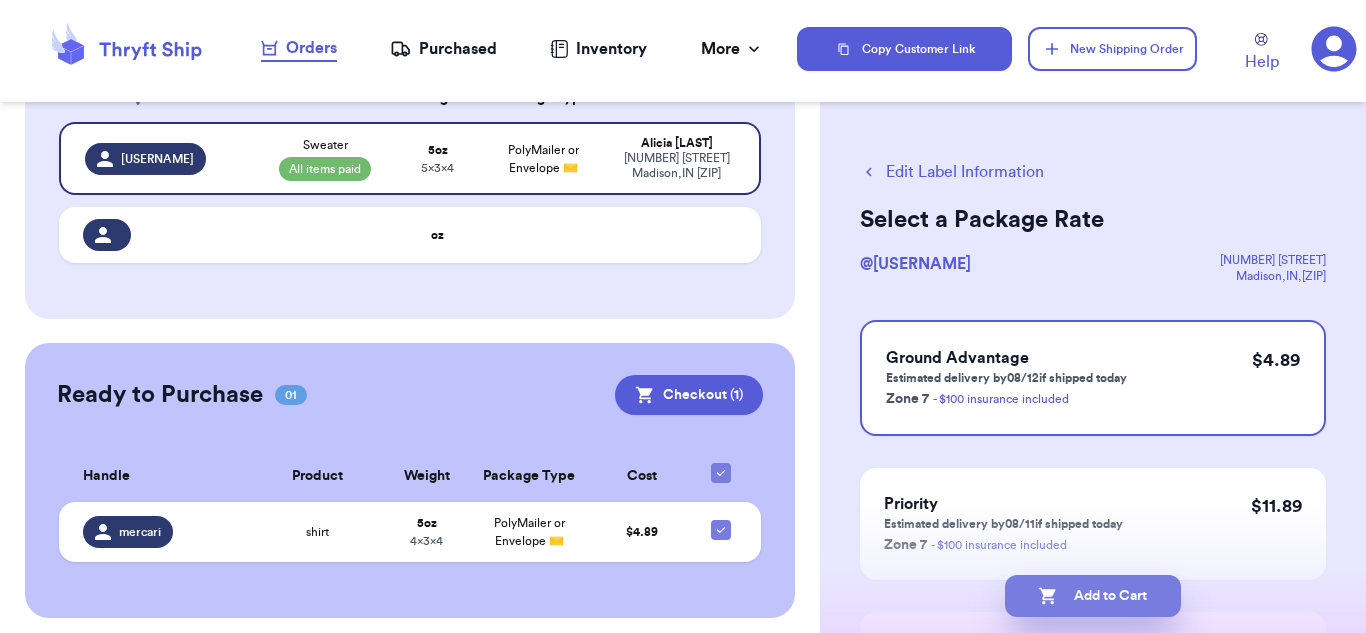 click on "Add to Cart" at bounding box center [1093, 596] 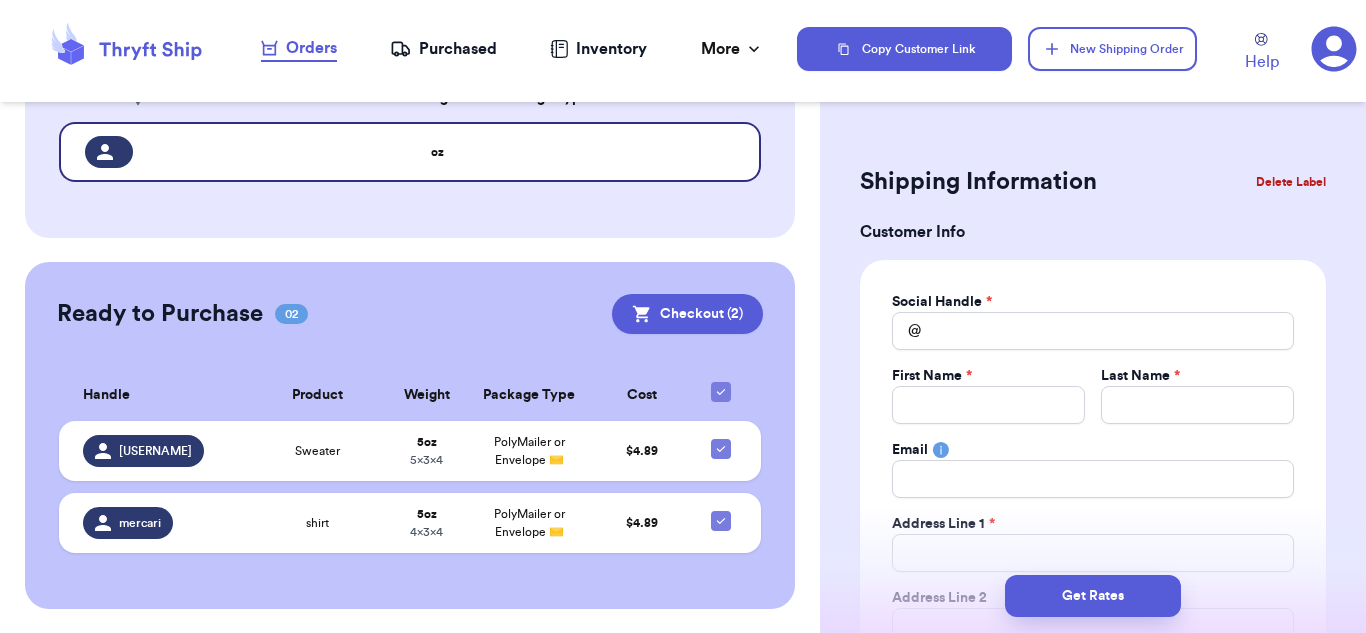 type 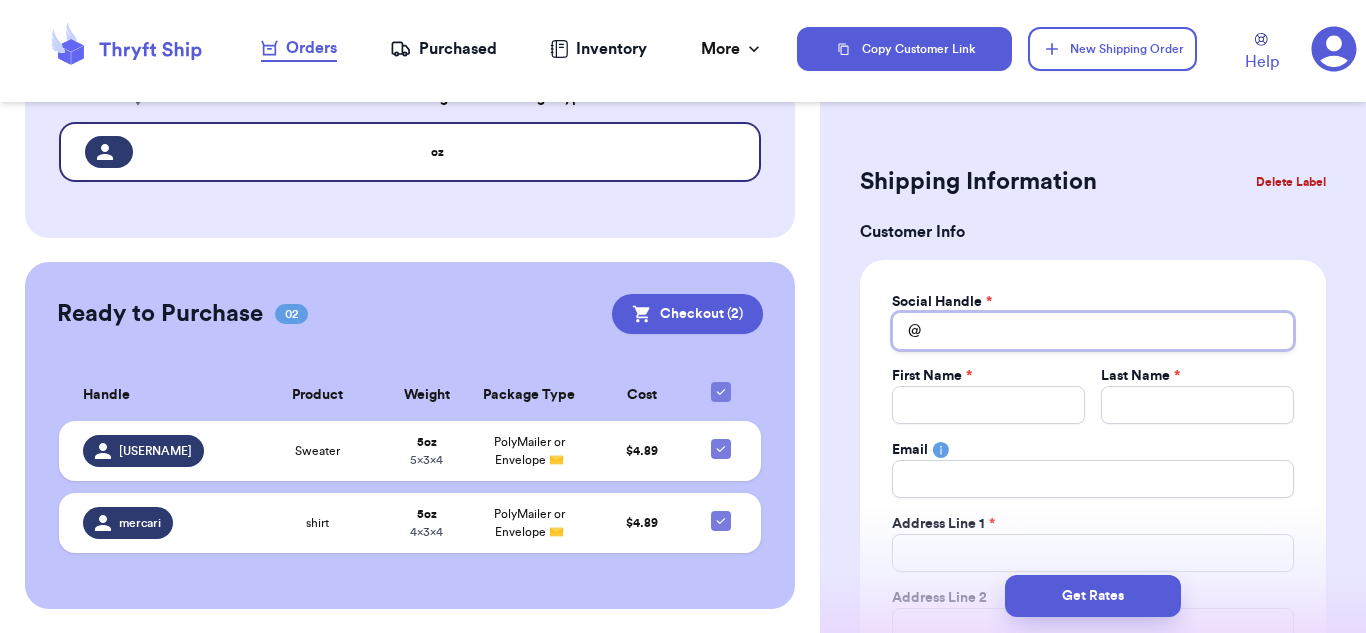 paste on "[FIRST][LAST]" 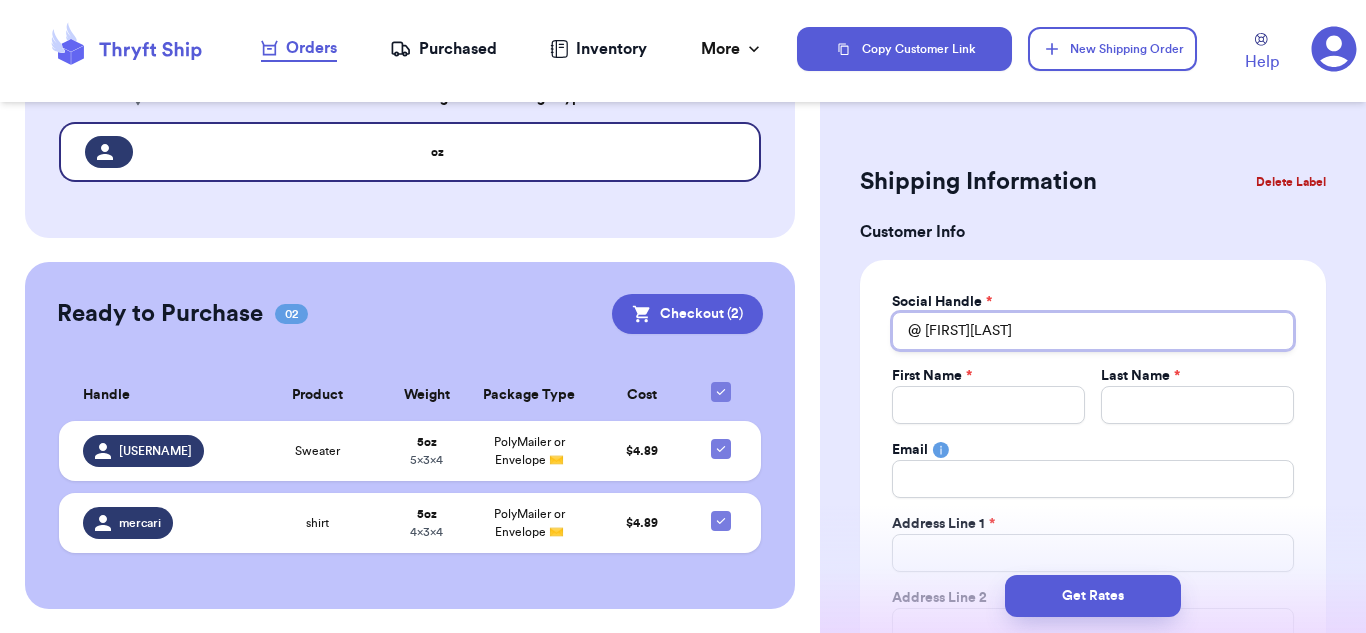 type 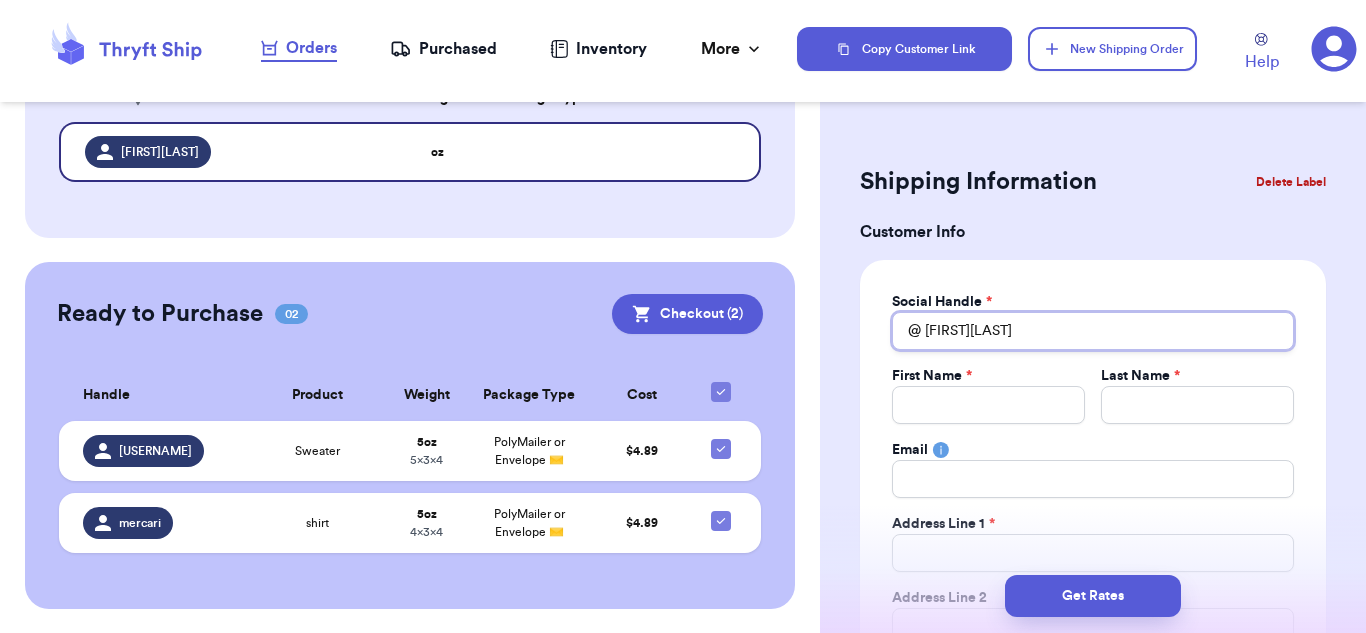 click on "[FIRST][LAST]" at bounding box center [1093, 331] 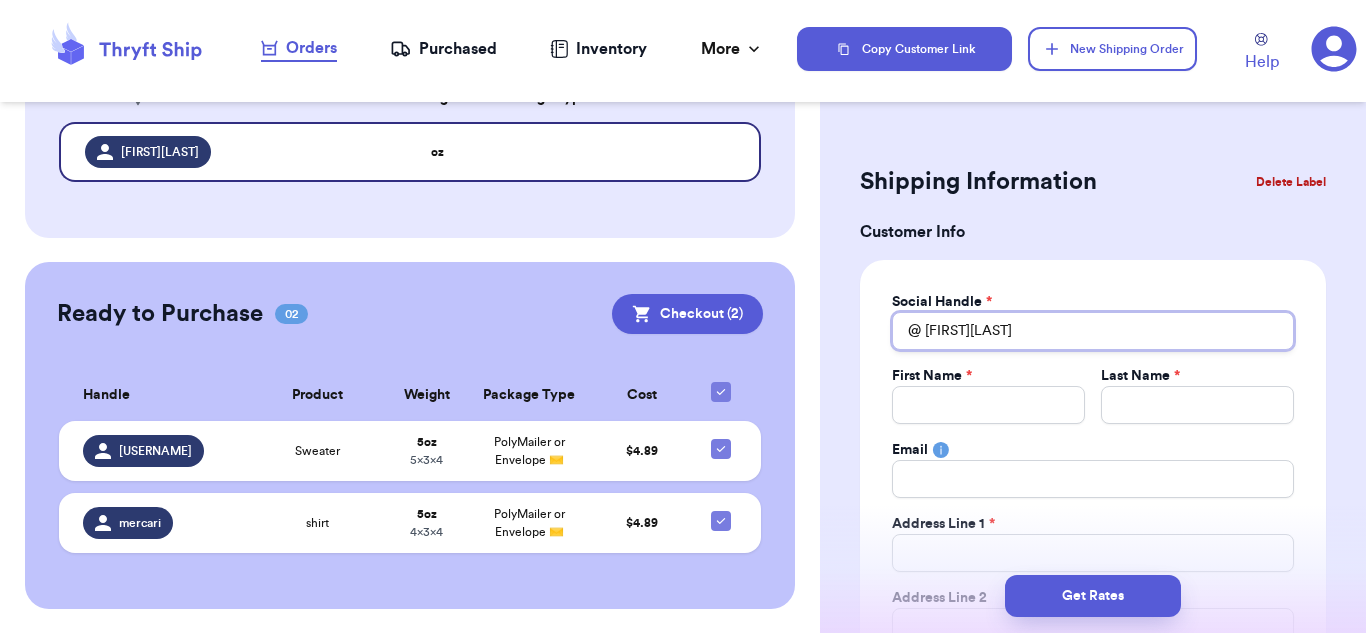 type on "[FIRST][LAST]" 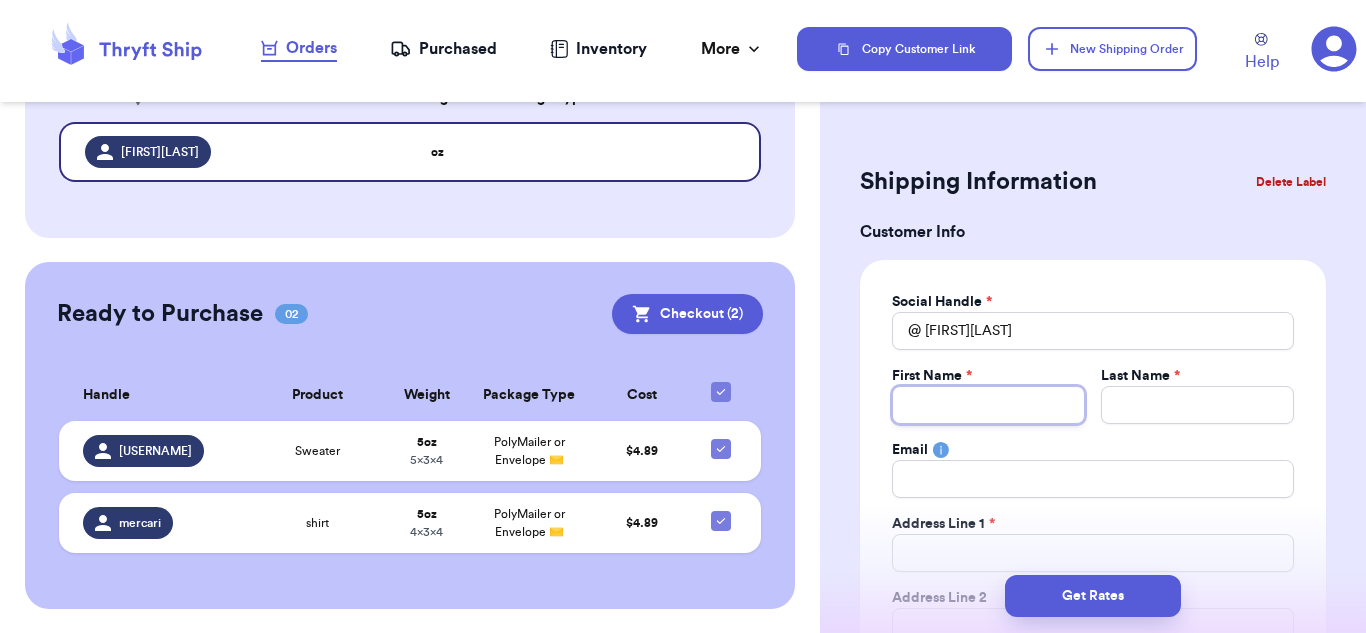 click on "Total Amount Paid" at bounding box center (988, 405) 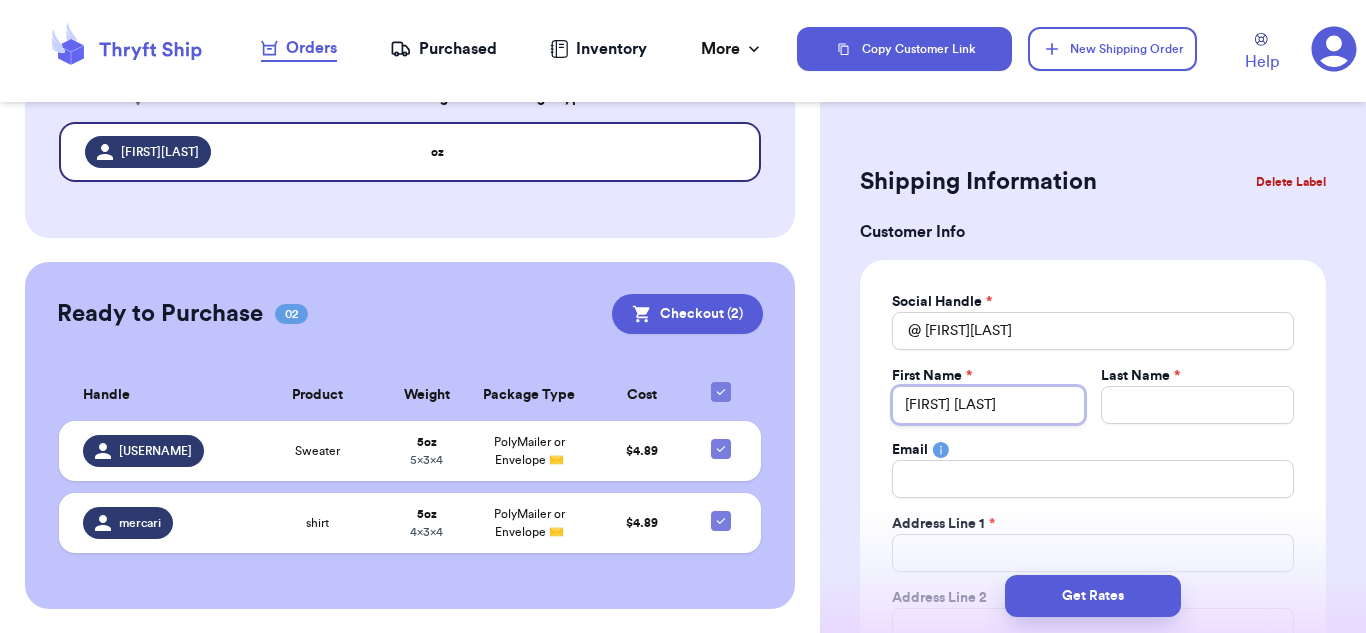 drag, startPoint x: 997, startPoint y: 400, endPoint x: 955, endPoint y: 408, distance: 42.755116 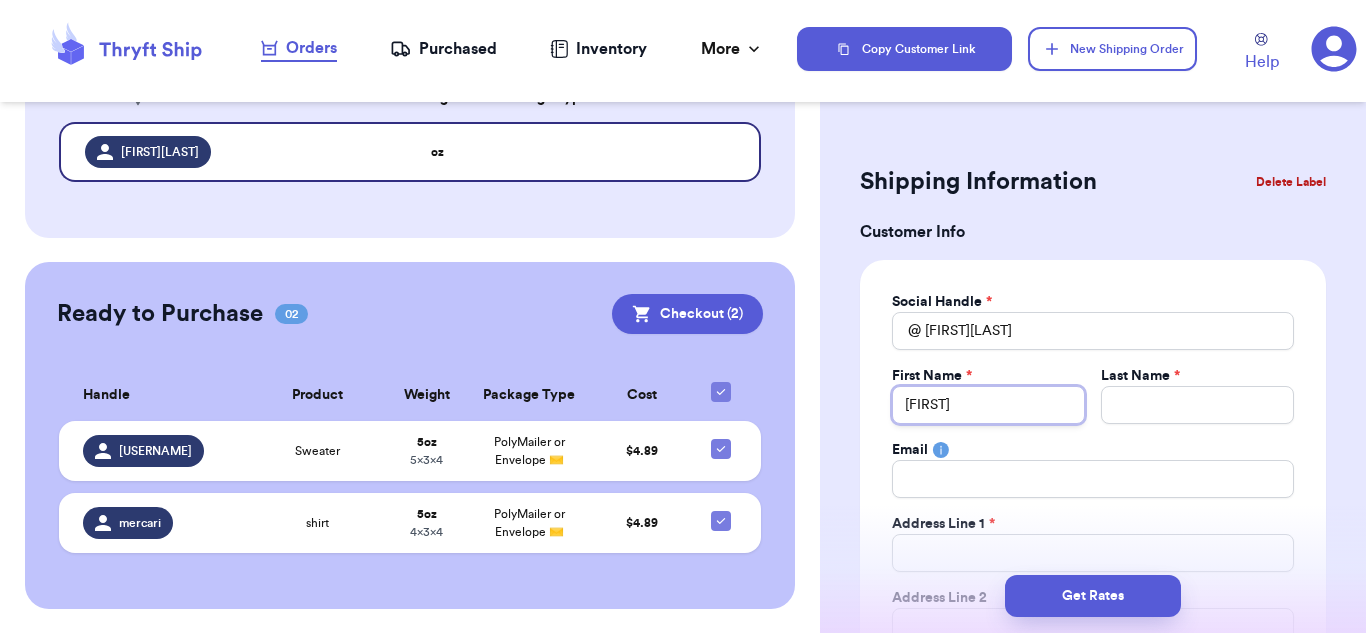 type on "[FIRST]" 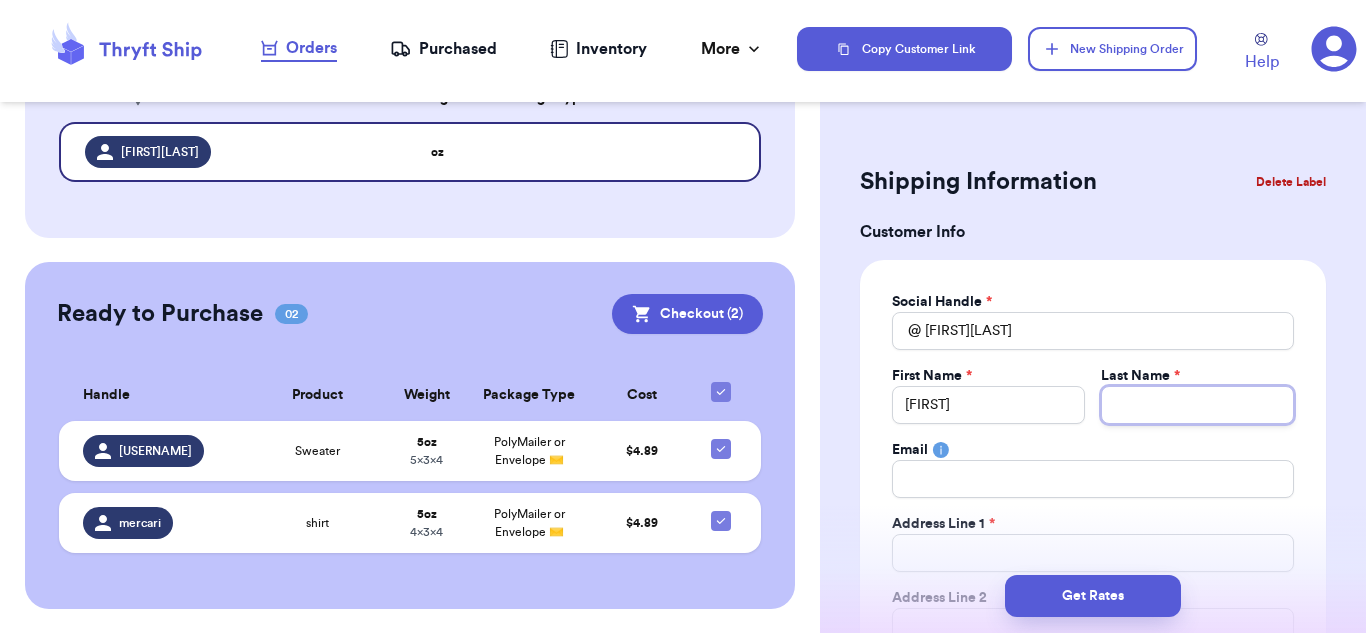 type 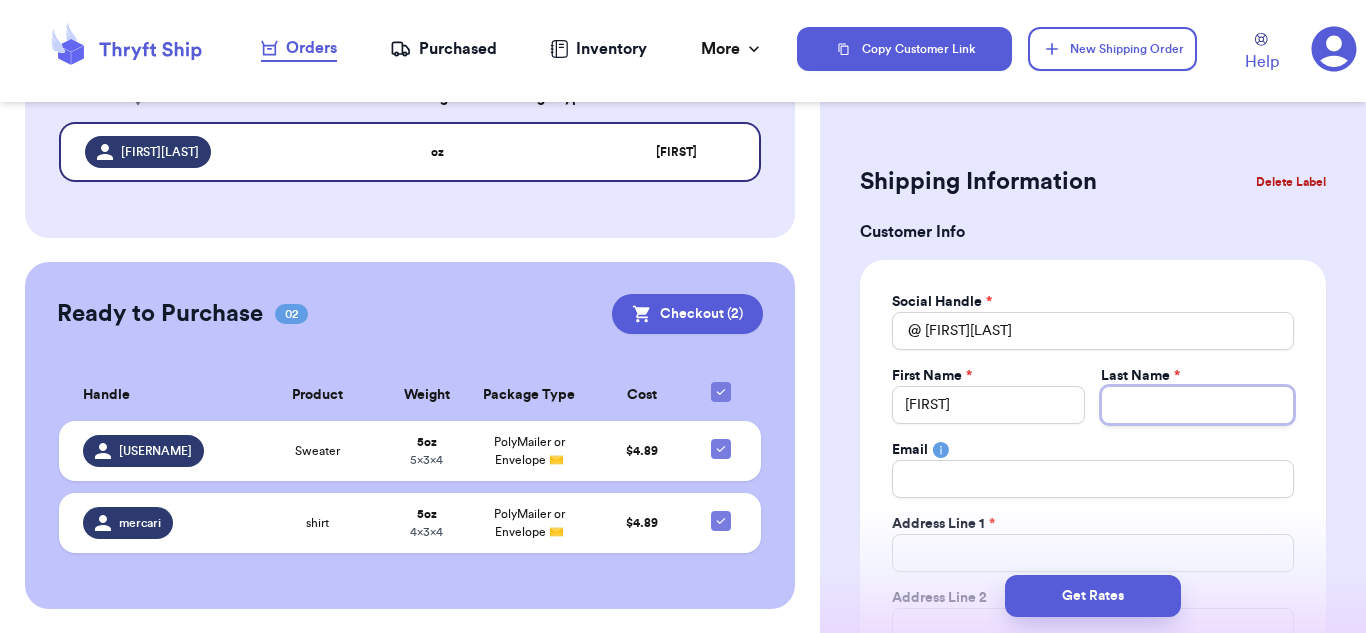 paste on "[FIRST] [LAST]" 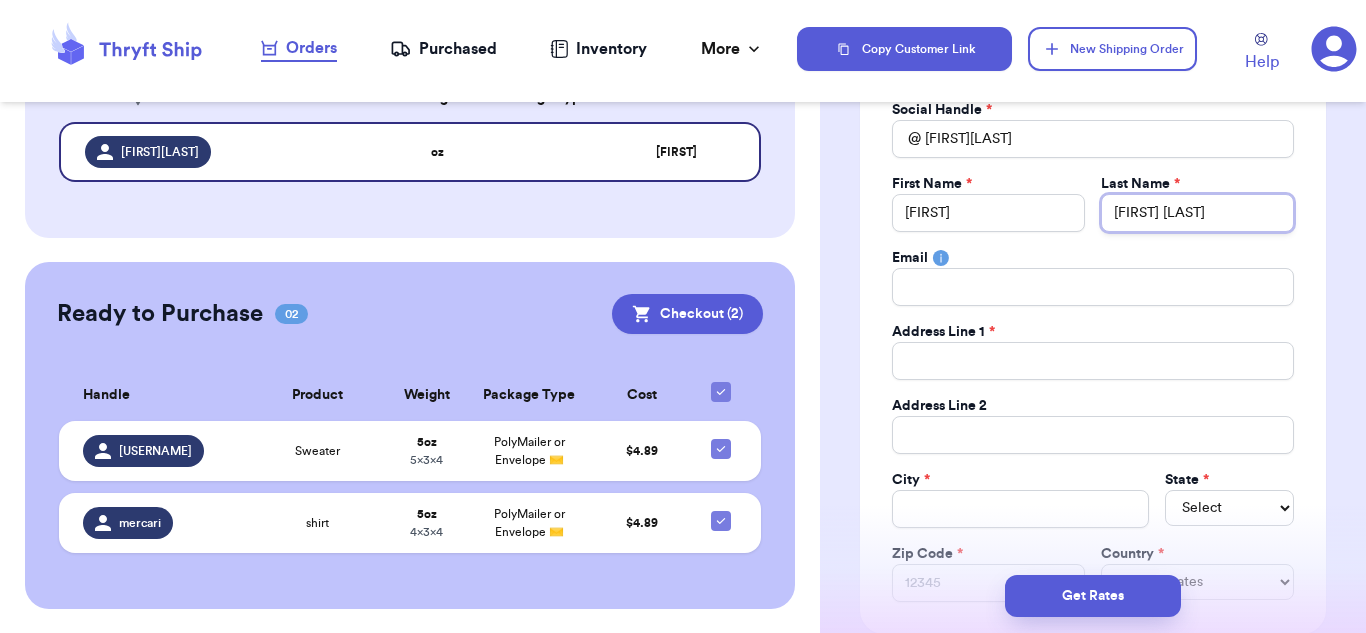 scroll, scrollTop: 200, scrollLeft: 0, axis: vertical 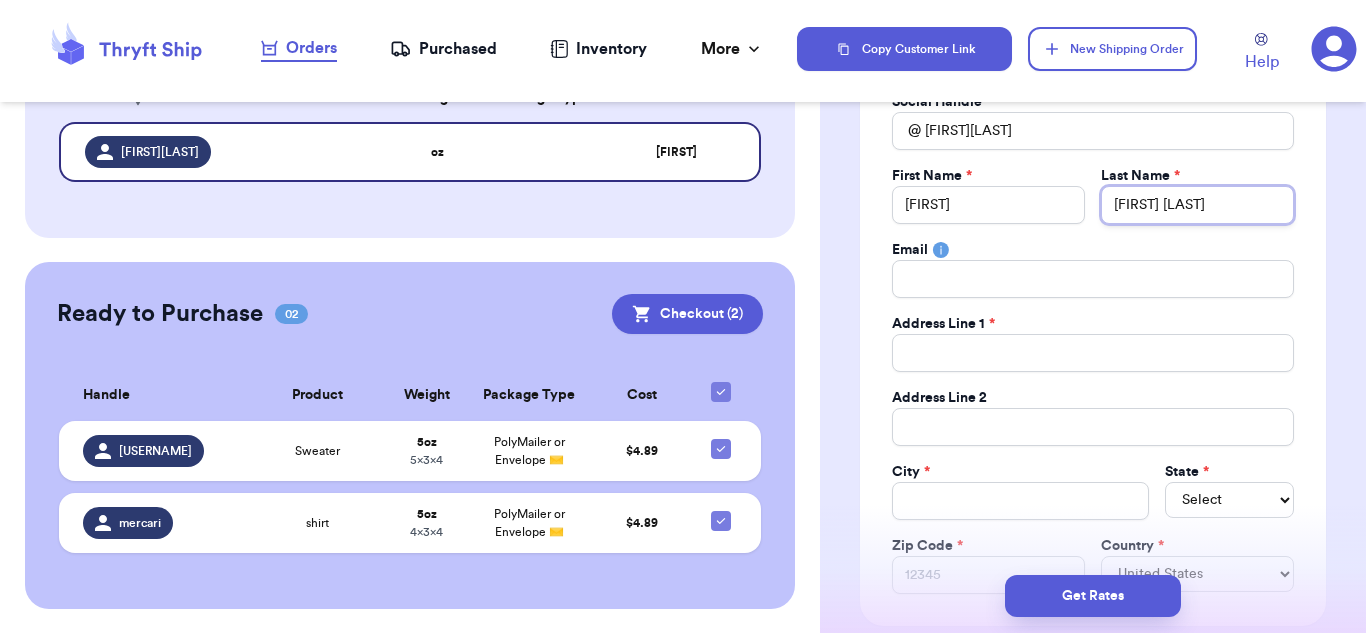 drag, startPoint x: 1159, startPoint y: 201, endPoint x: 1067, endPoint y: 211, distance: 92.541885 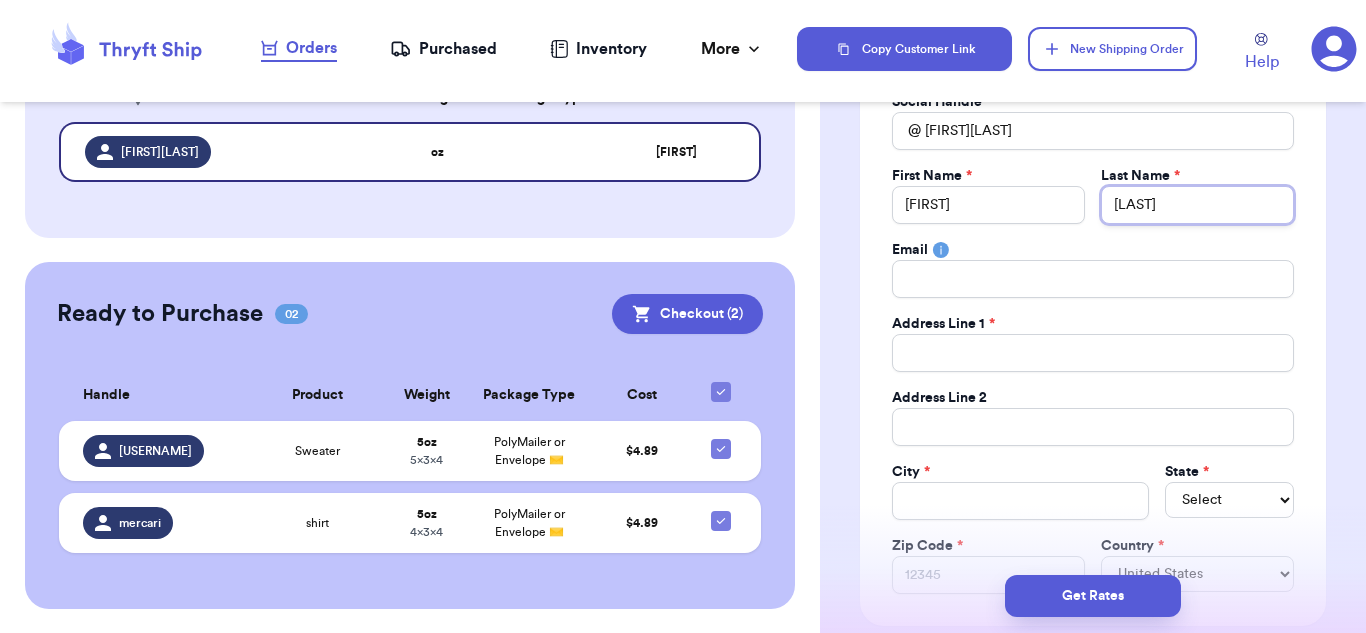 type on "[LAST]" 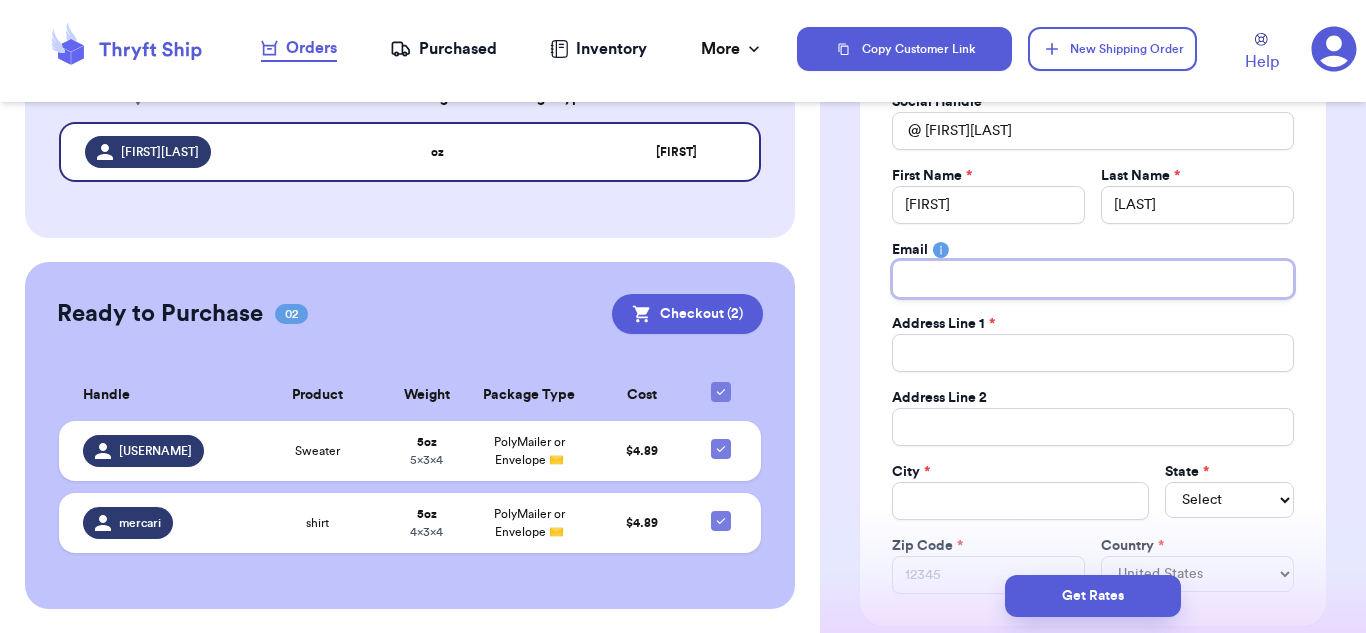 click on "Total Amount Paid" at bounding box center (1093, 279) 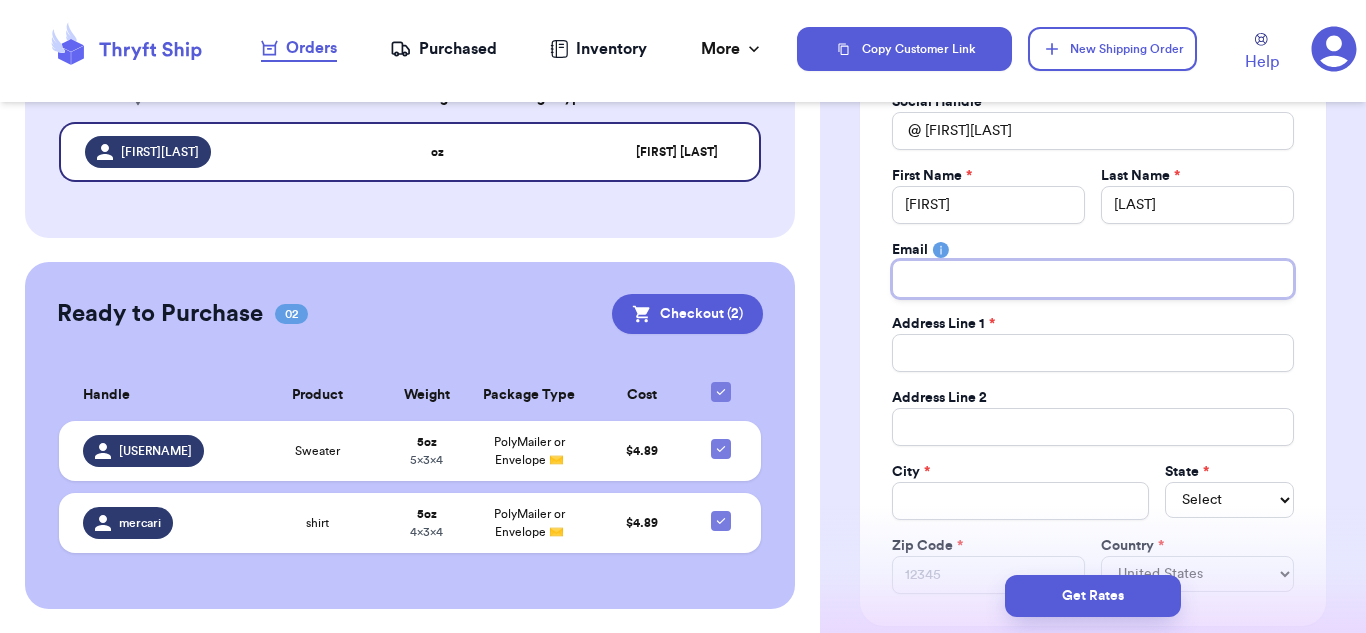 type on "m" 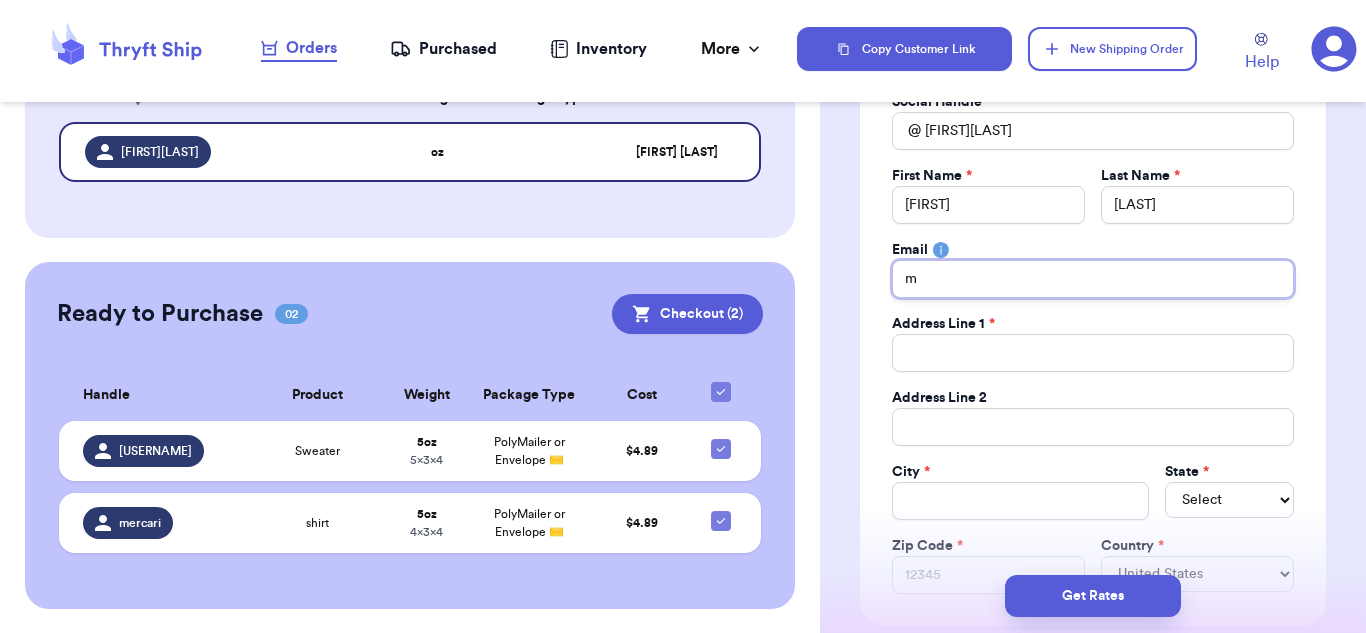 type 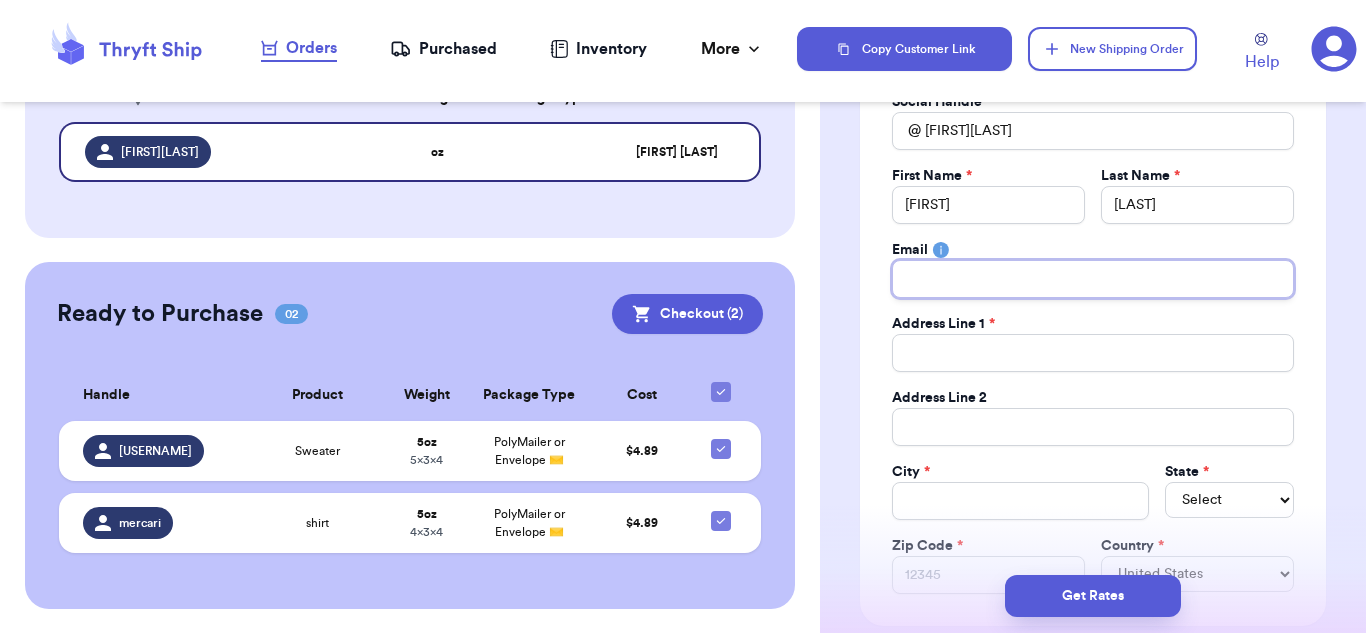 type on "n" 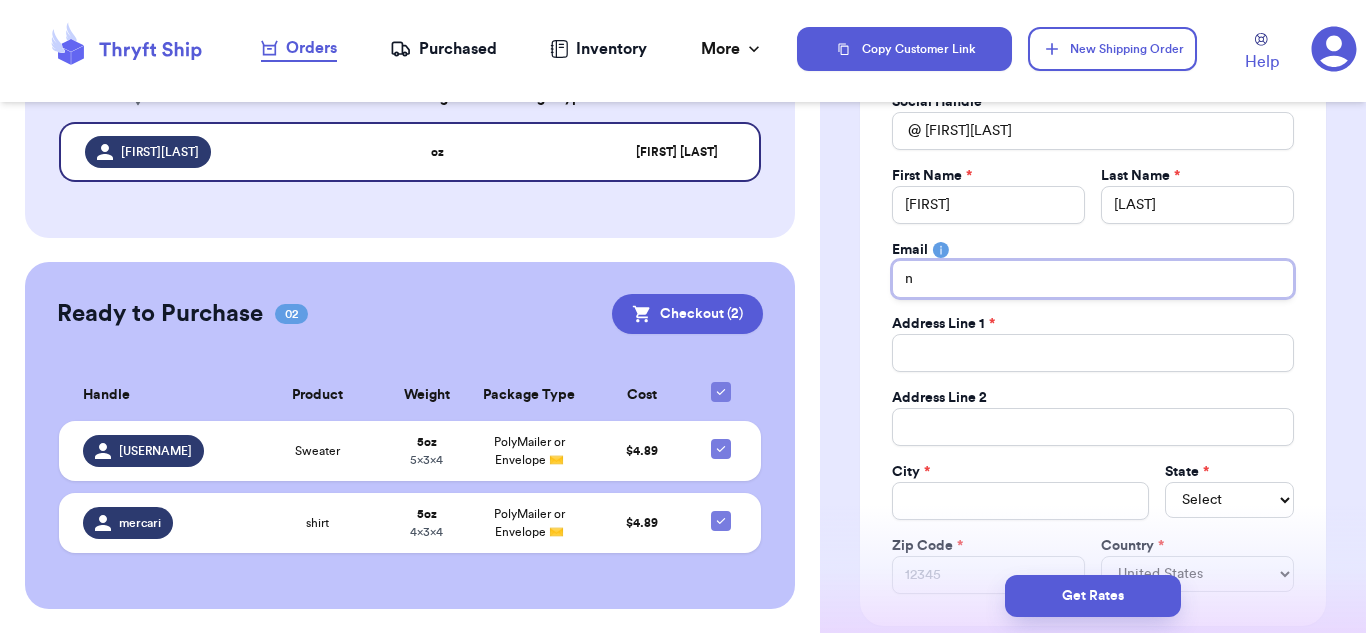 type on "n/" 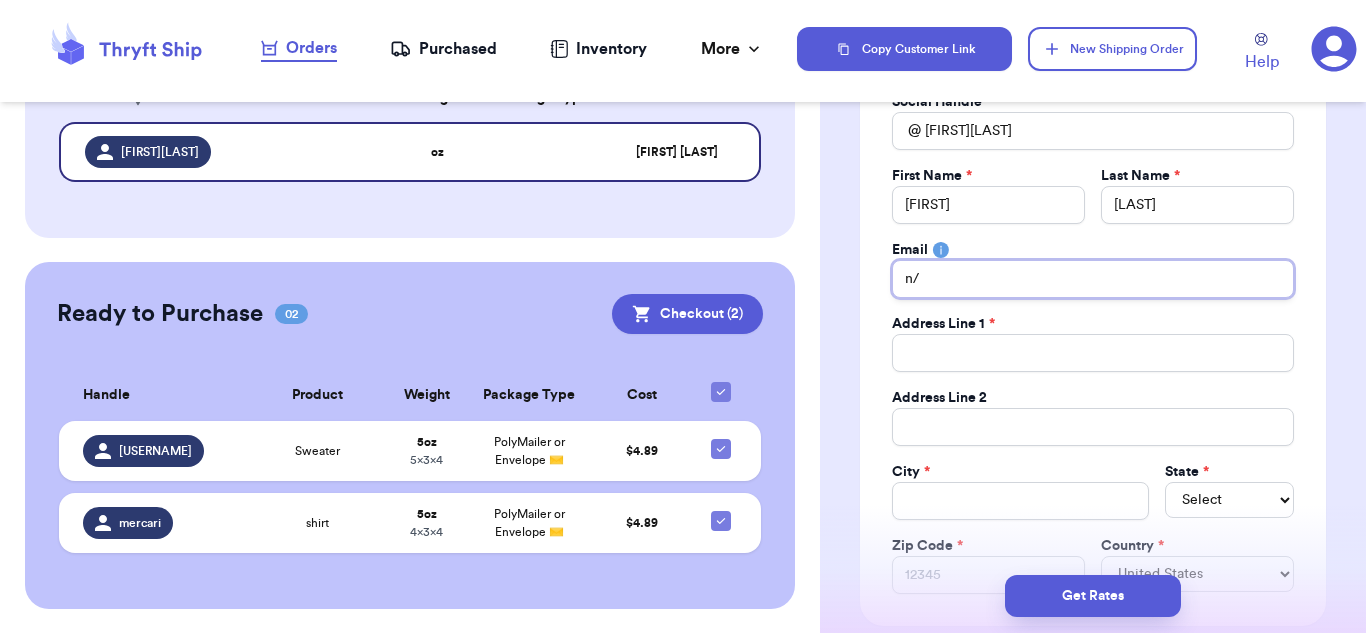 type 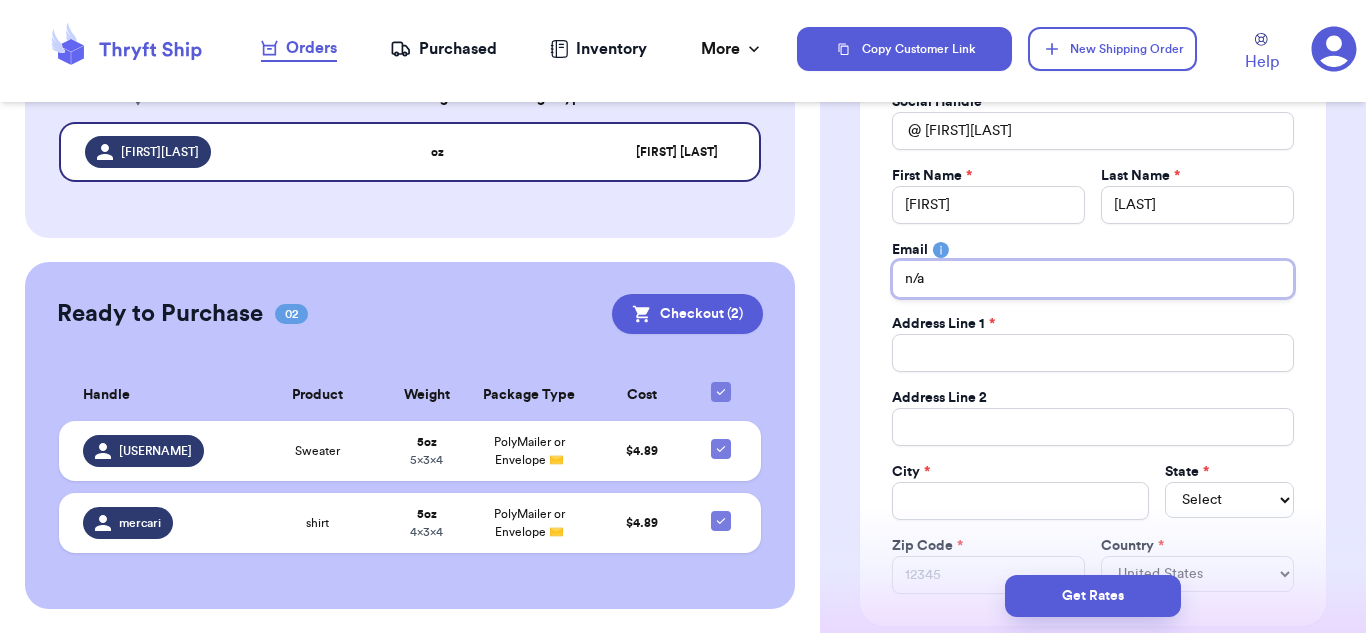 type on "n/a" 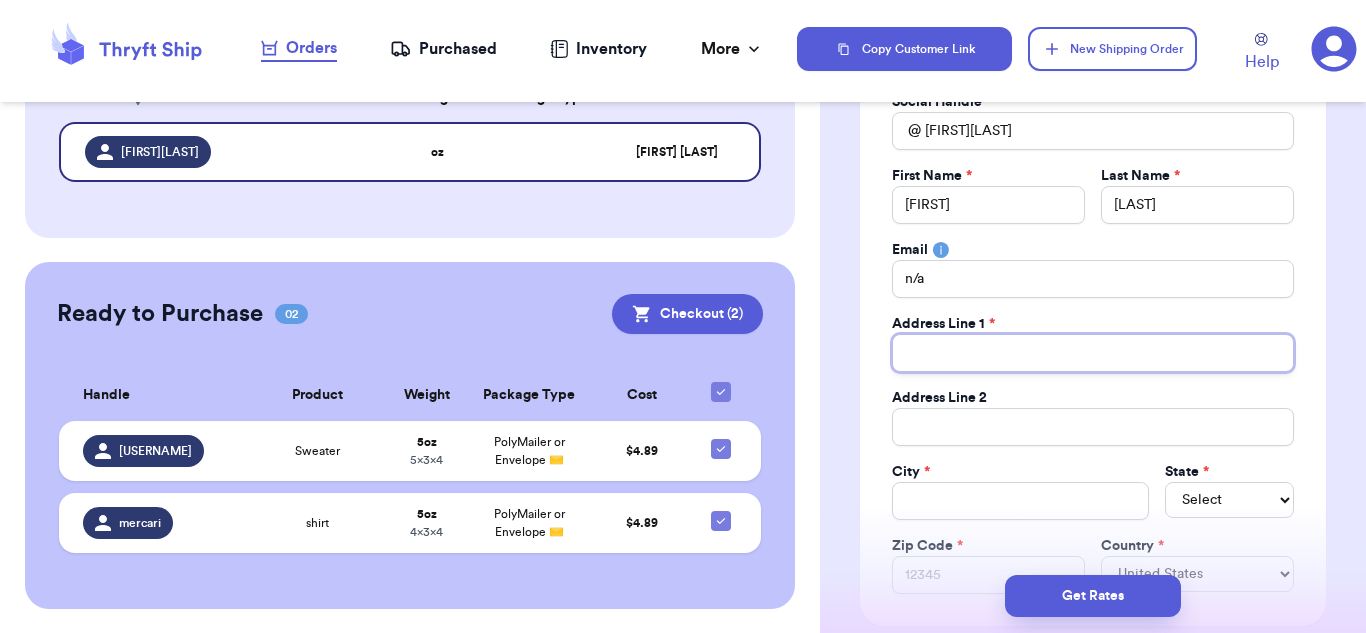 click on "Total Amount Paid" at bounding box center [1093, 353] 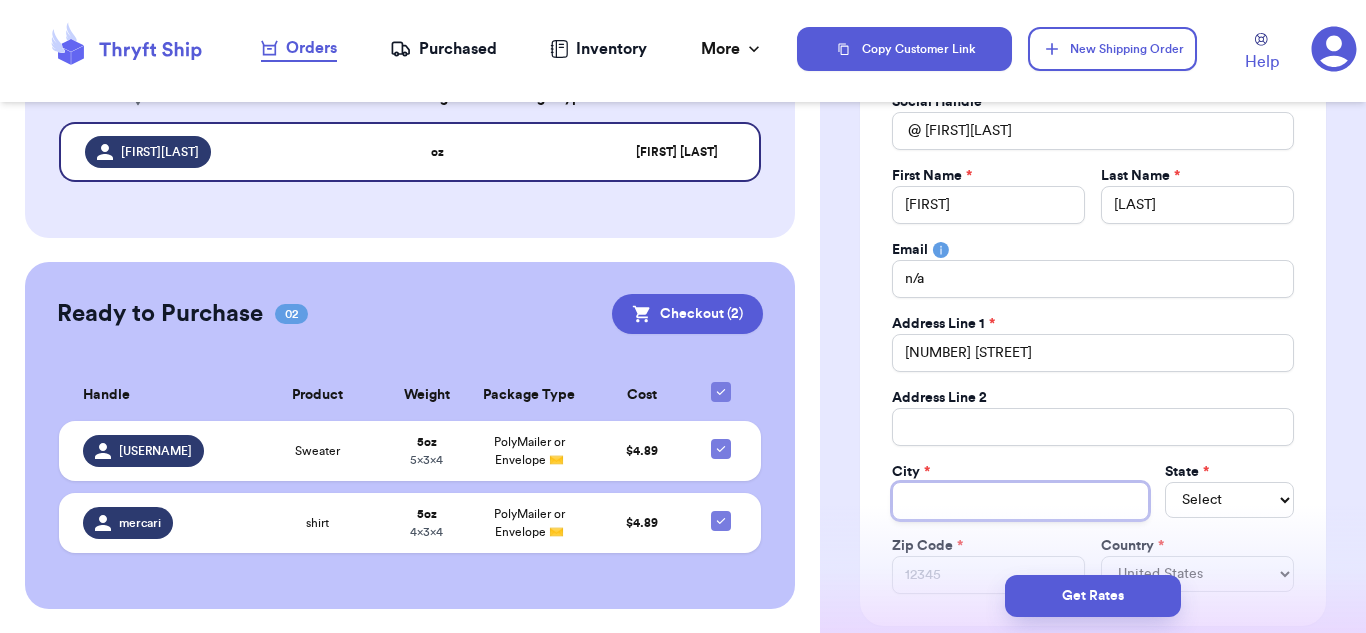 click on "Total Amount Paid" at bounding box center (1021, 501) 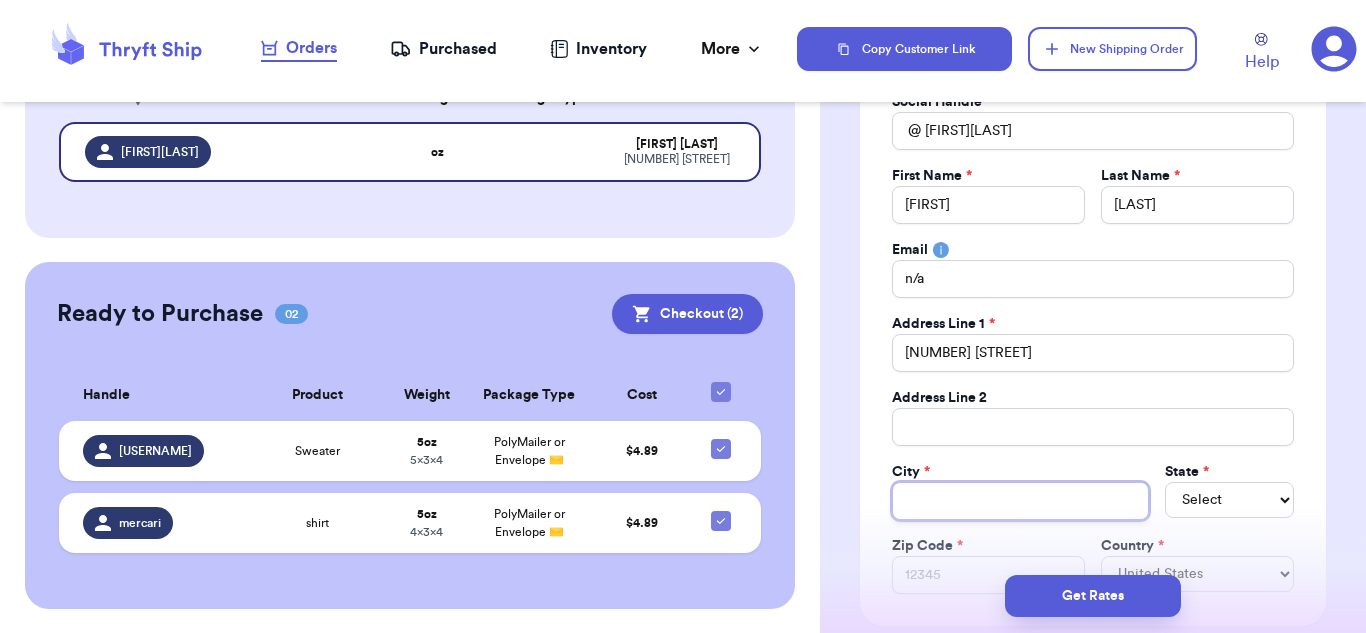 paste on "[CITY]" 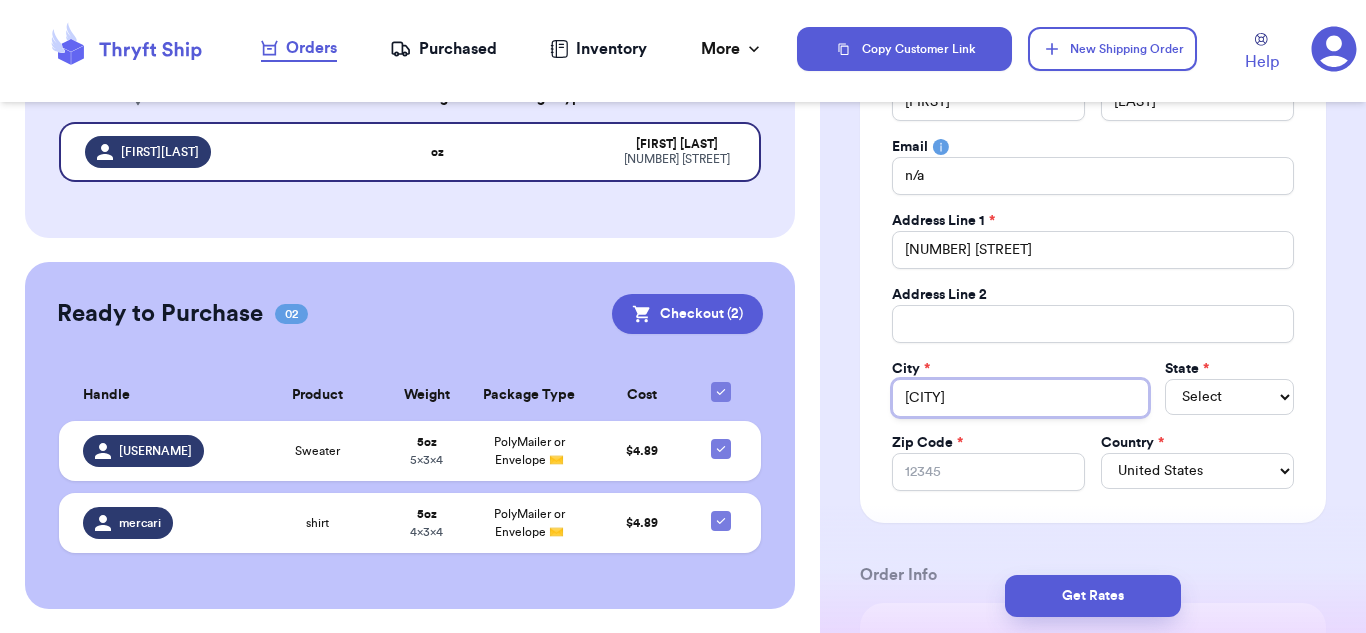 scroll, scrollTop: 400, scrollLeft: 0, axis: vertical 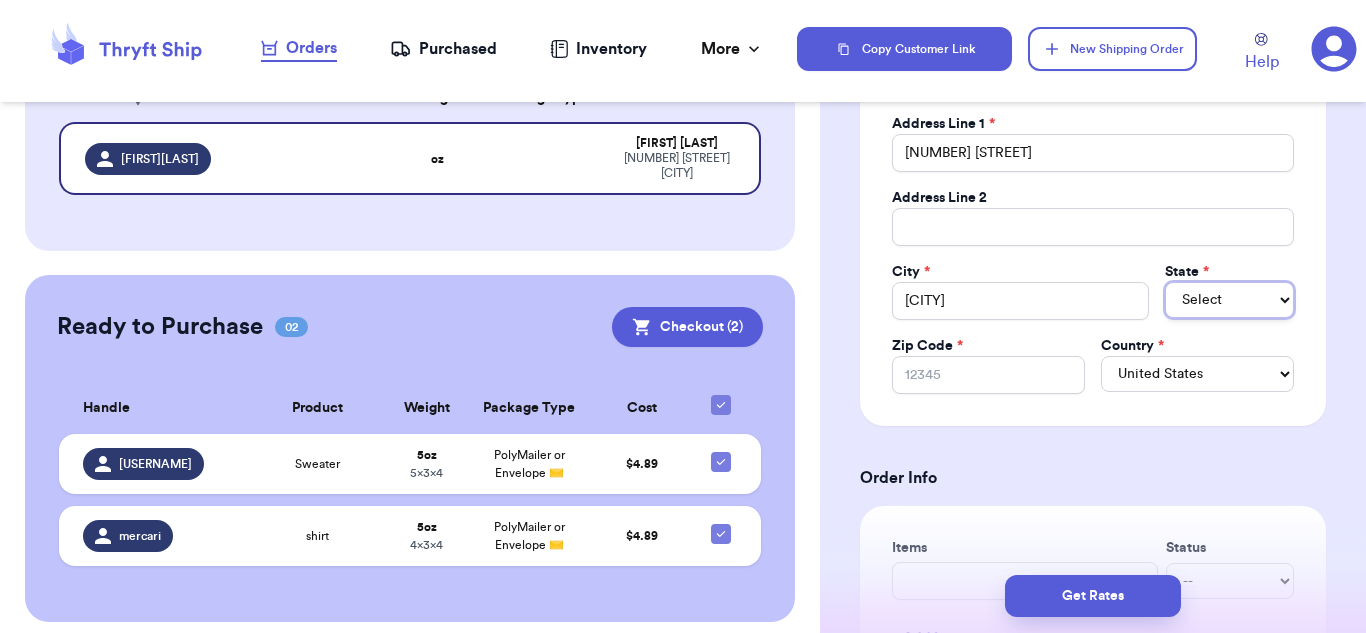 click on "Select AL AK AZ AR CA CO CT DE DC FL GA HI ID IL IN IA KS KY LA ME MD MA MI MN MS MO MT NE NV NH NJ NM NY NC ND OH OK OR PA RI SC SD TN TX UT VT VA WA WV WI WY AA AE AP AS GU MP PR VI" at bounding box center [1229, 300] 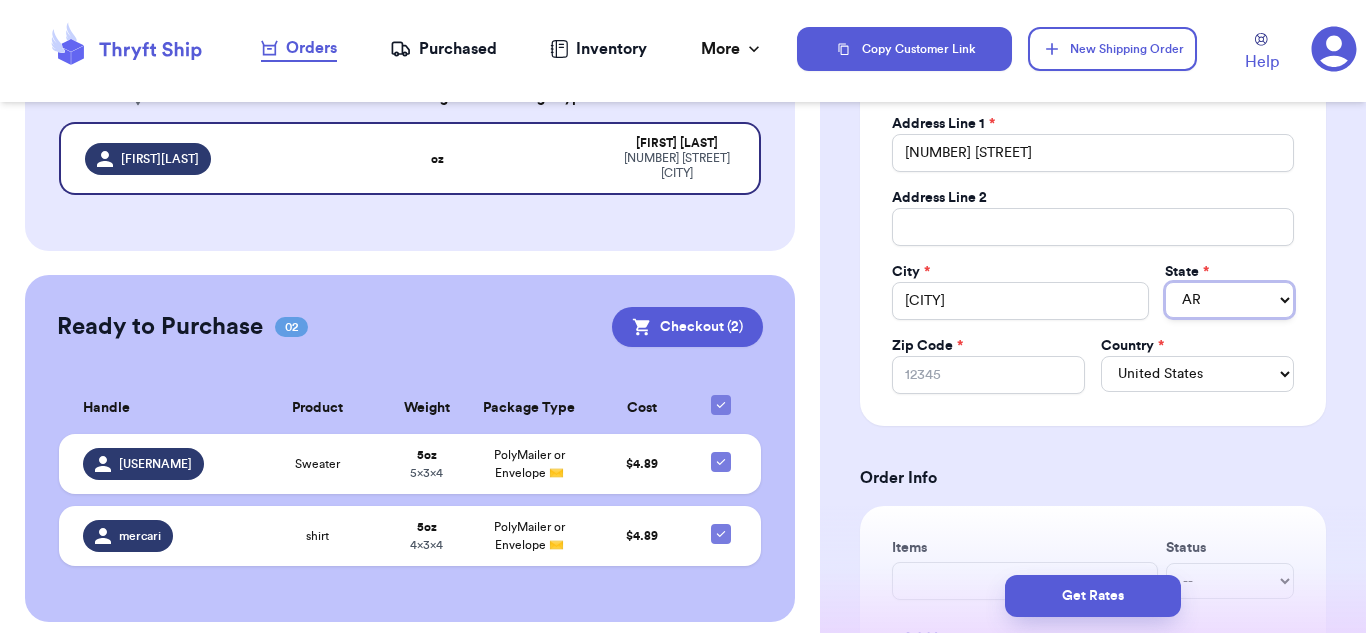 click on "Select AL AK AZ AR CA CO CT DE DC FL GA HI ID IL IN IA KS KY LA ME MD MA MI MN MS MO MT NE NV NH NJ NM NY NC ND OH OK OR PA RI SC SD TN TX UT VT VA WA WV WI WY AA AE AP AS GU MP PR VI" at bounding box center [1229, 300] 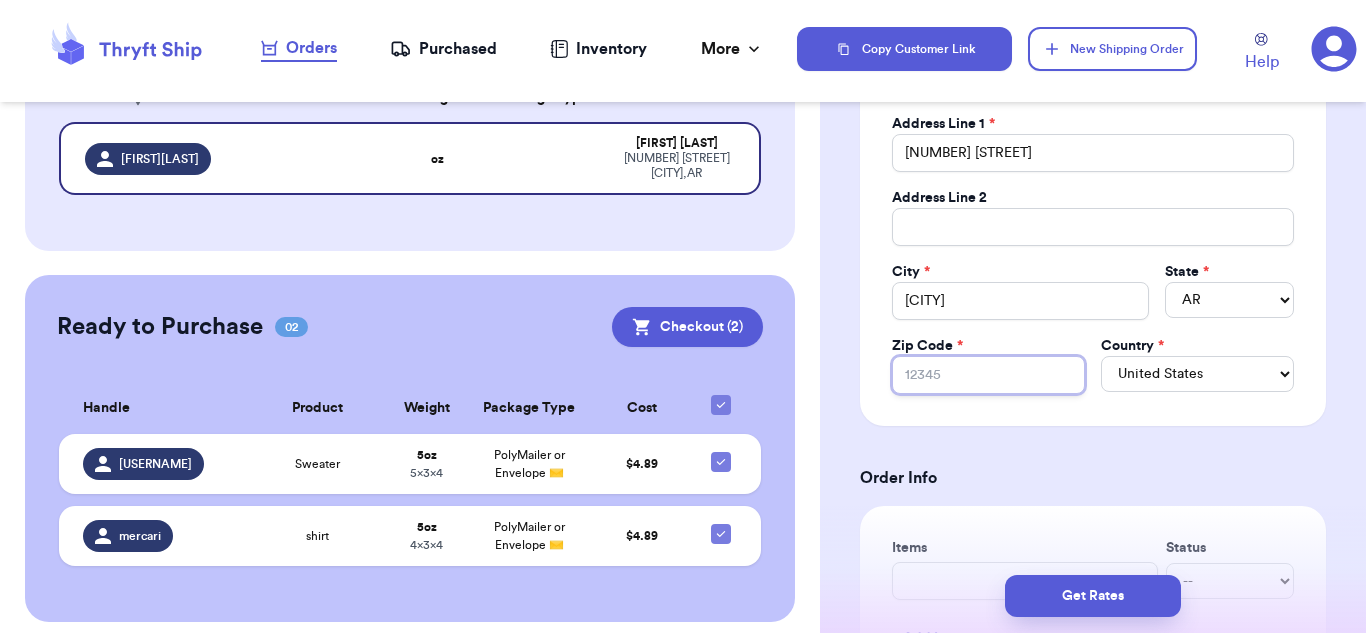 paste on "[ZIP]" 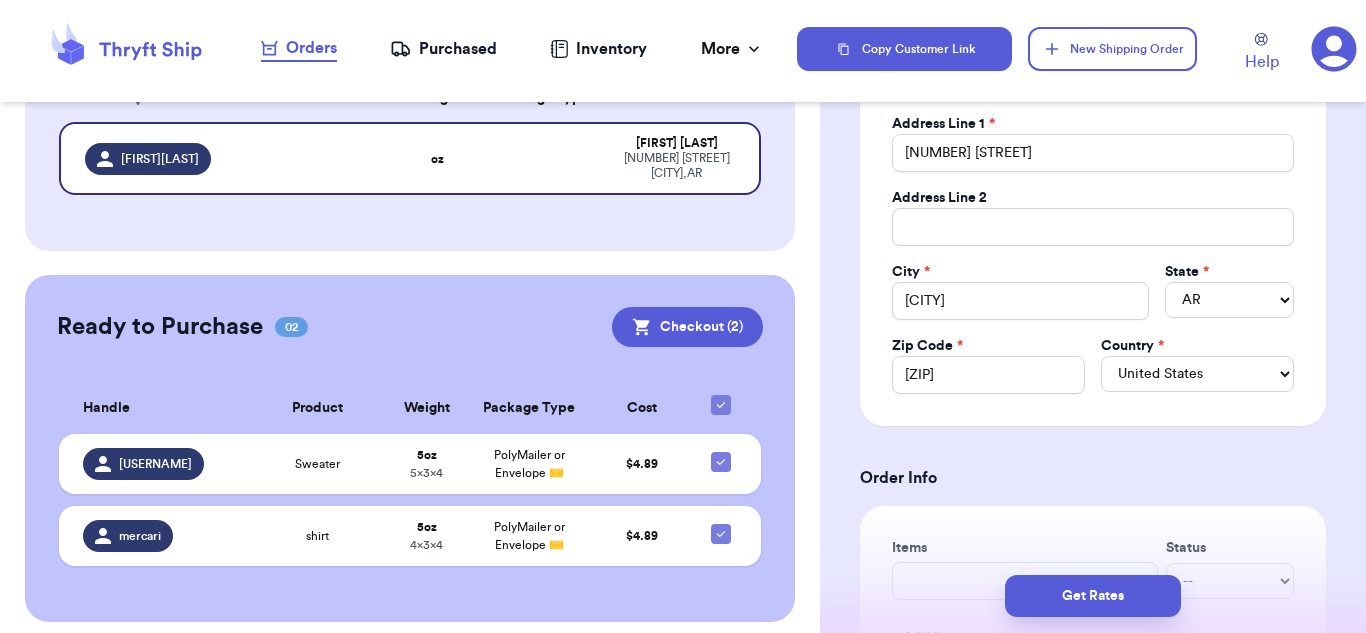 click on "Social Handle * @ [USERNAME] First Name * [FIRST] Last Name * [LAST] Email n/a Address Line 1 * [NUMBER] [STREET] Address Line 2 City * [CITY] State * AL AK AZ AR CA CO CT DE DC FL GA HI ID IL IN IA KS KY LA ME MD MA MI MN MS MO MT NE NV NH NJ NM NY NC ND OH OK OR PA RI SC SD TN TX UT VT VA WA WV WI WY AA AE AP AS GU MP PR VI Zip Code * [ZIP] Country * United States Canada Australia" at bounding box center [1093, 143] 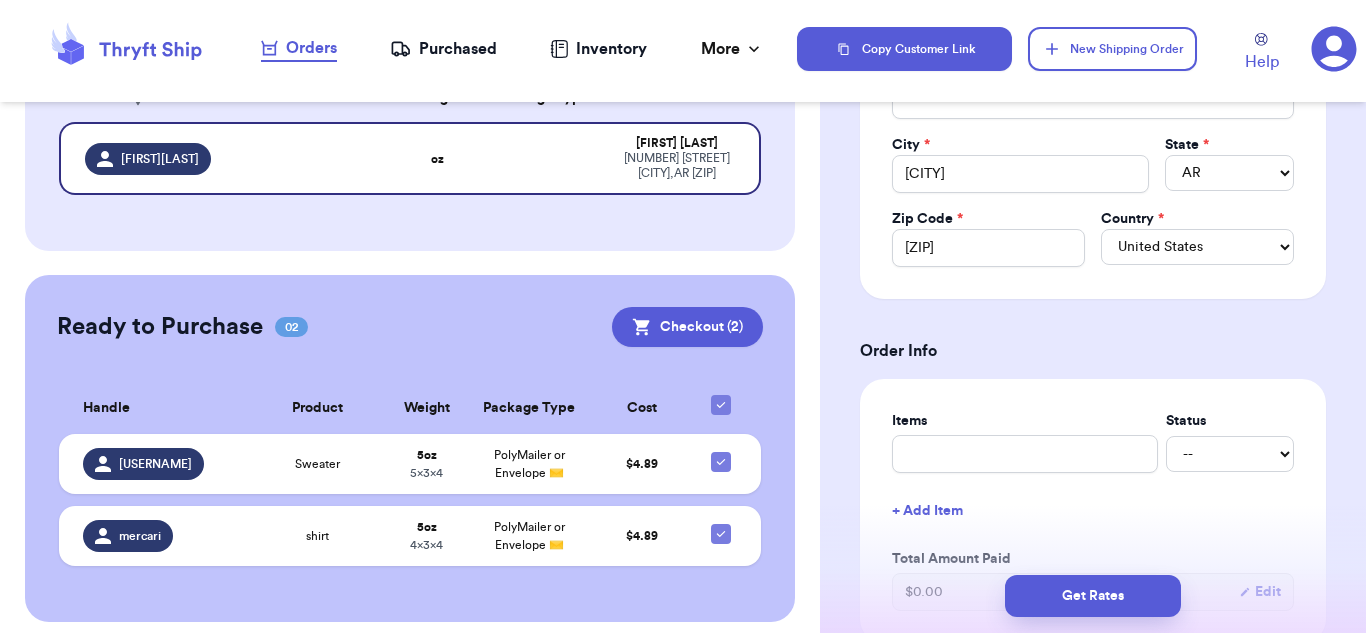 scroll, scrollTop: 600, scrollLeft: 0, axis: vertical 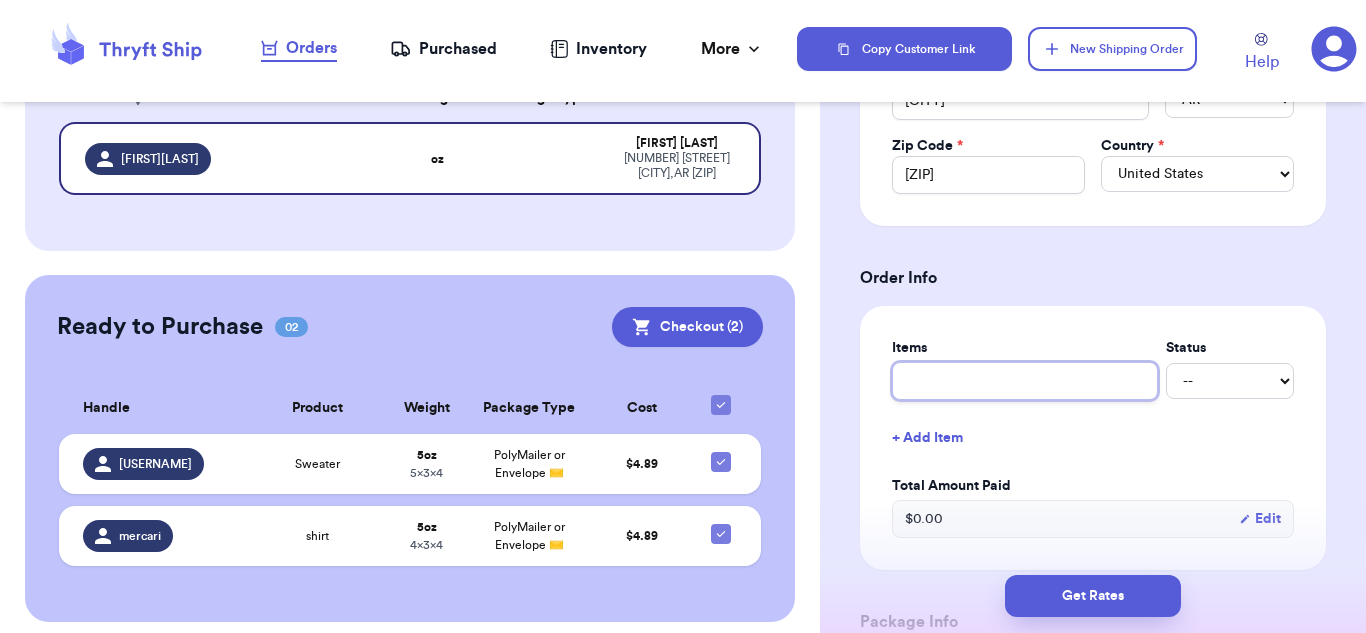 click at bounding box center [1025, 381] 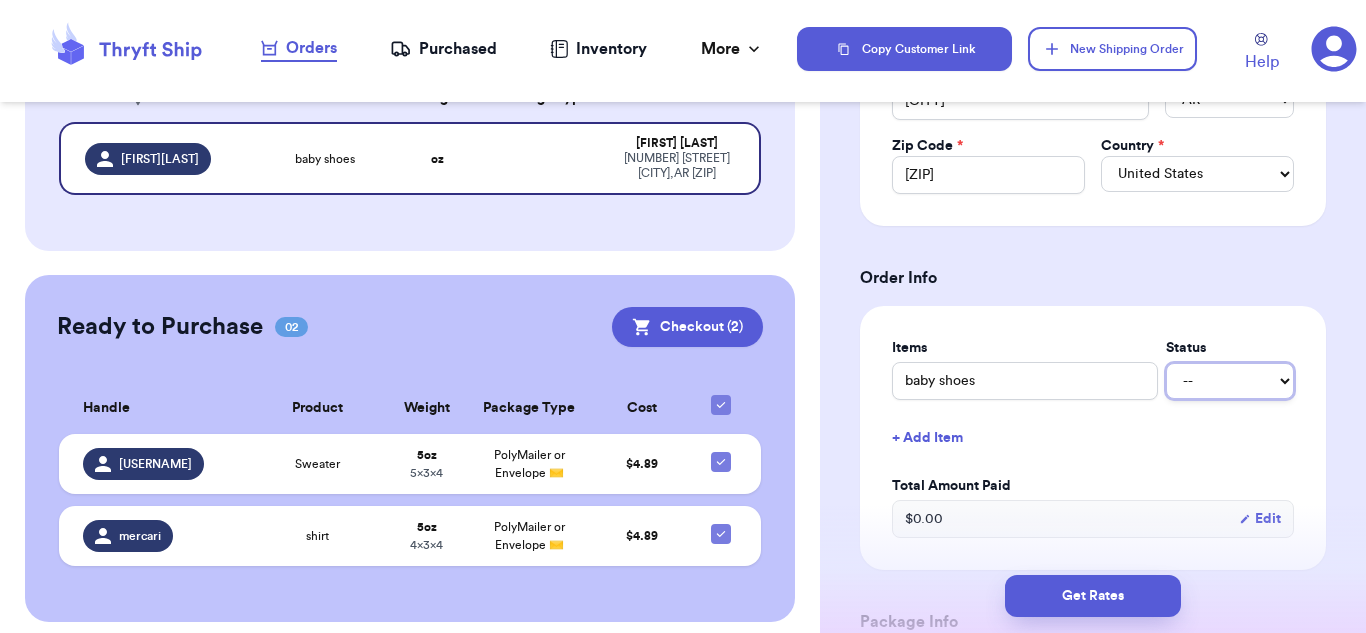 click on "-- Paid Owes" at bounding box center (1230, 381) 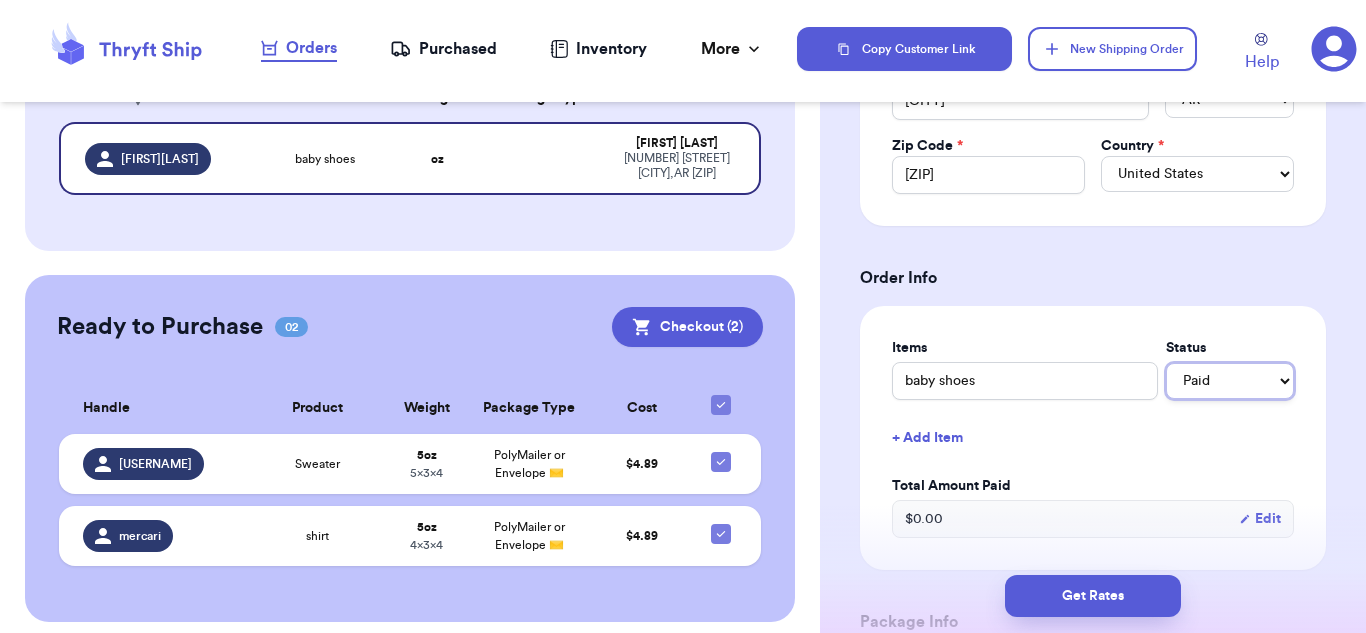 click on "-- Paid Owes" at bounding box center (1230, 381) 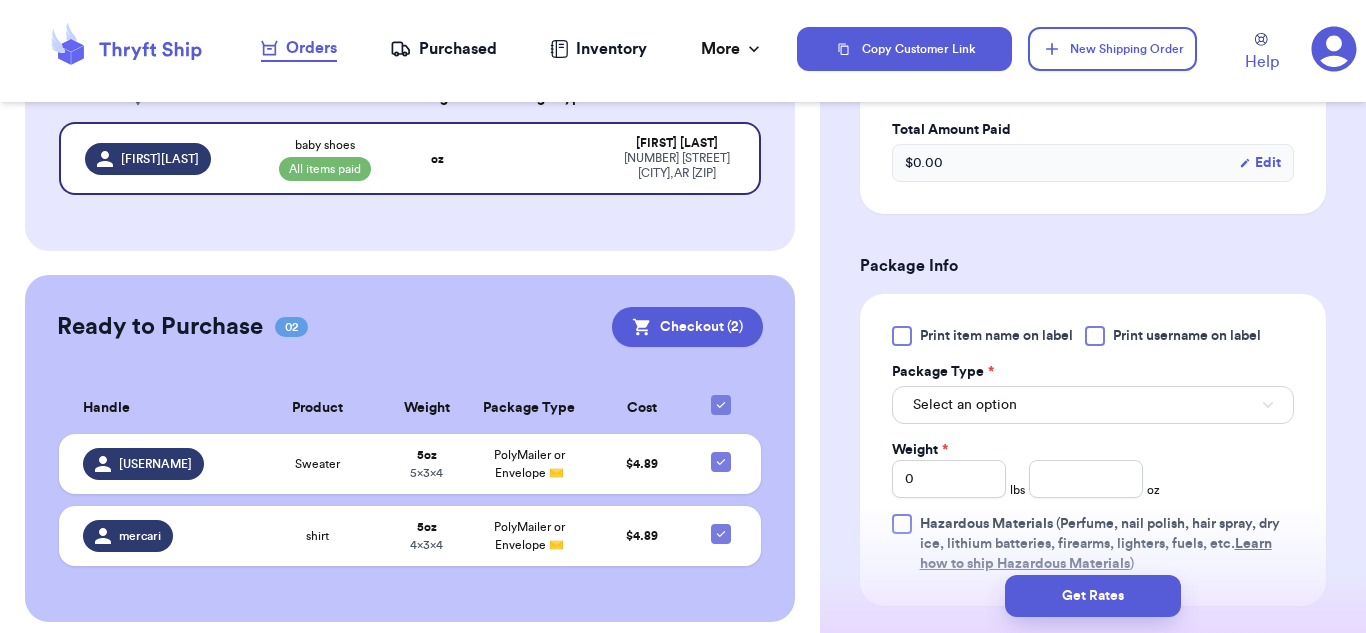 scroll, scrollTop: 1000, scrollLeft: 0, axis: vertical 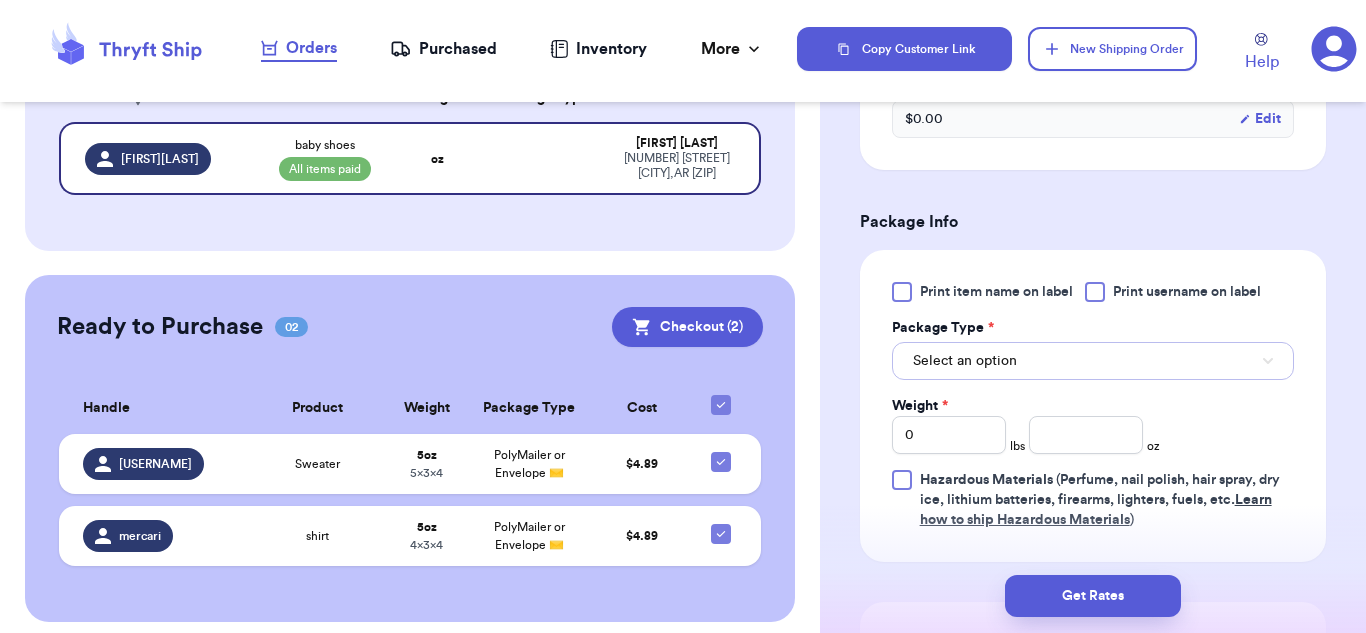 click on "Select an option" at bounding box center [1093, 361] 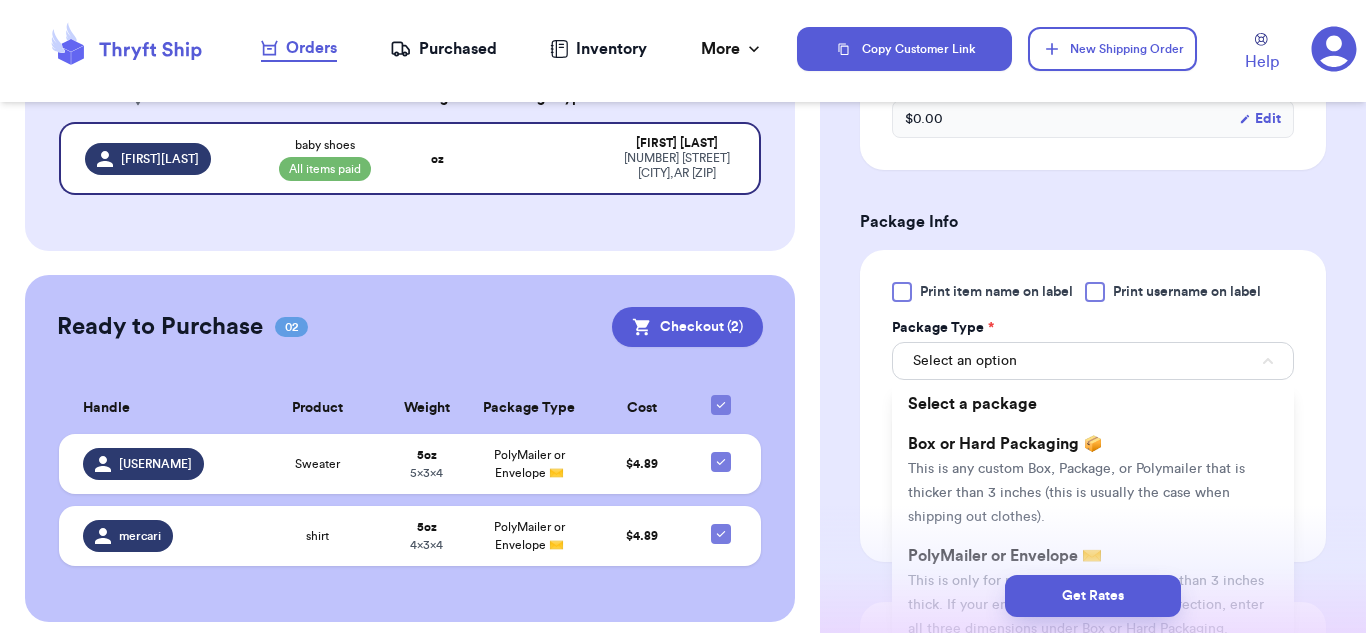 click on "Get Rates" at bounding box center (1093, 596) 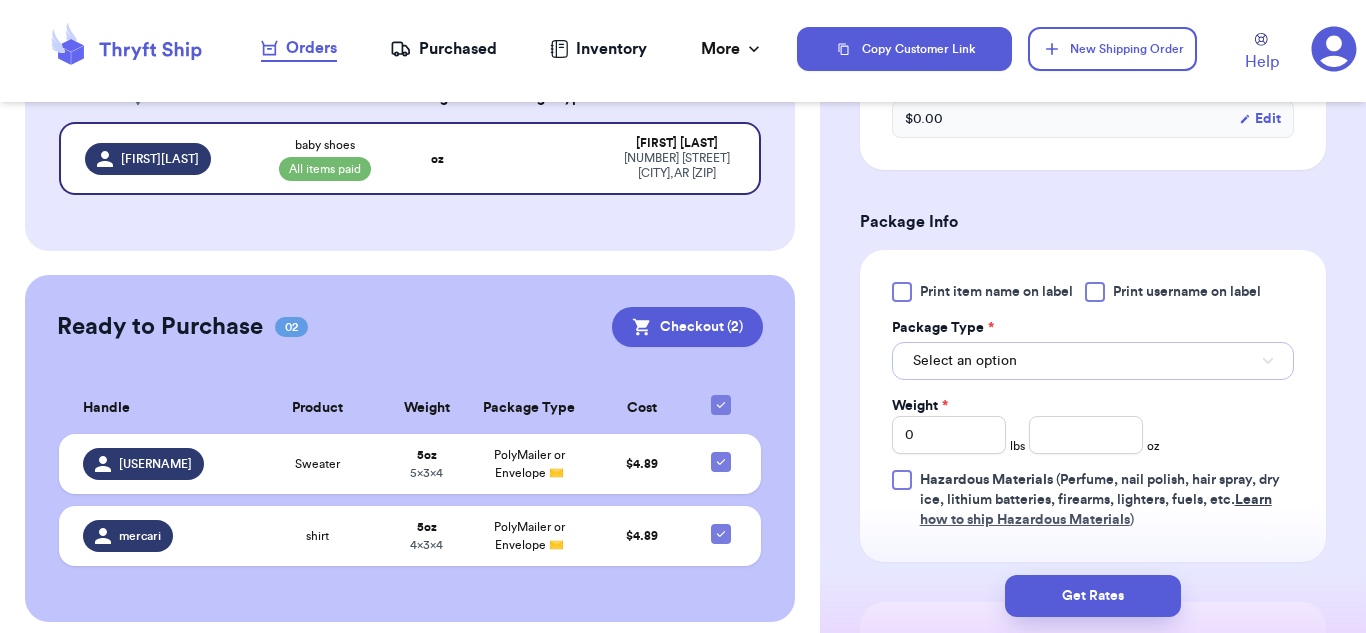 click on "Select an option" at bounding box center [1093, 361] 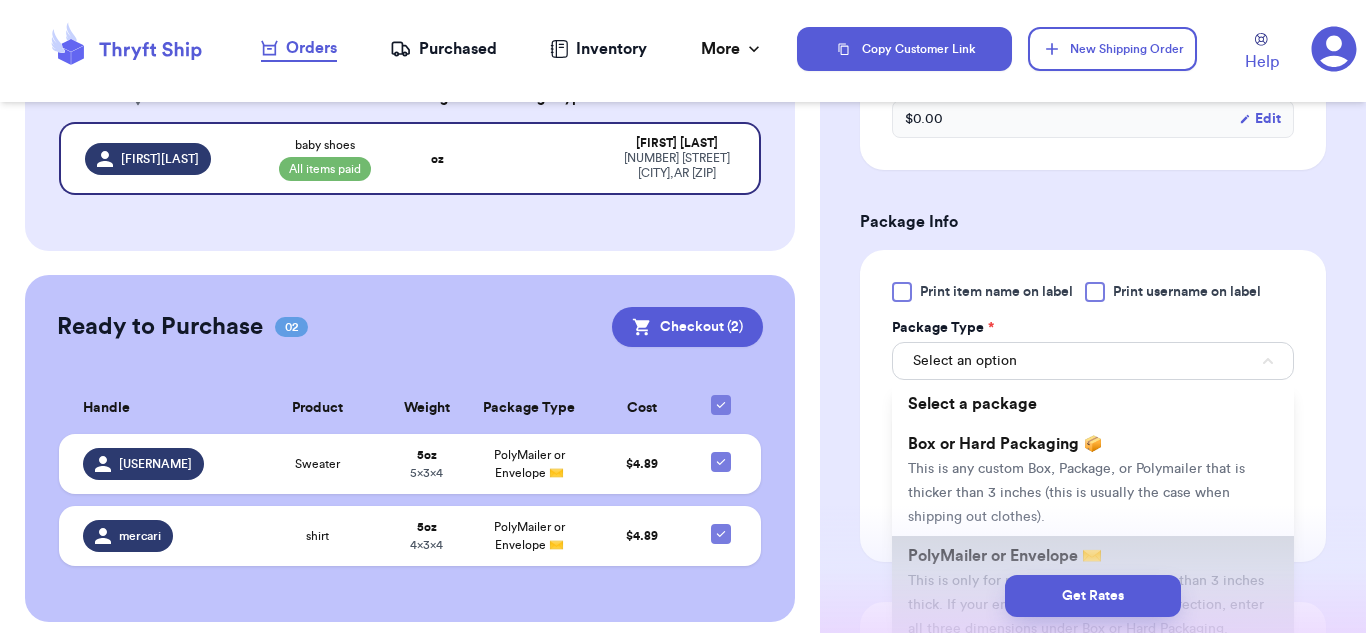 click on "PolyMailer or Envelope ✉️ This is only for mailers and envelopes less than 3 inches thick. If your envelope is over 18” in any direction, enter all three dimensions under Box or Hard Packaging." at bounding box center (1093, 592) 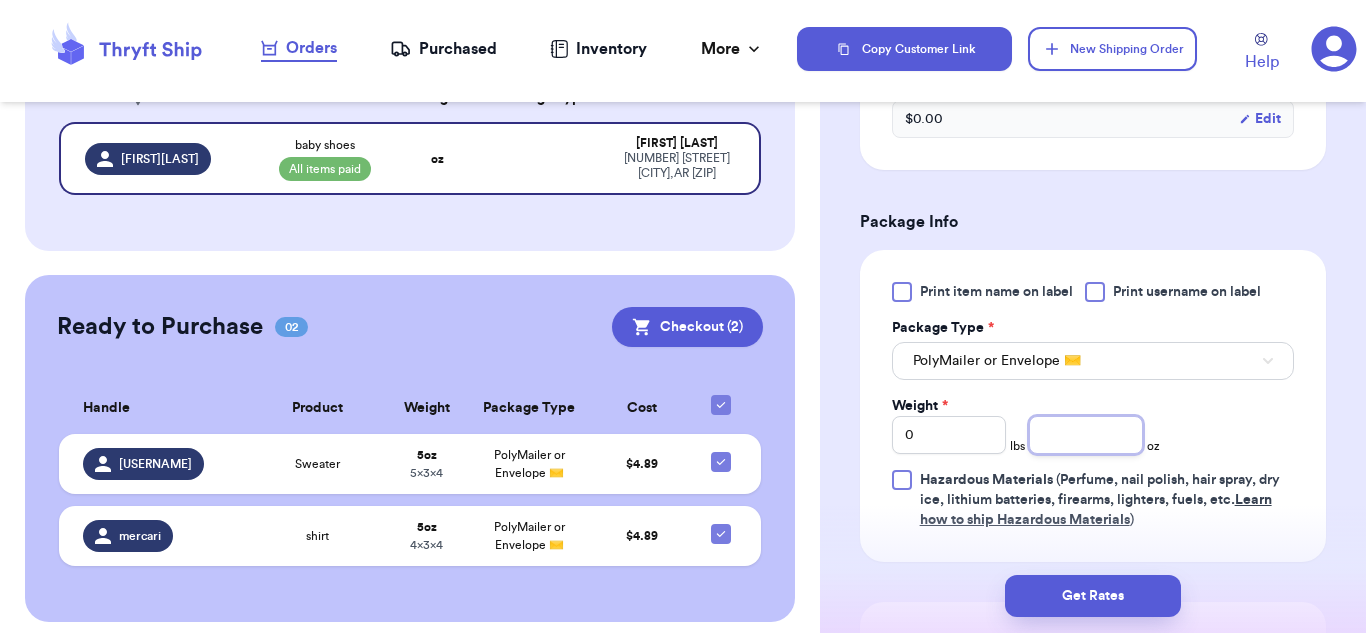 click at bounding box center [1086, 435] 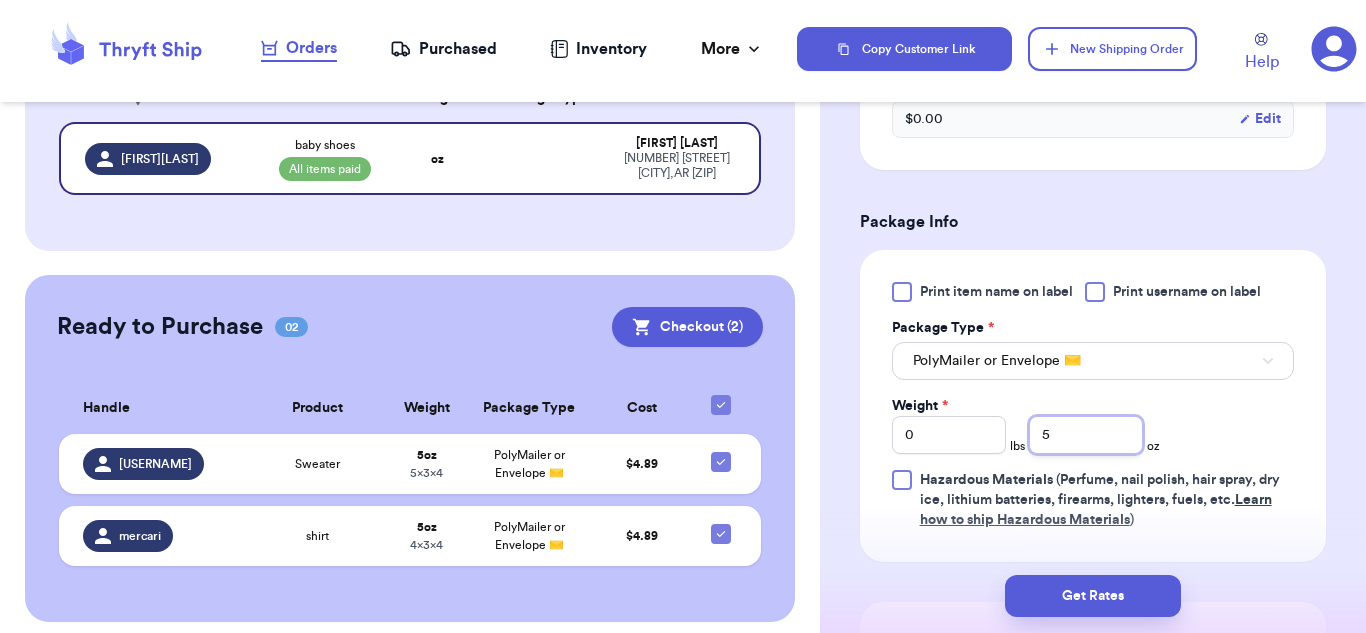 scroll, scrollTop: 1200, scrollLeft: 0, axis: vertical 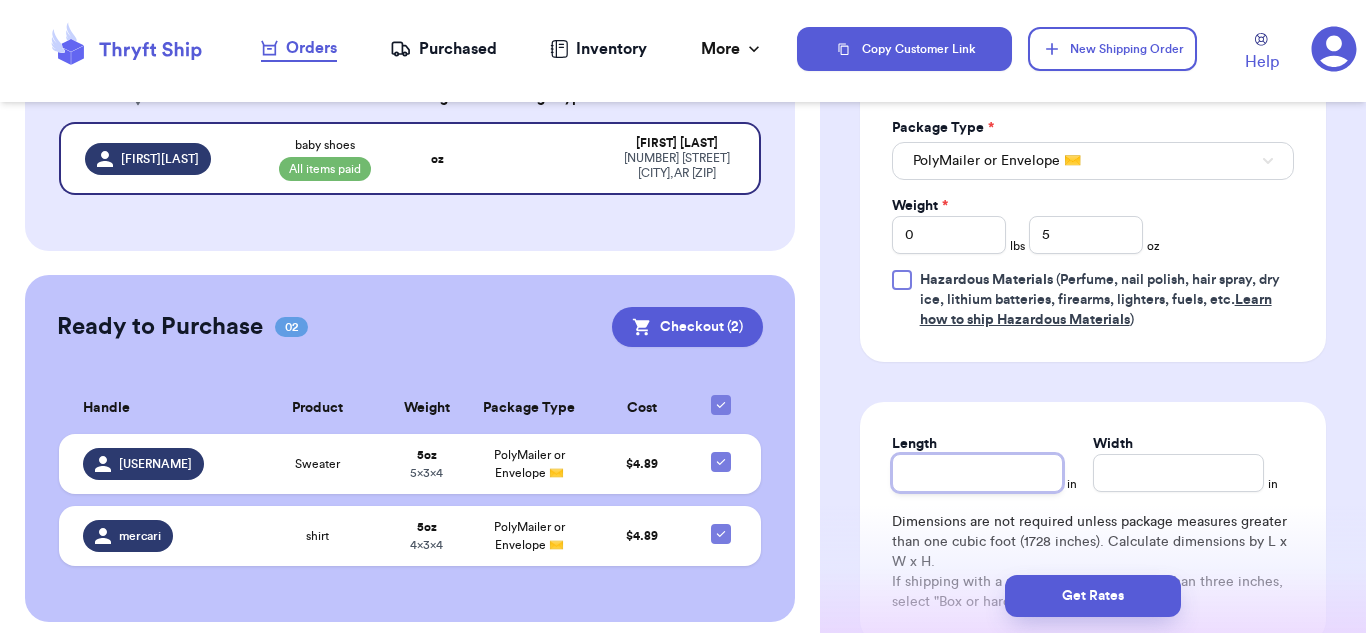 click on "Length" at bounding box center (977, 473) 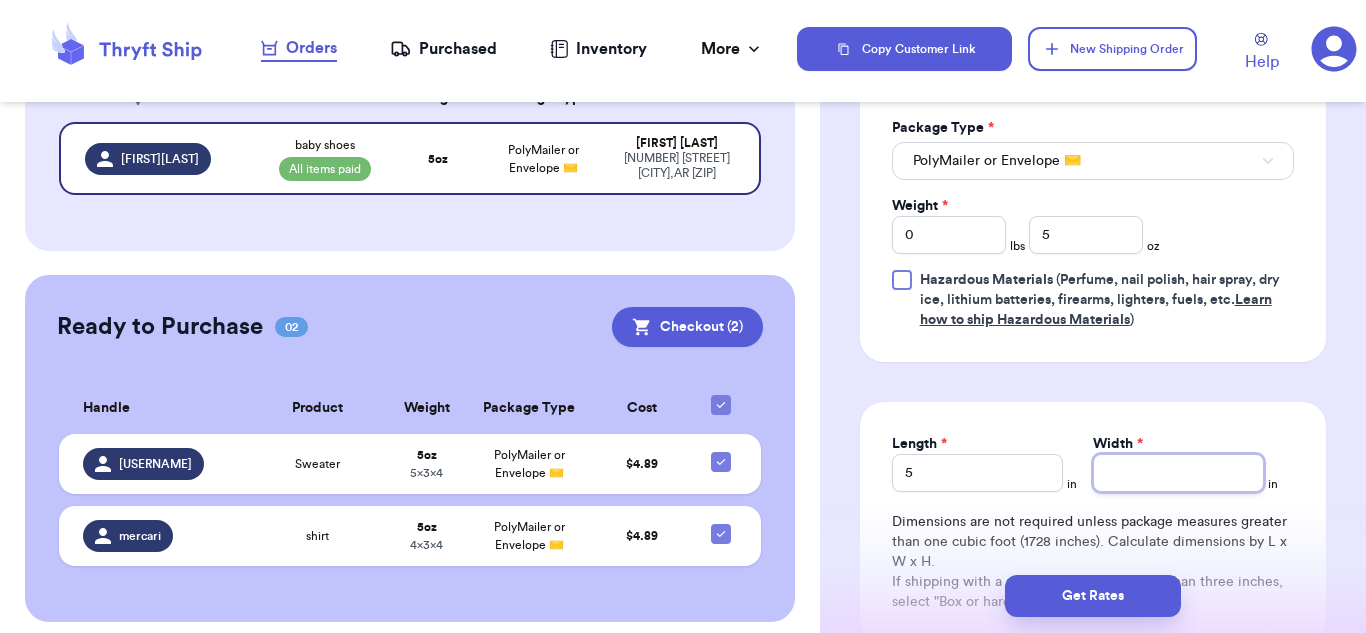 click on "Width *" at bounding box center (1178, 473) 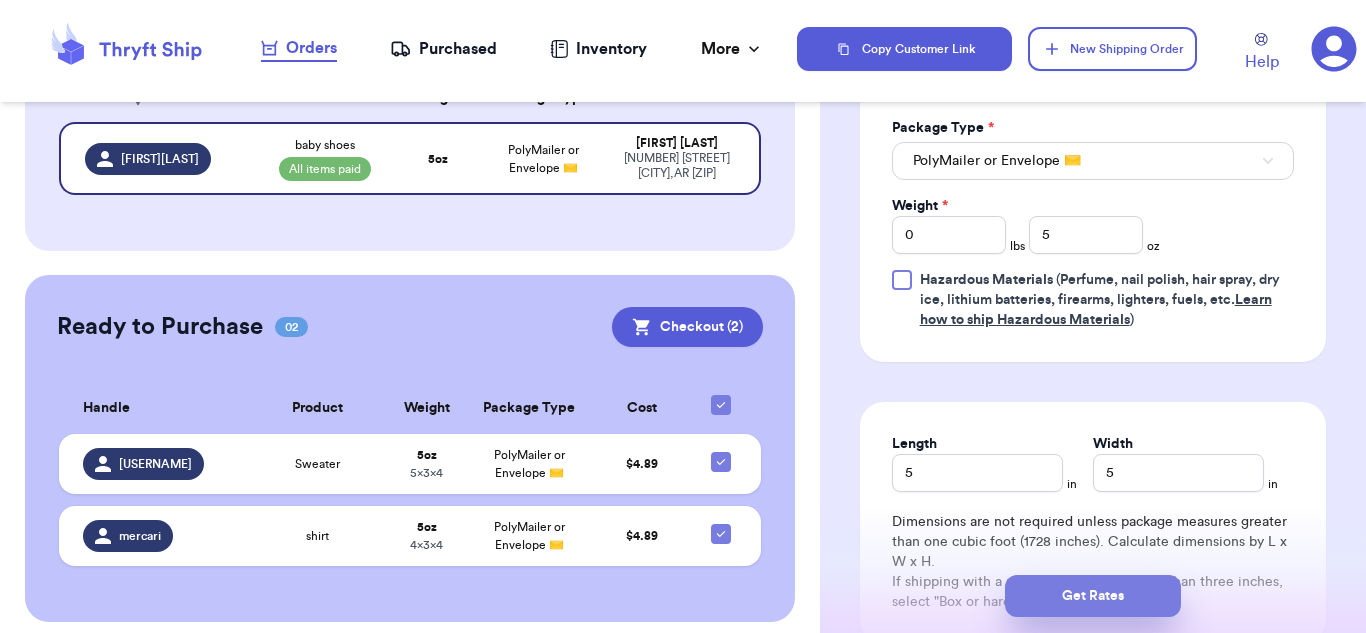 click on "Get Rates" at bounding box center (1093, 596) 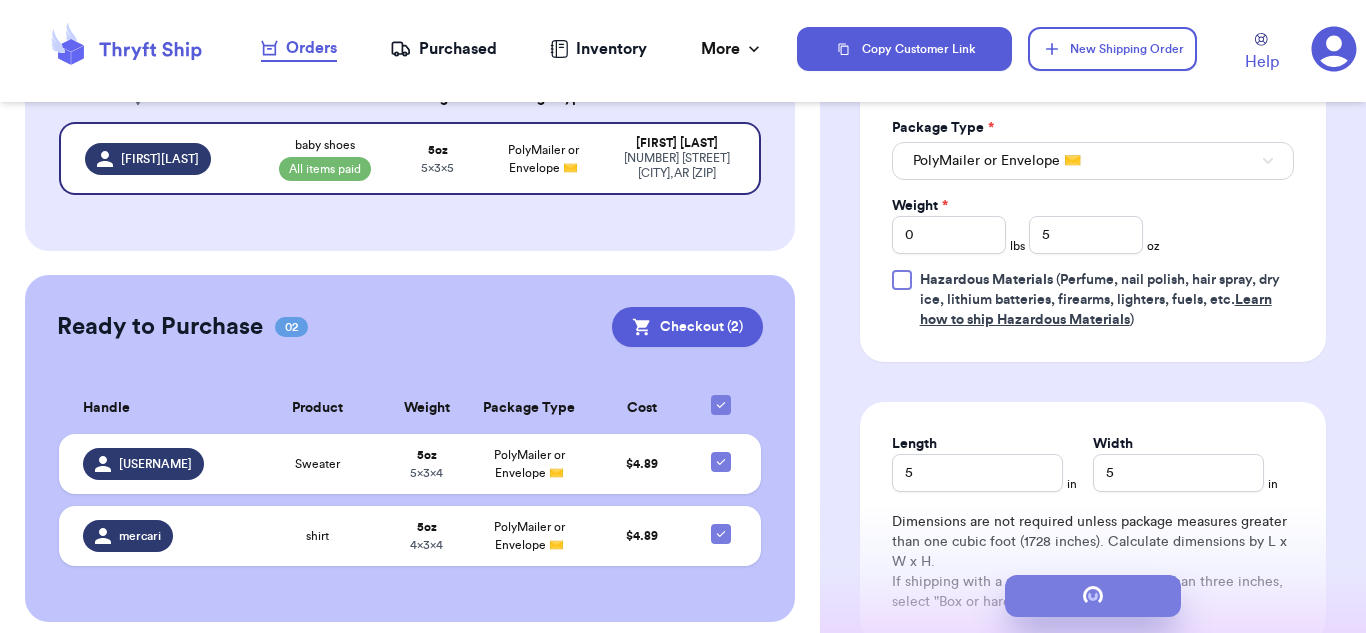 scroll, scrollTop: 0, scrollLeft: 0, axis: both 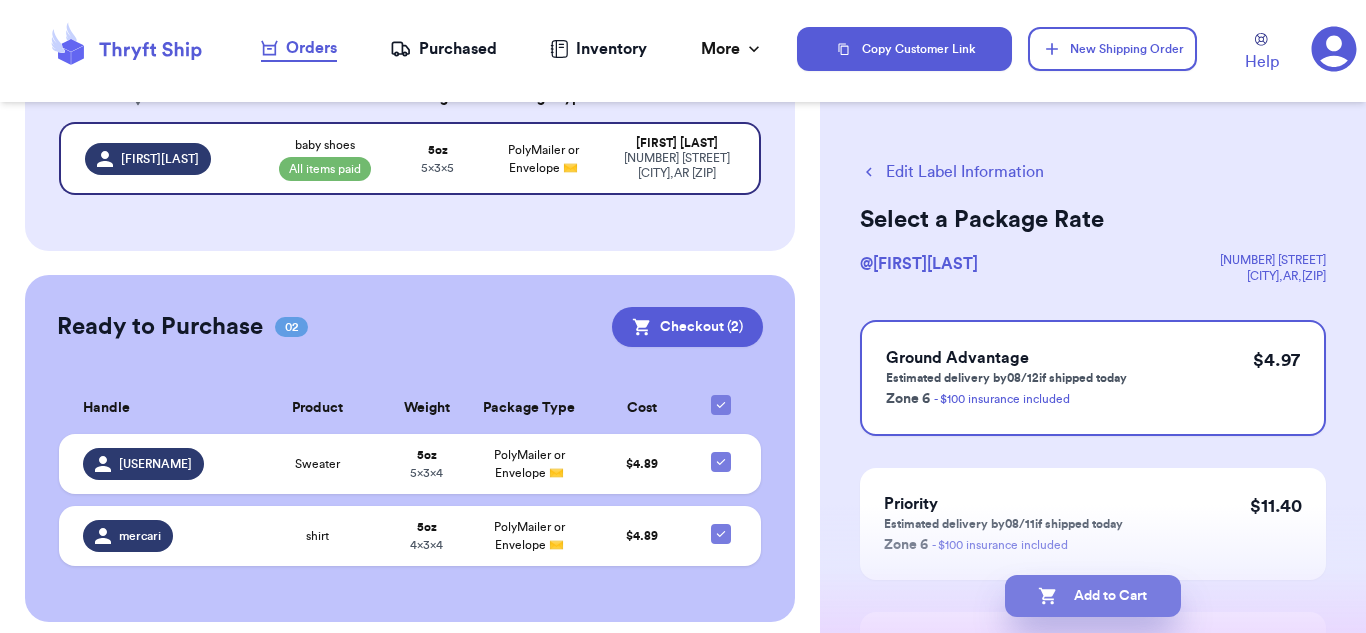 click on "Add to Cart" at bounding box center (1093, 596) 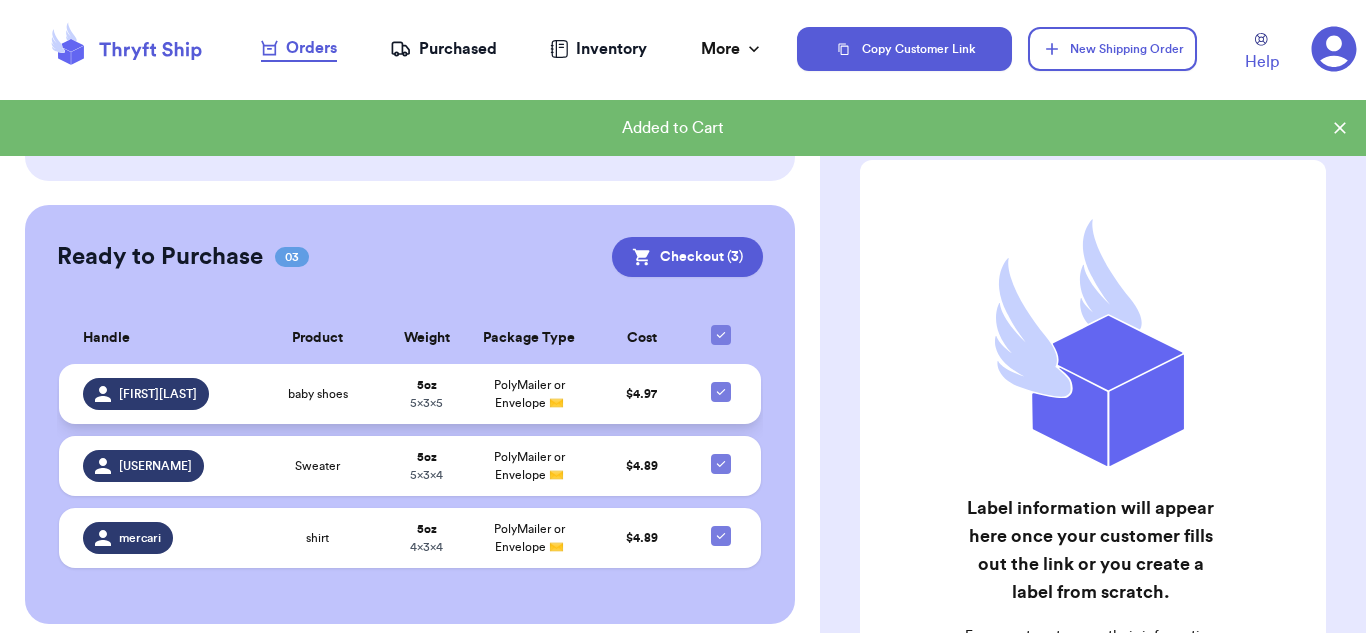 scroll, scrollTop: 286, scrollLeft: 0, axis: vertical 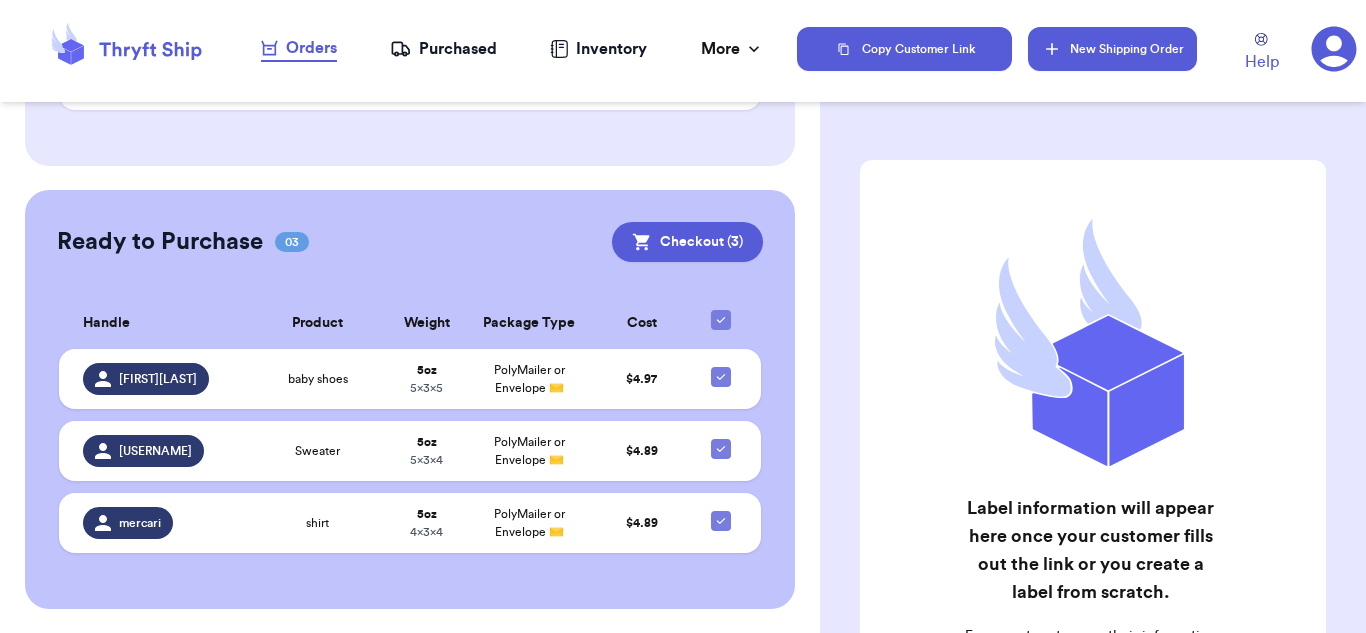 click on "New Shipping Order" at bounding box center (1112, 49) 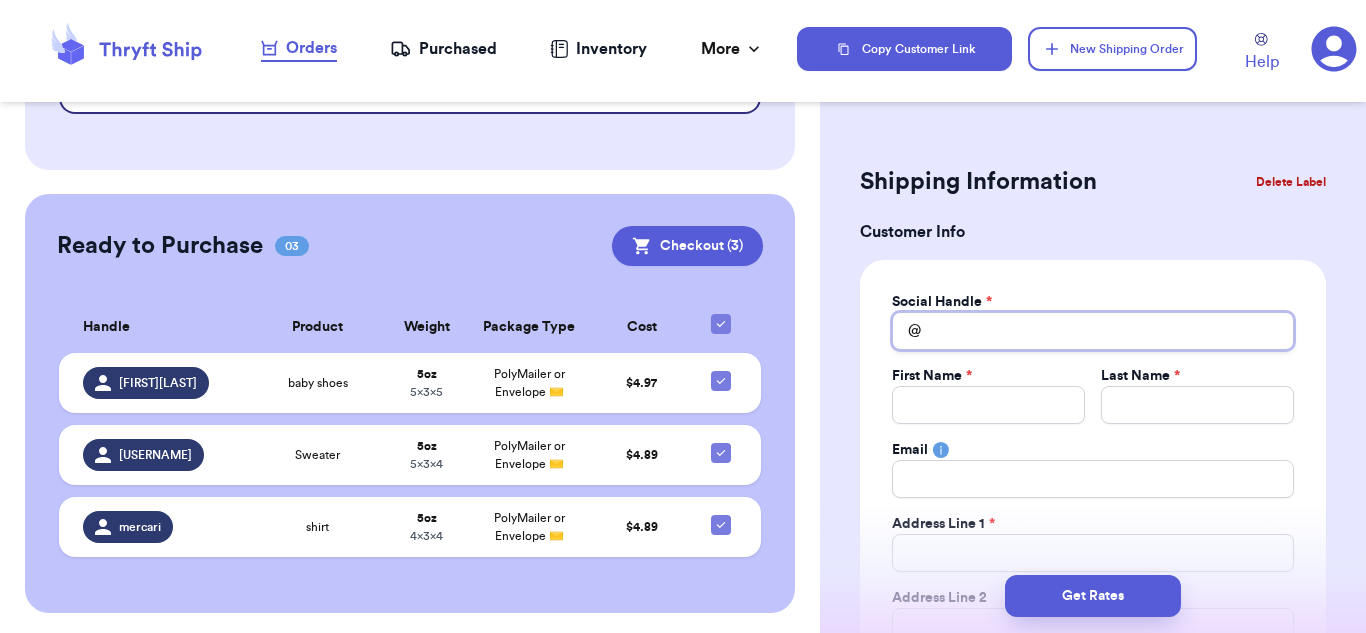 click on "Total Amount Paid" at bounding box center (1093, 331) 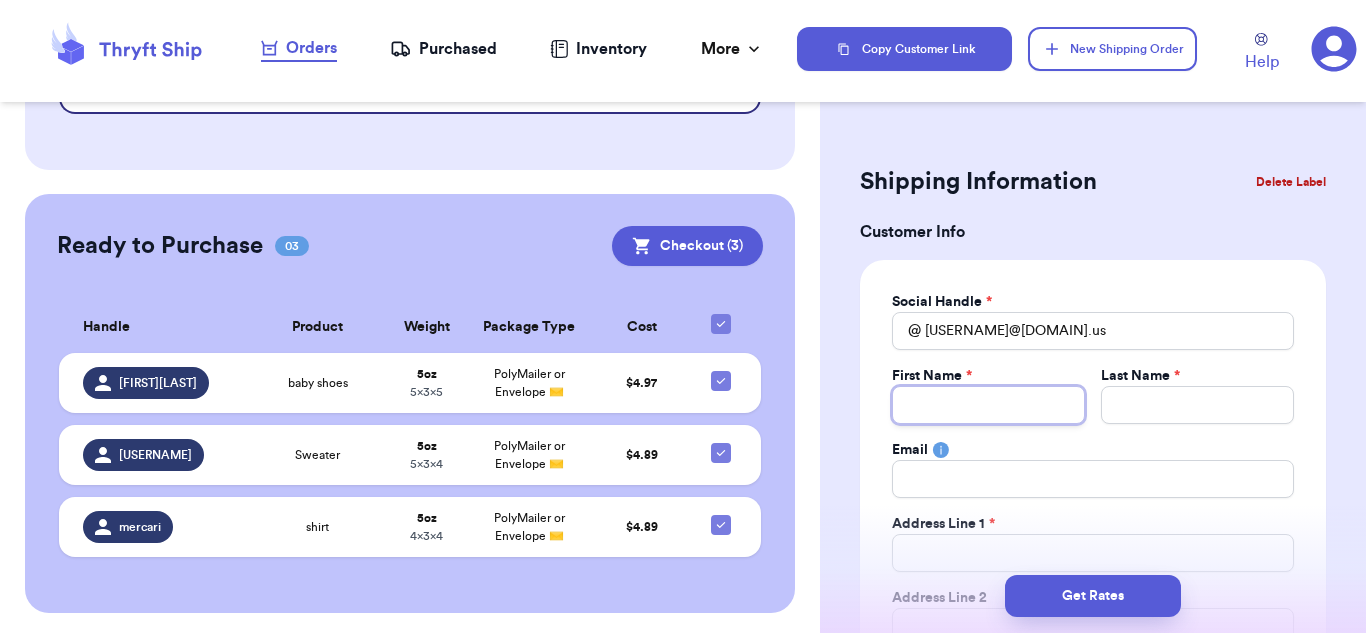 click on "Total Amount Paid" at bounding box center [988, 405] 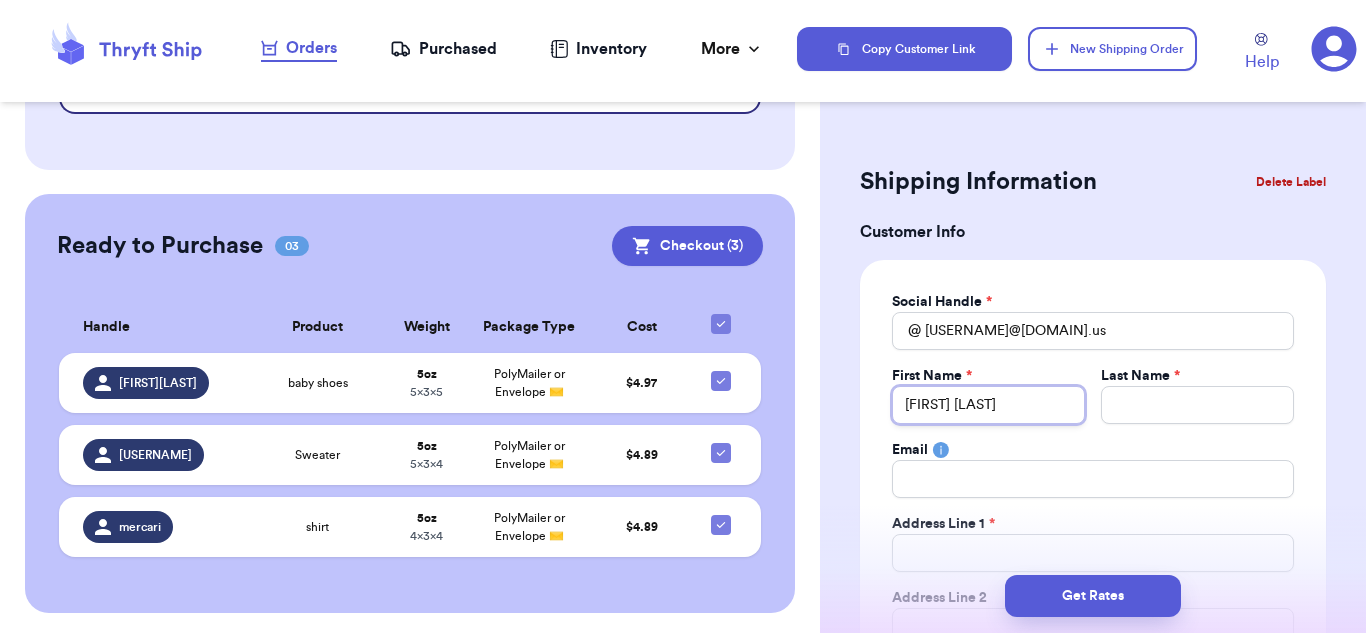 drag, startPoint x: 998, startPoint y: 402, endPoint x: 959, endPoint y: 409, distance: 39.623226 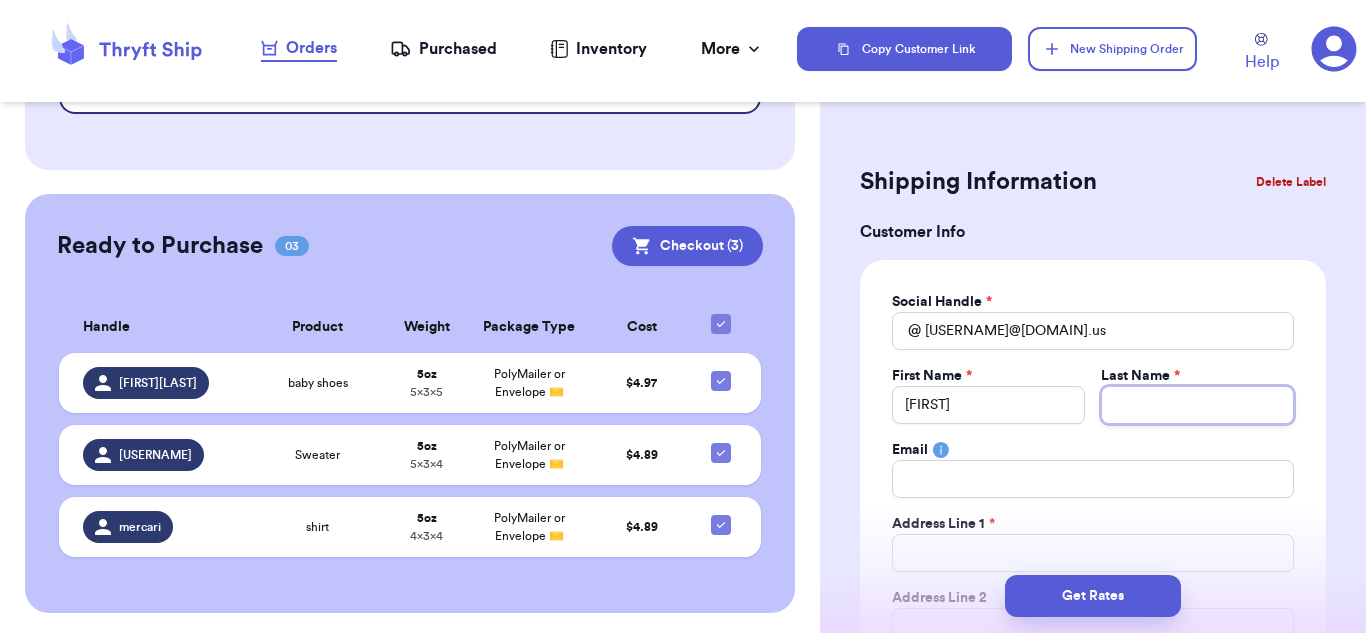 paste on "[LAST]" 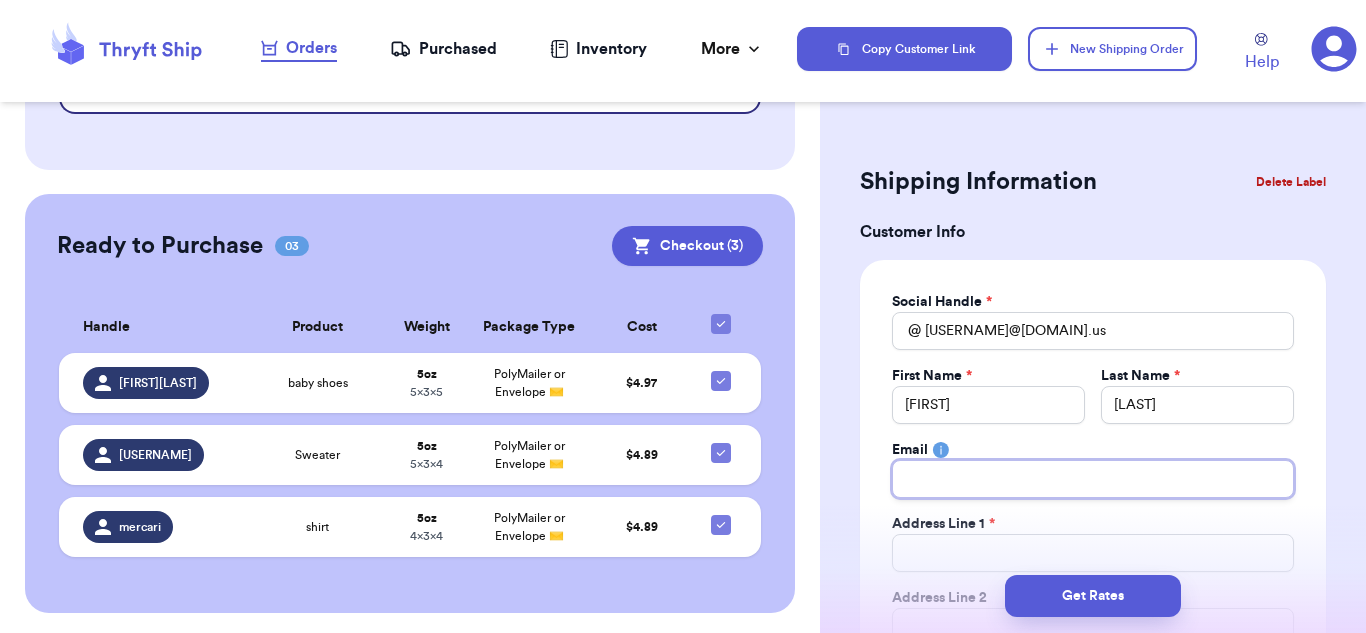 click on "Total Amount Paid" at bounding box center (1093, 479) 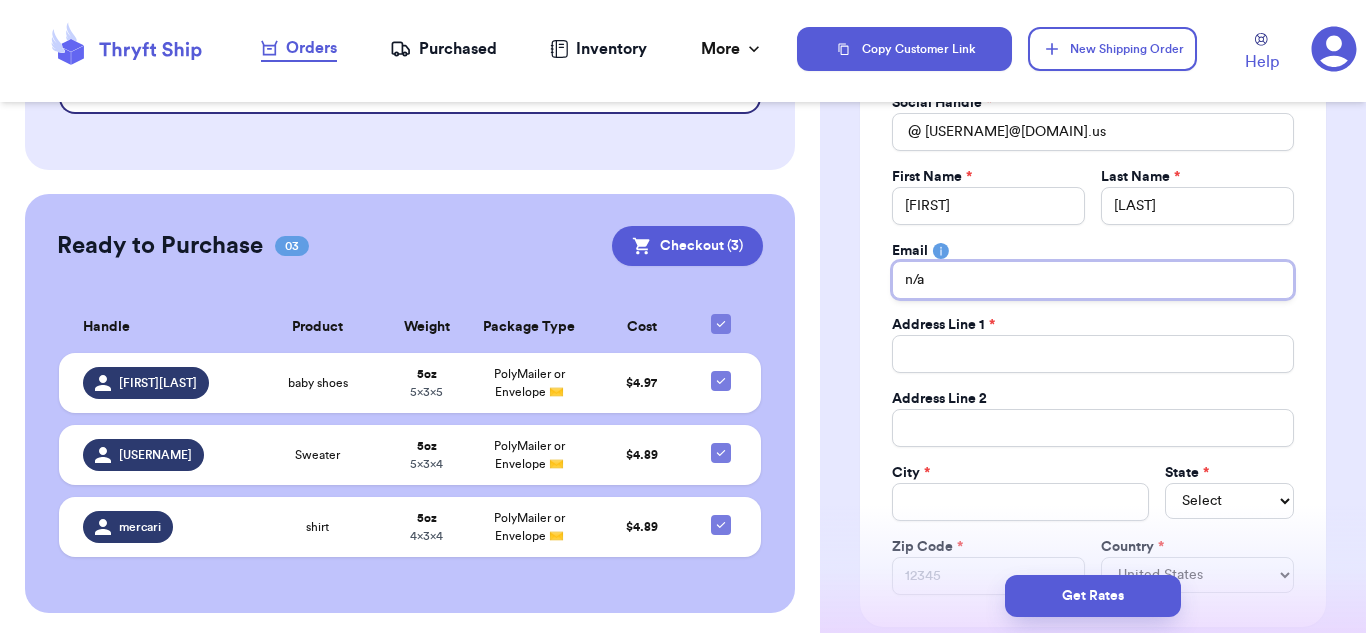 scroll, scrollTop: 200, scrollLeft: 0, axis: vertical 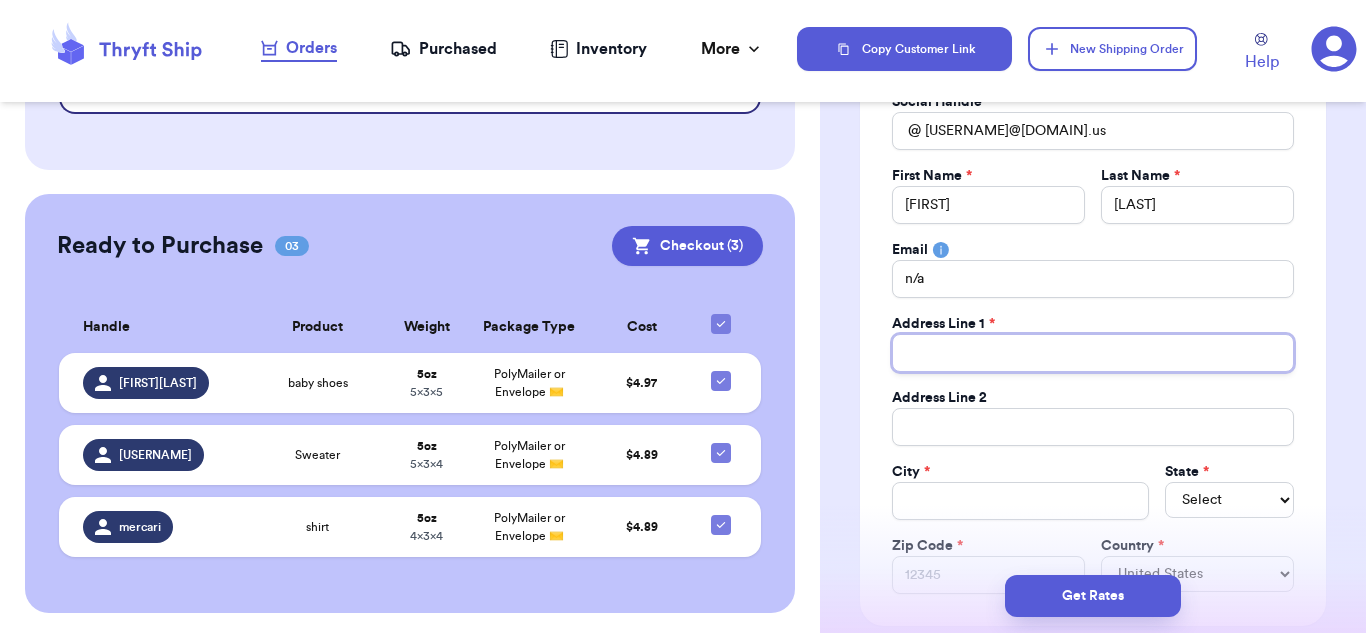 click on "Total Amount Paid" at bounding box center [1093, 353] 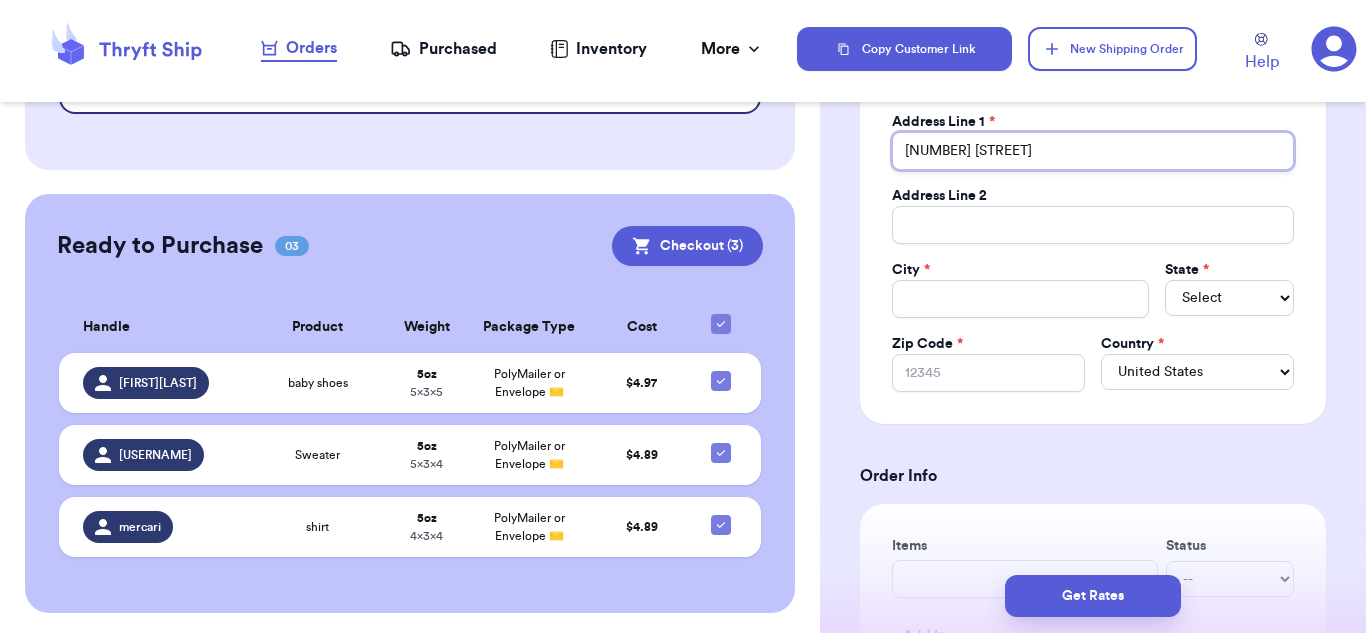 scroll, scrollTop: 500, scrollLeft: 0, axis: vertical 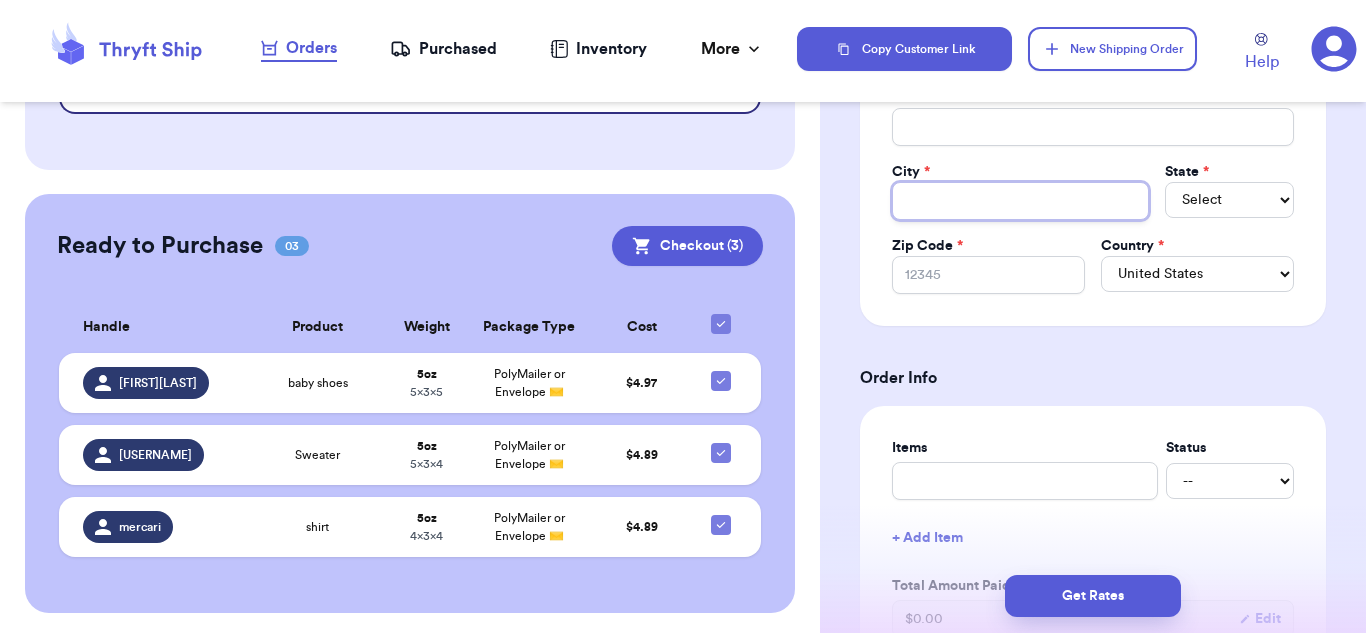 paste on "[CITY]" 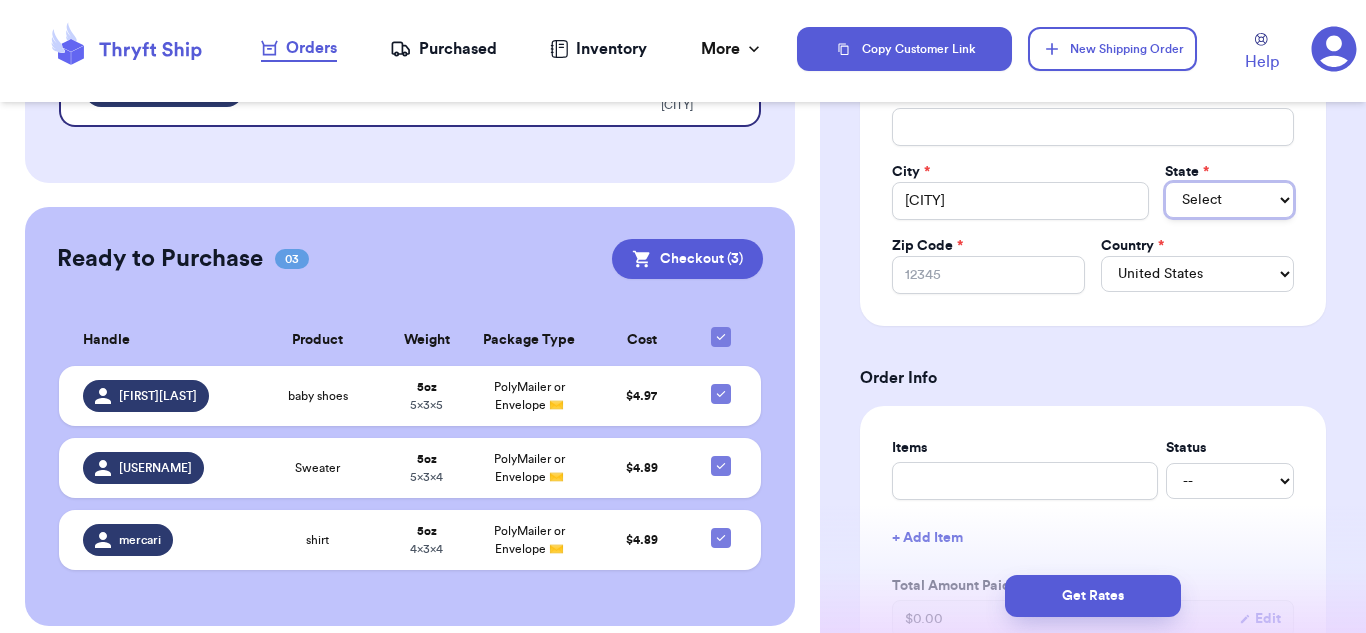 click on "Select AL AK AZ AR CA CO CT DE DC FL GA HI ID IL IN IA KS KY LA ME MD MA MI MN MS MO MT NE NV NH NJ NM NY NC ND OH OK OR PA RI SC SD TN TX UT VT VA WA WV WI WY AA AE AP AS GU MP PR VI" at bounding box center (1229, 200) 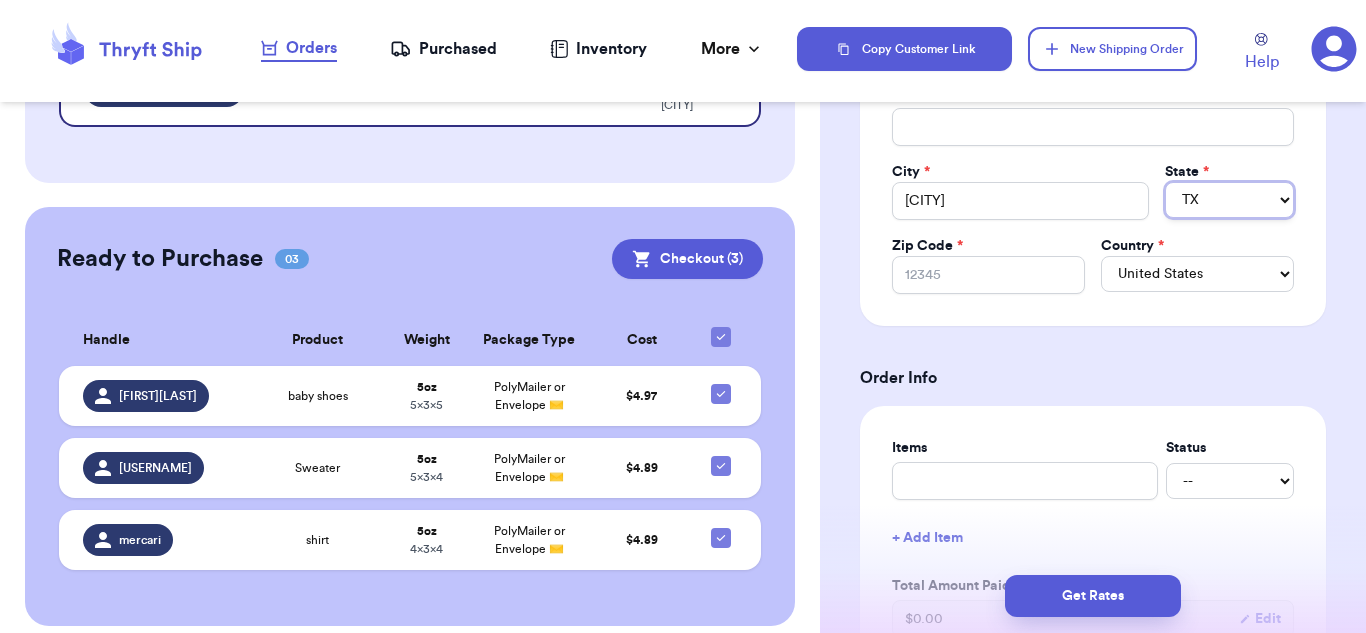 click on "Select AL AK AZ AR CA CO CT DE DC FL GA HI ID IL IN IA KS KY LA ME MD MA MI MN MS MO MT NE NV NH NJ NM NY NC ND OH OK OR PA RI SC SD TN TX UT VT VA WA WV WI WY AA AE AP AS GU MP PR VI" at bounding box center (1229, 200) 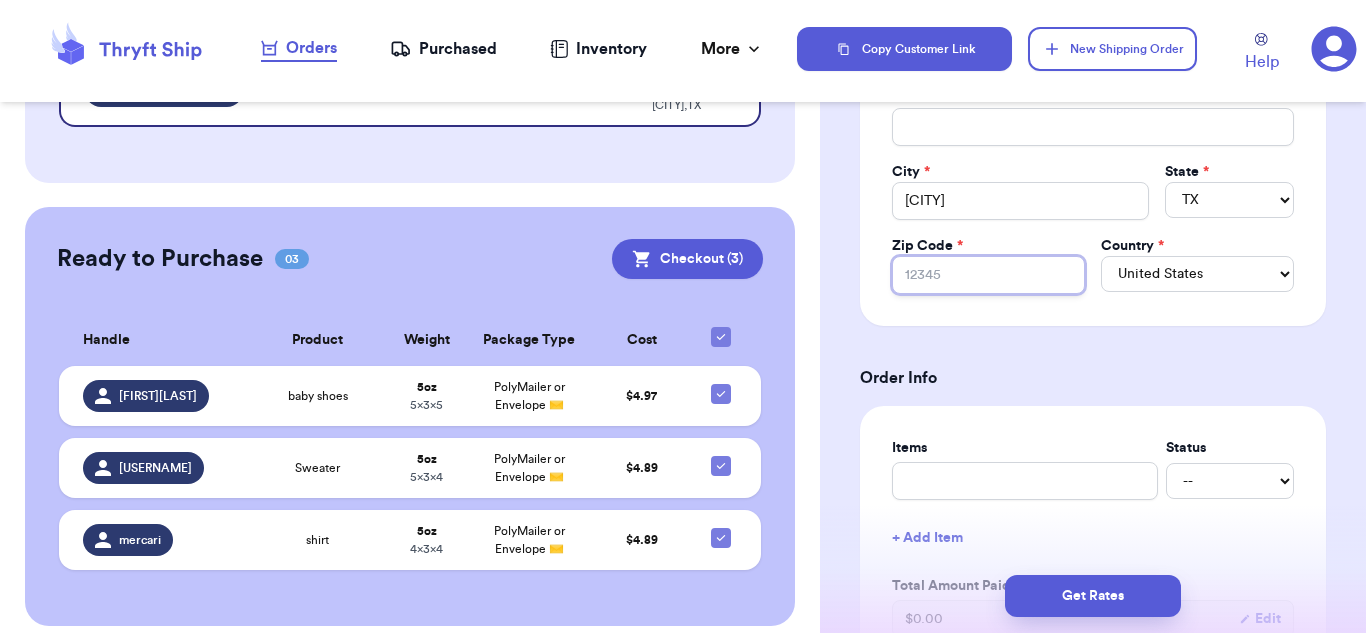 paste on "[ZIP]" 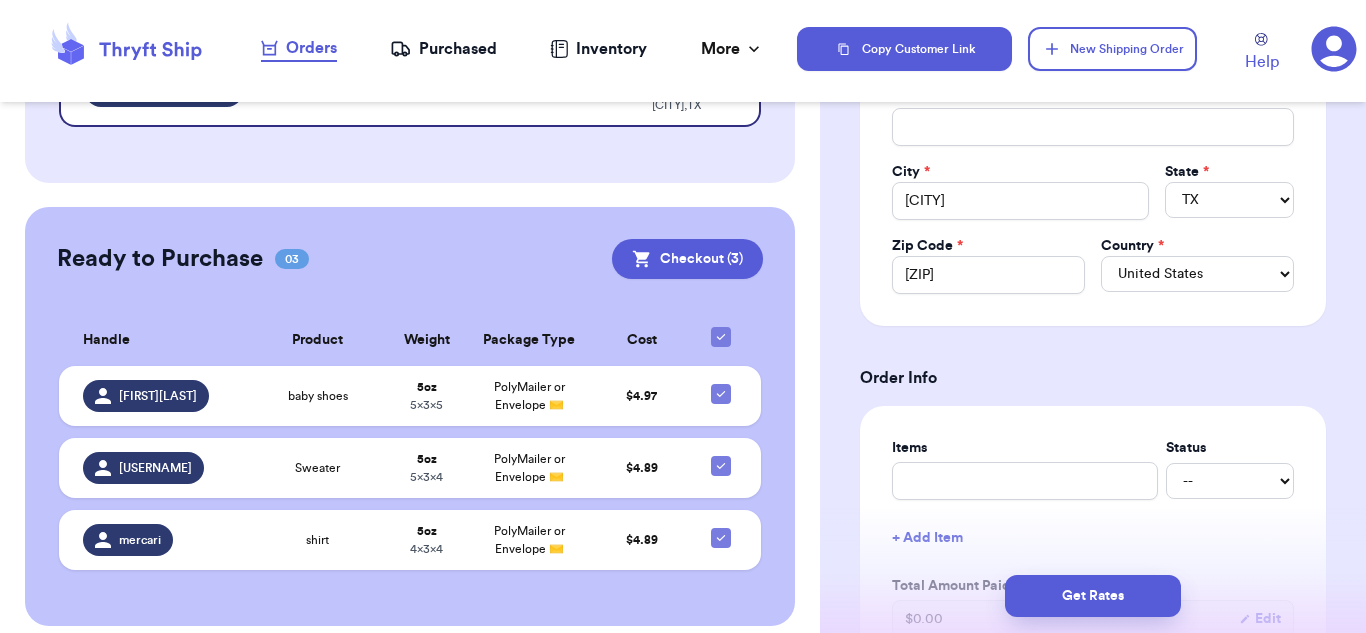 click on "Items Status -- Paid Owes + Add Item Total Amount Paid $ 0.00 Edit" at bounding box center (1093, 538) 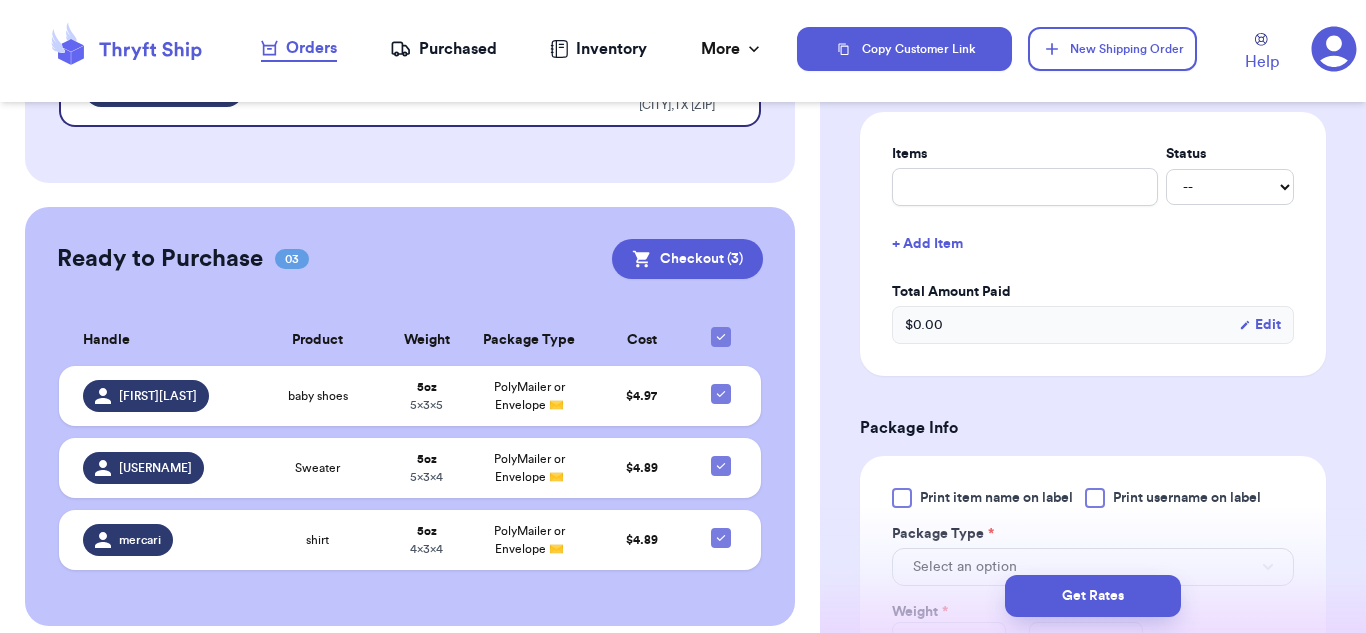scroll, scrollTop: 800, scrollLeft: 0, axis: vertical 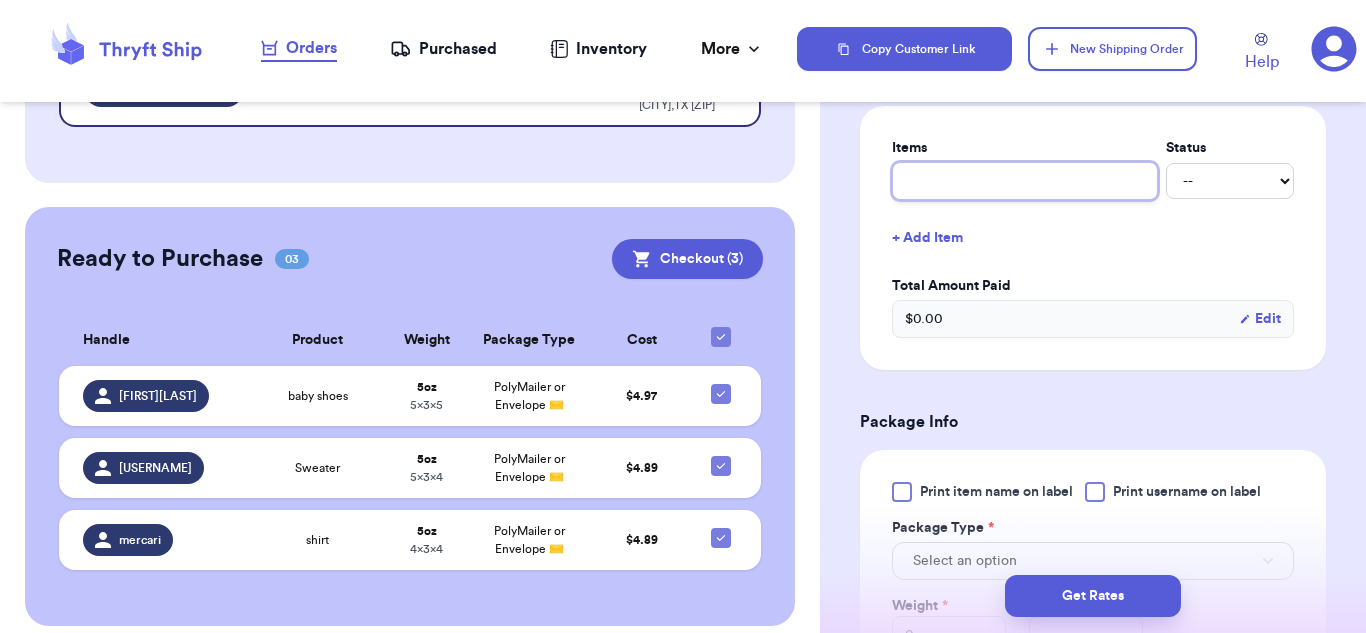 click at bounding box center (1025, 181) 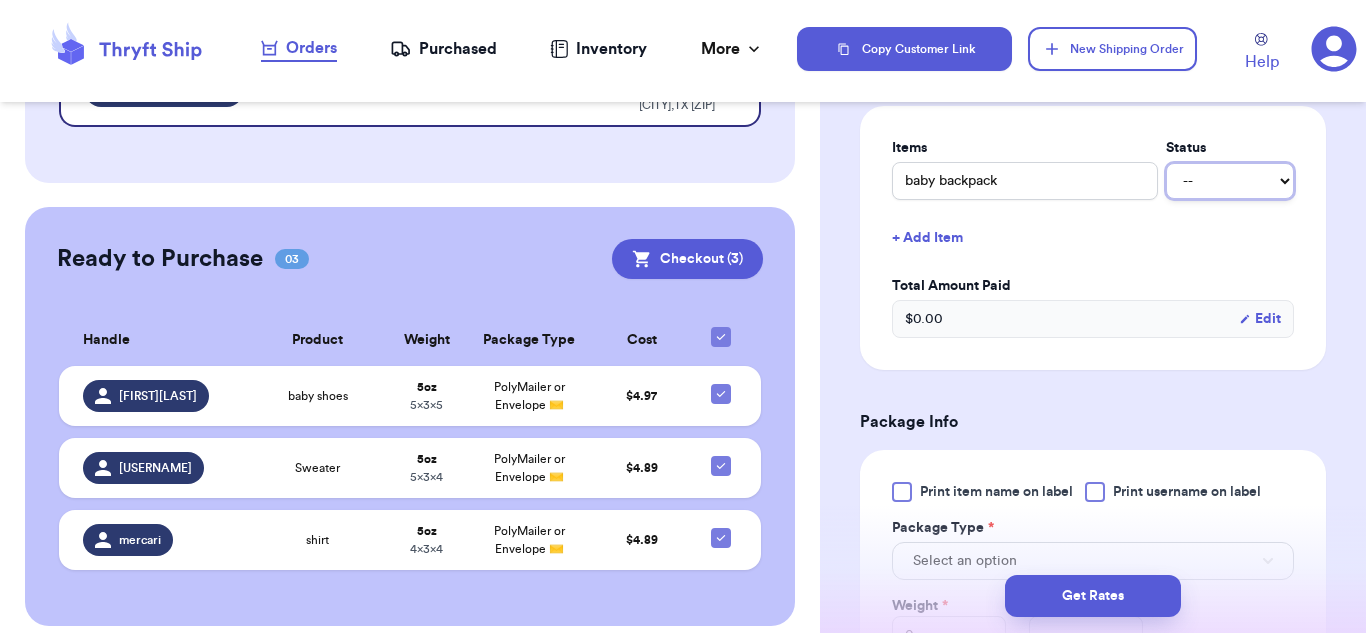 click on "-- Paid Owes" at bounding box center (1230, 181) 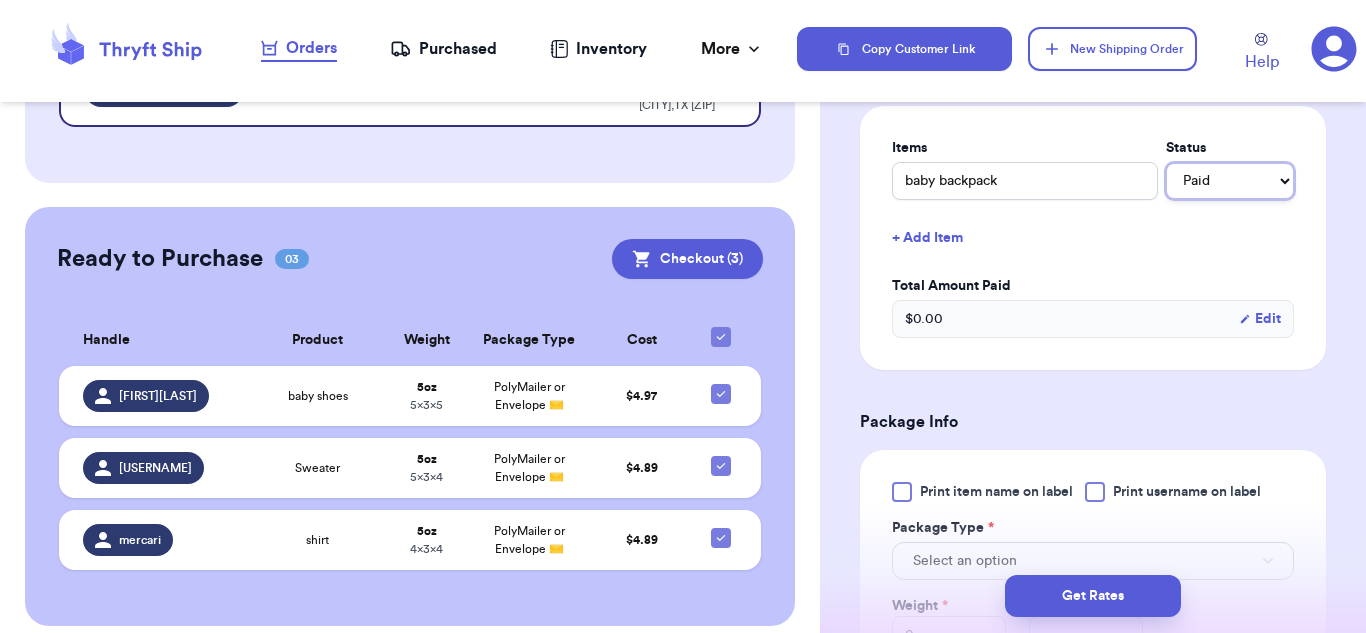 click on "-- Paid Owes" at bounding box center (1230, 181) 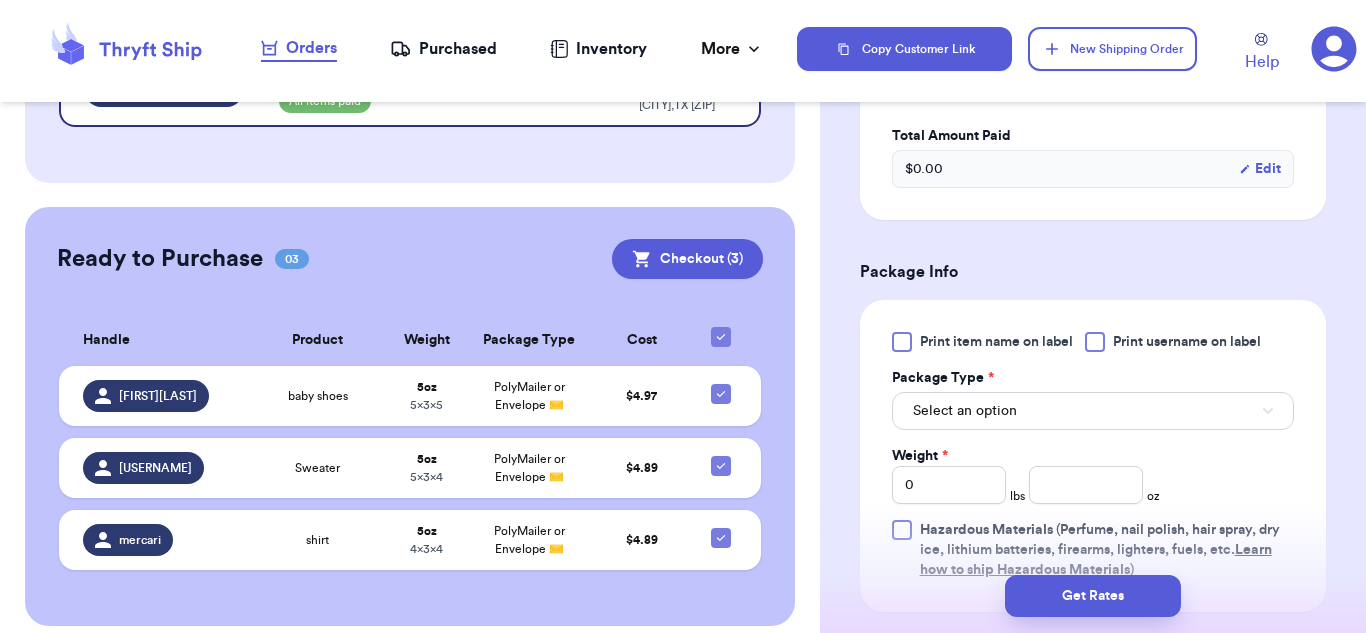 scroll, scrollTop: 1000, scrollLeft: 0, axis: vertical 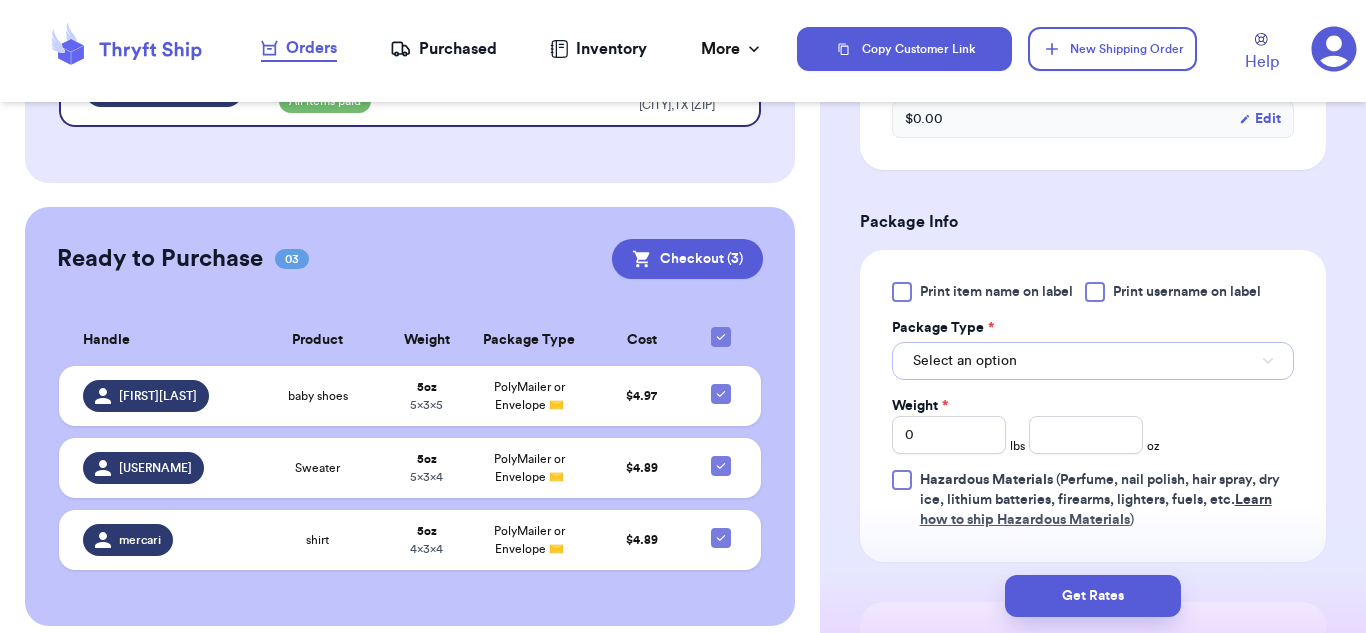 click on "Select an option" at bounding box center [1093, 361] 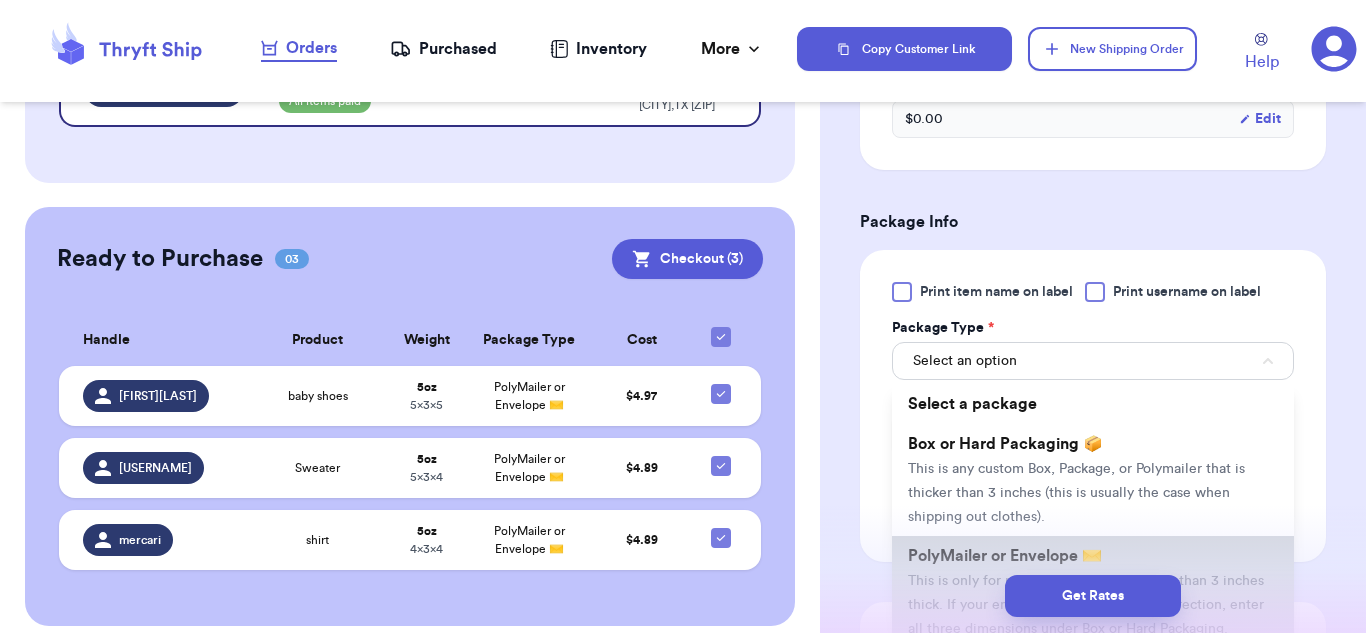 click on "PolyMailer or Envelope ✉️" at bounding box center (1005, 556) 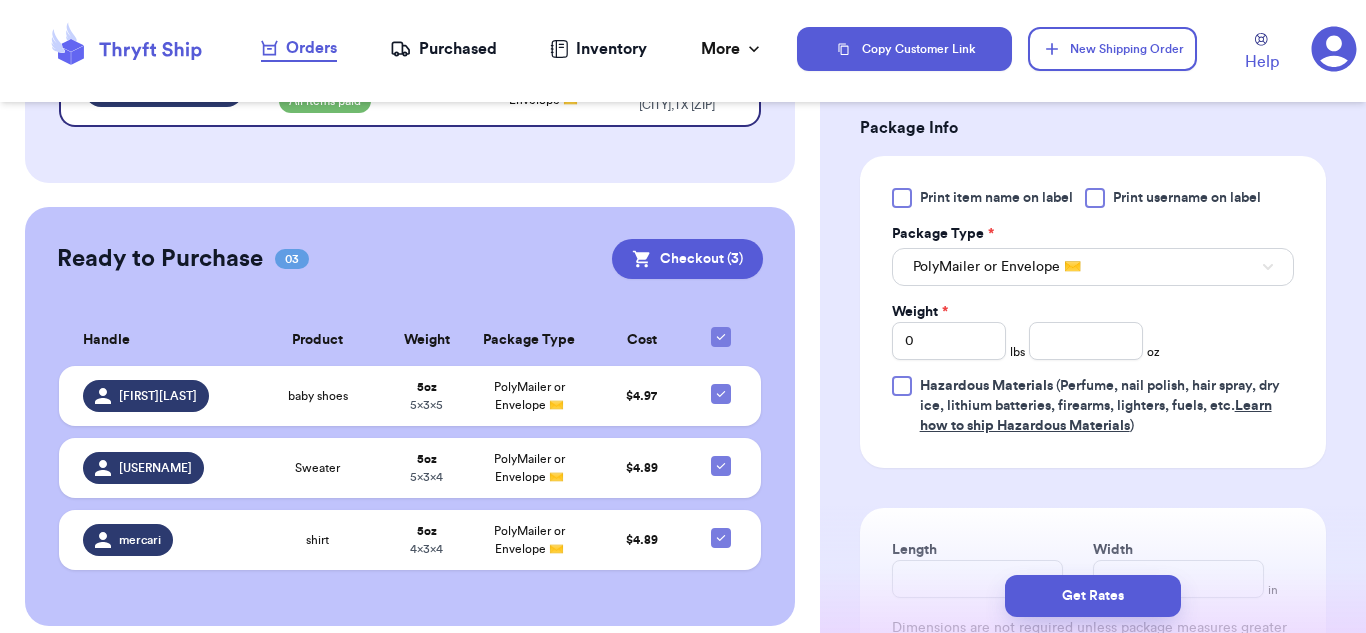 scroll, scrollTop: 1200, scrollLeft: 0, axis: vertical 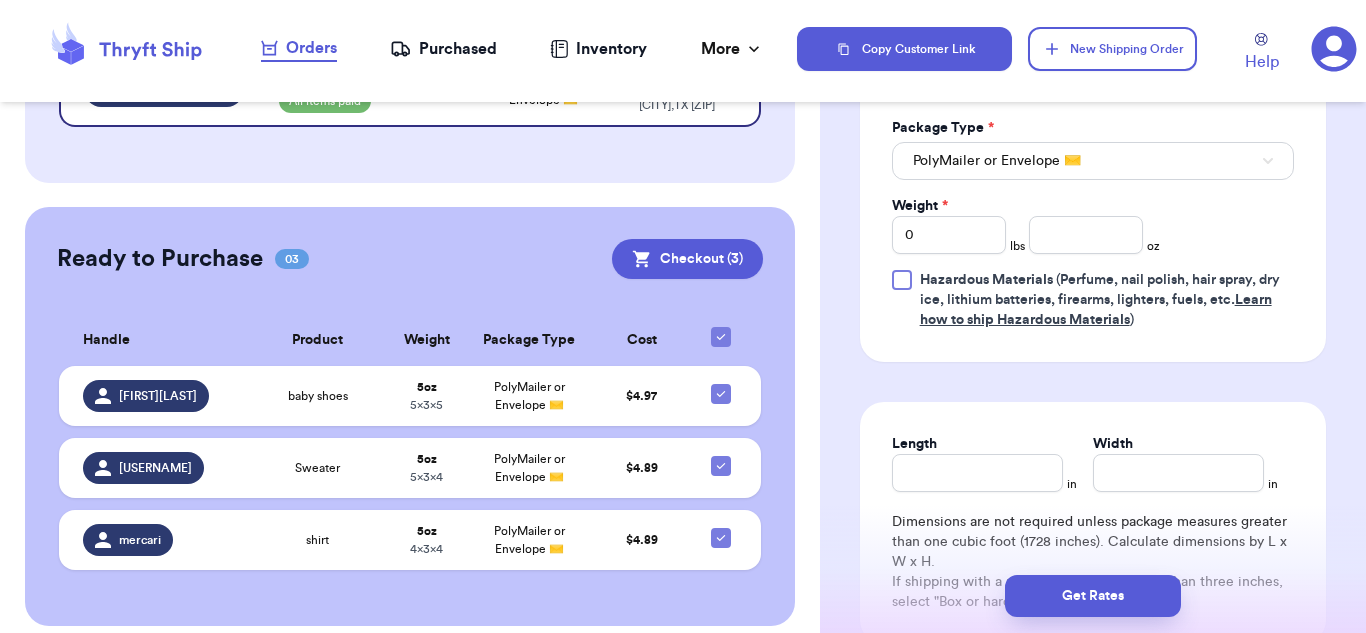 click on "Print item name on label Print username on label Package Type * PolyMailer or Envelope ✉️ Weight * 0 lbs oz Hazardous Materials   (Perfume, nail polish, hair spray, dry ice, lithium batteries, firearms, lighters, fuels, etc.  Learn how to ship Hazardous Materials )" at bounding box center (1093, 206) 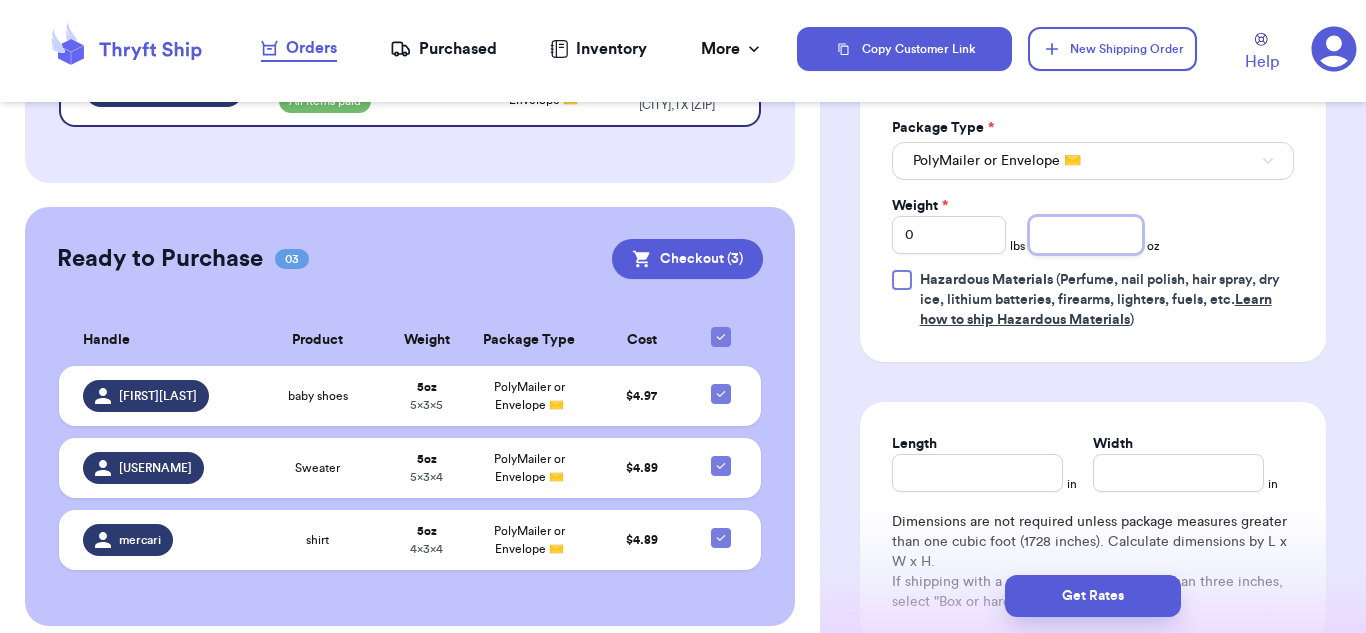 click at bounding box center [1086, 235] 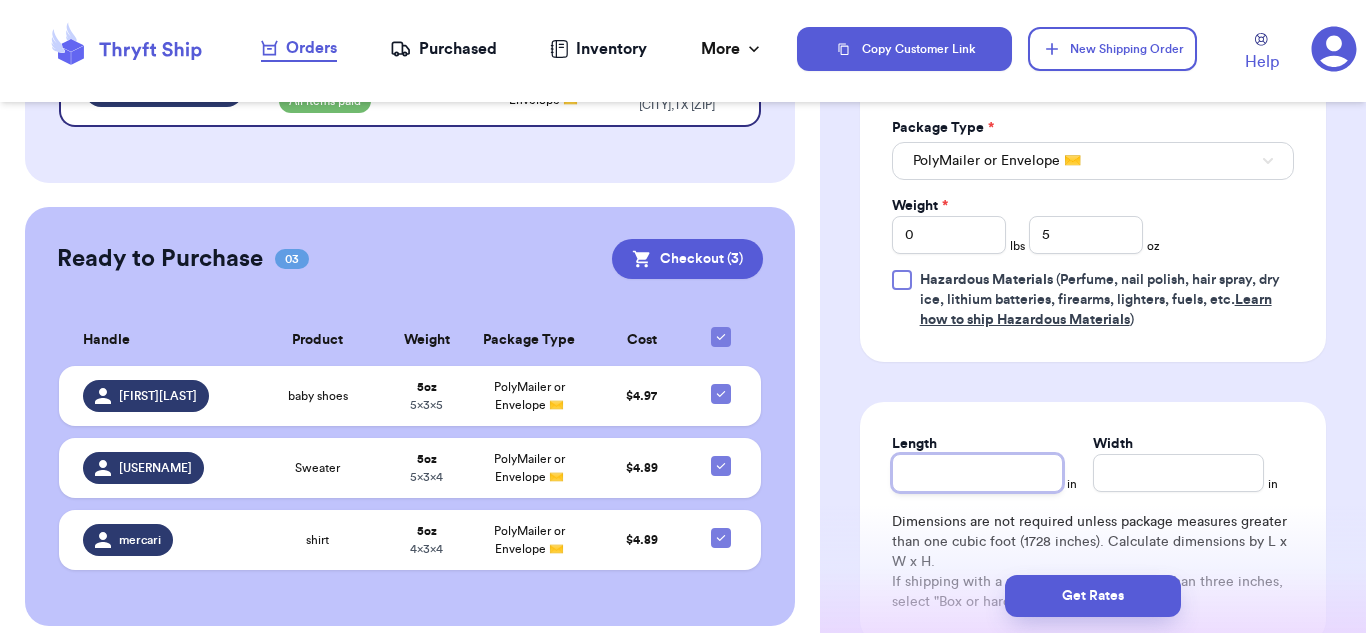 click on "Length" at bounding box center [977, 473] 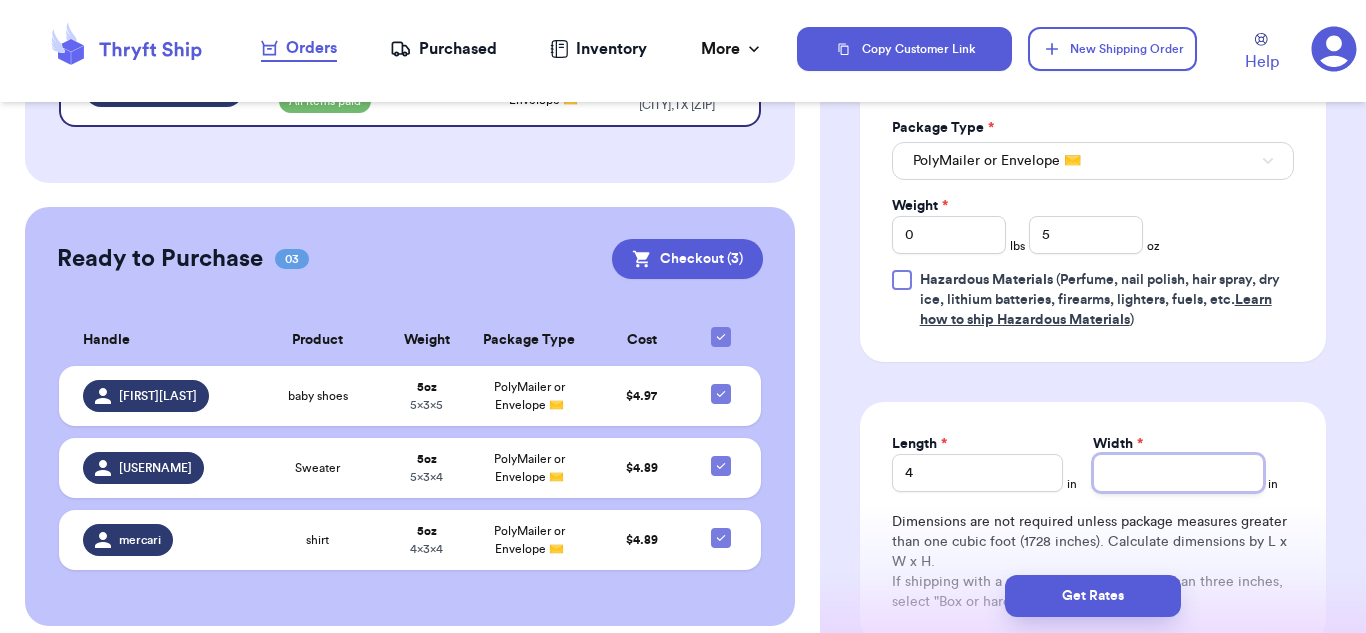 click on "Width *" at bounding box center [1178, 473] 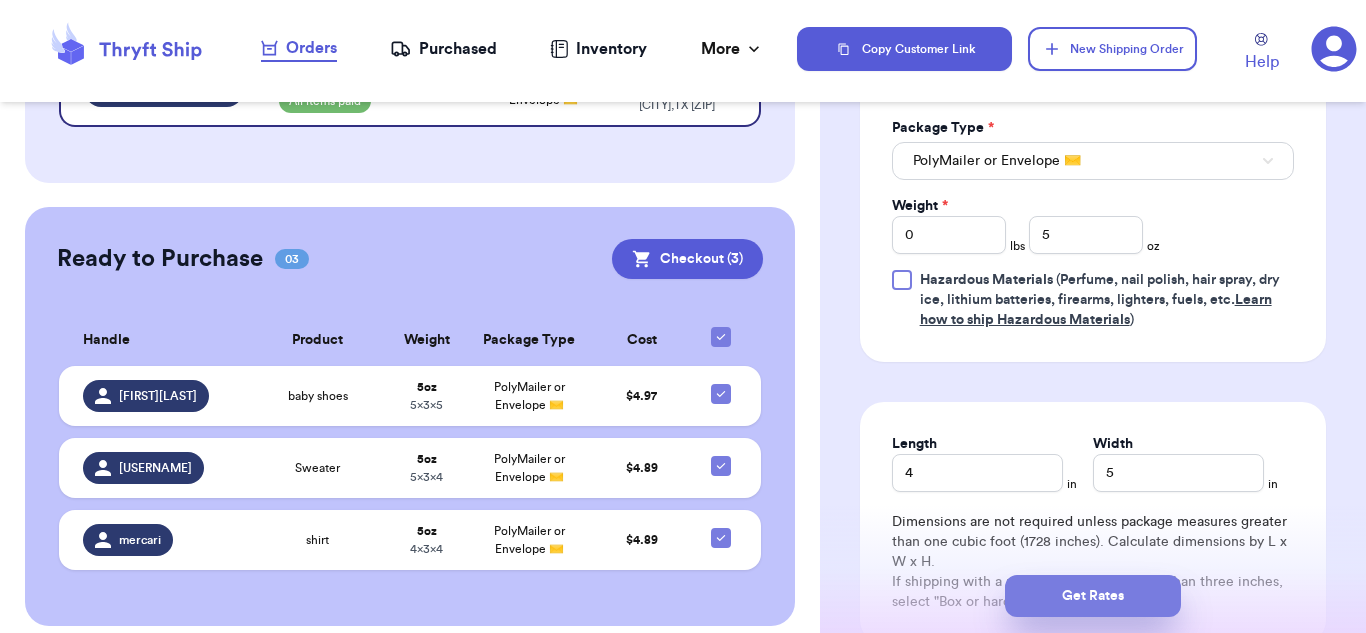 click on "Get Rates" at bounding box center (1093, 596) 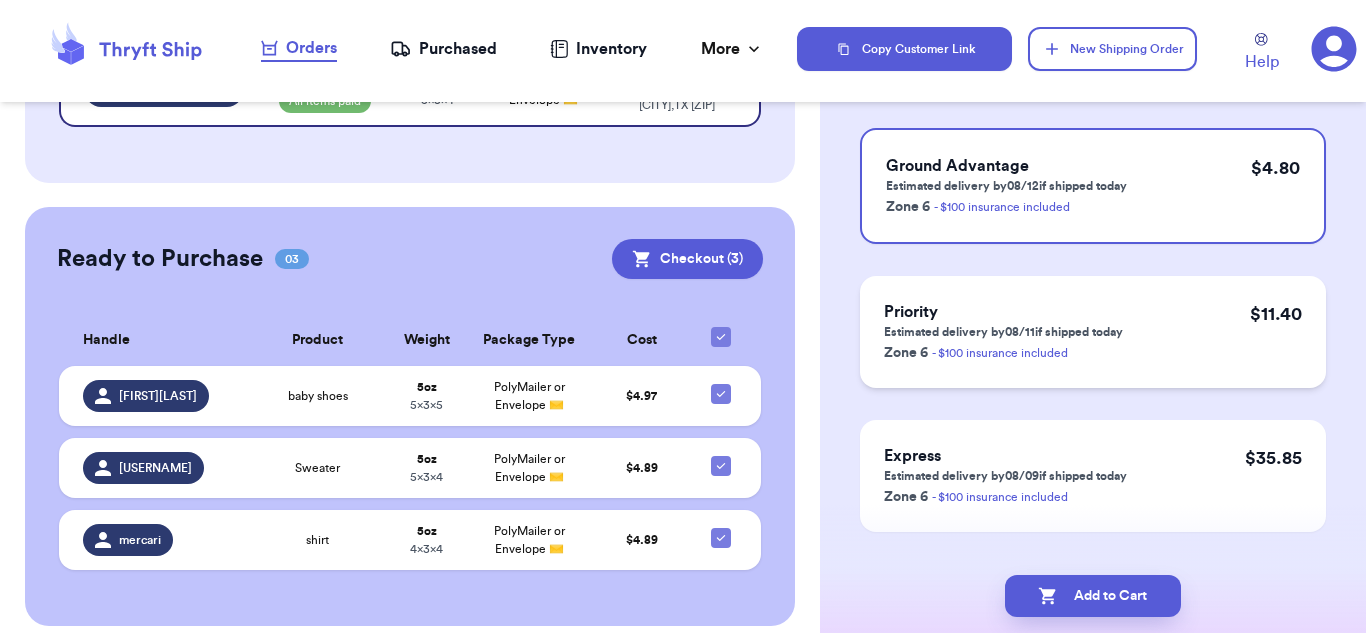 scroll, scrollTop: 200, scrollLeft: 0, axis: vertical 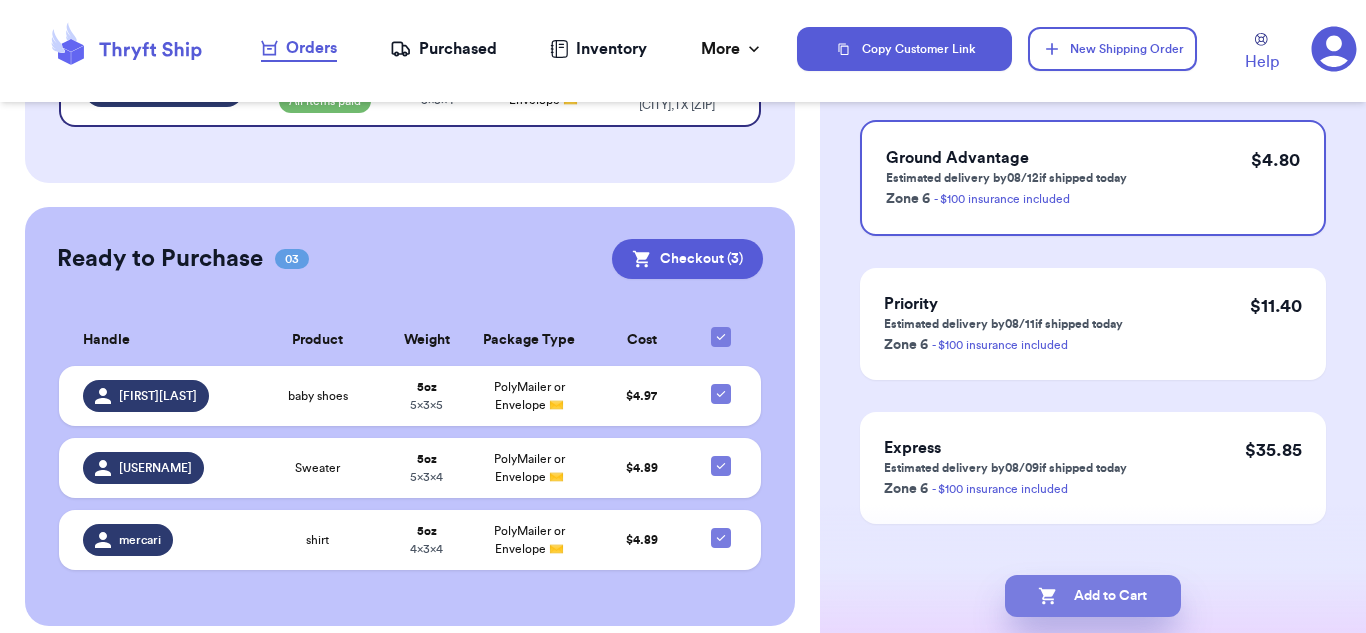 click 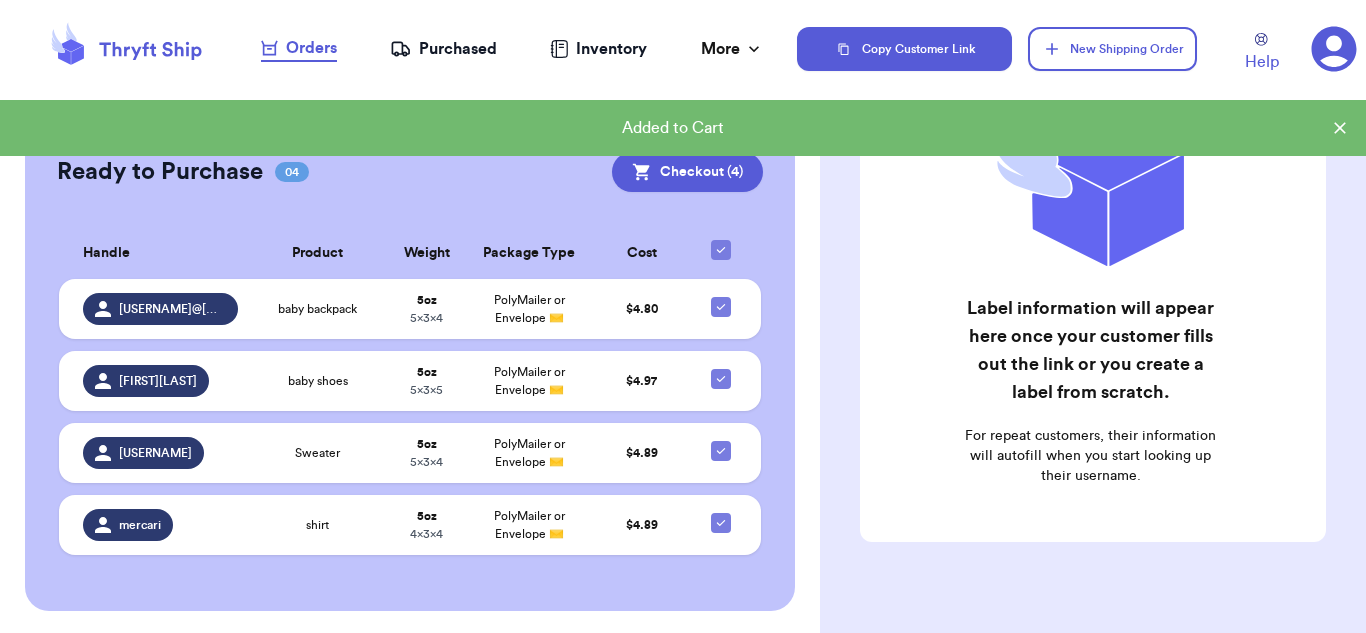 scroll, scrollTop: 358, scrollLeft: 0, axis: vertical 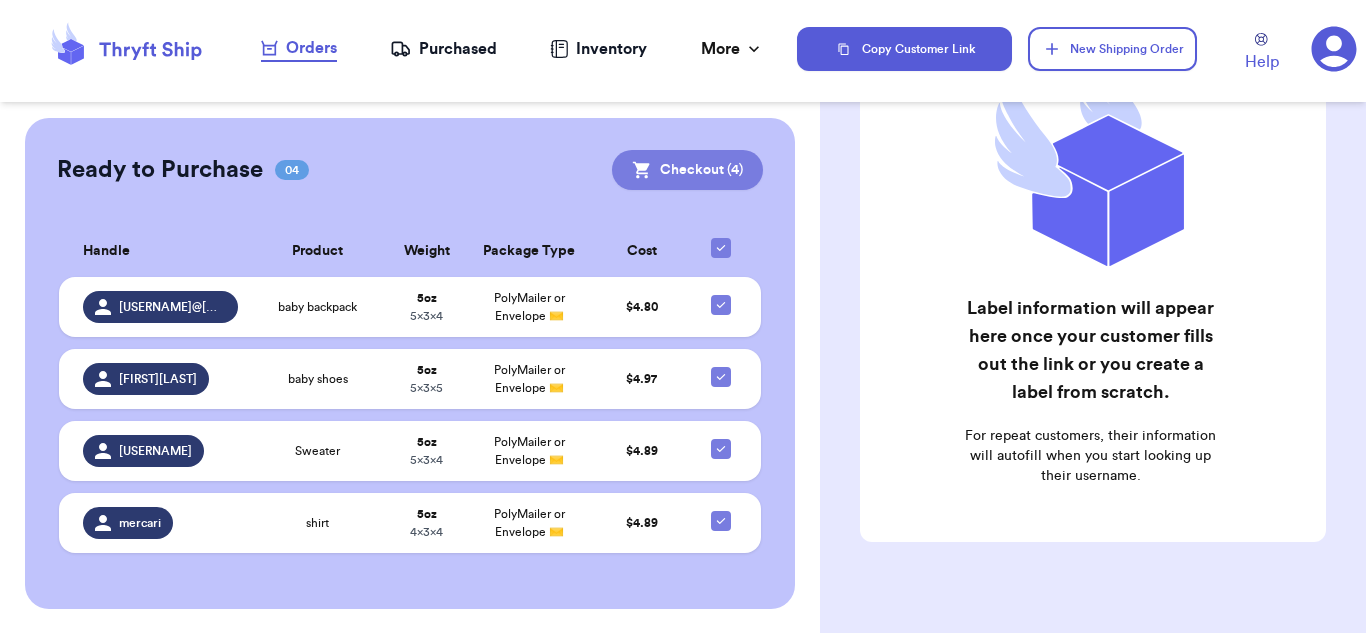 click on "Checkout ( 4 )" at bounding box center [687, 170] 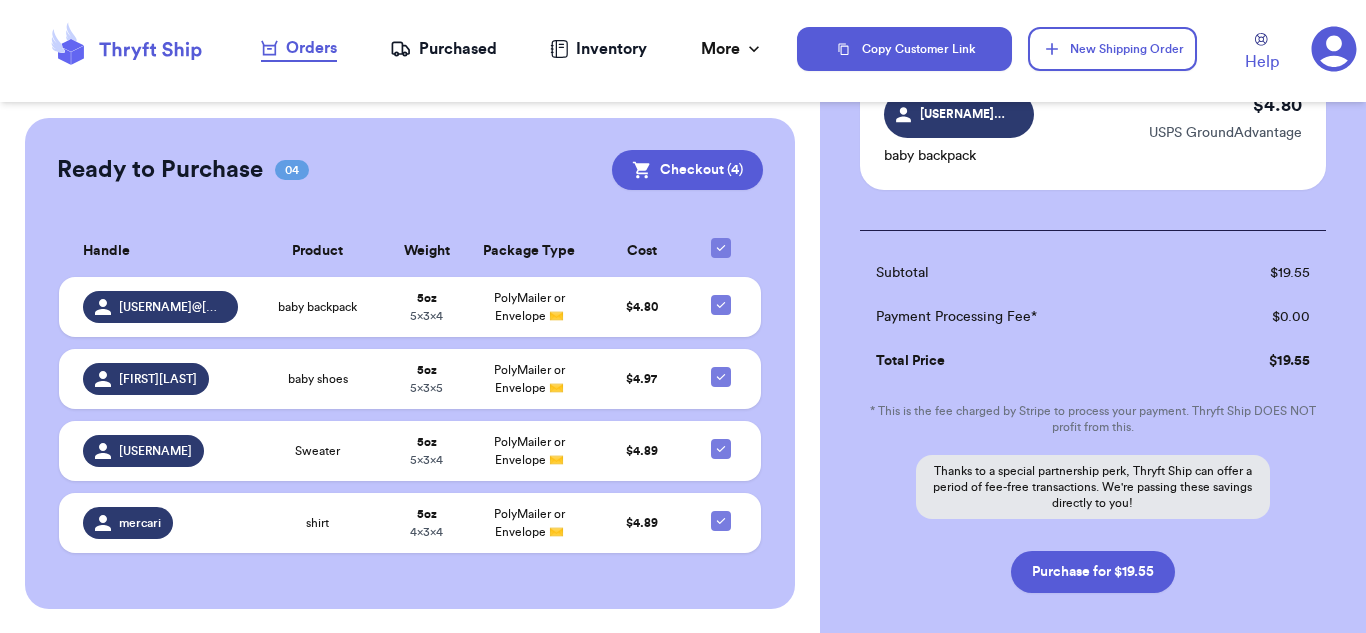 scroll, scrollTop: 698, scrollLeft: 0, axis: vertical 